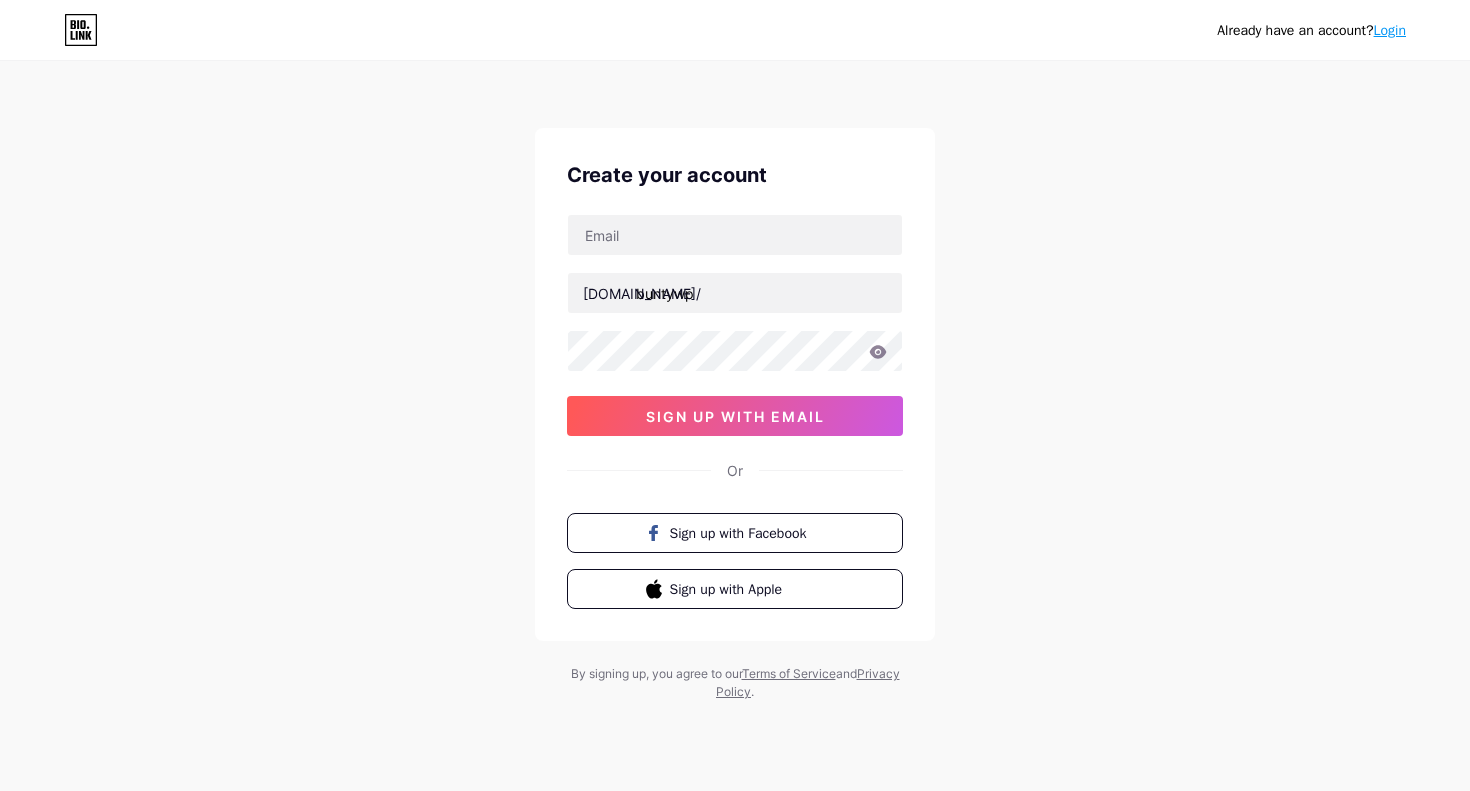 scroll, scrollTop: 0, scrollLeft: 0, axis: both 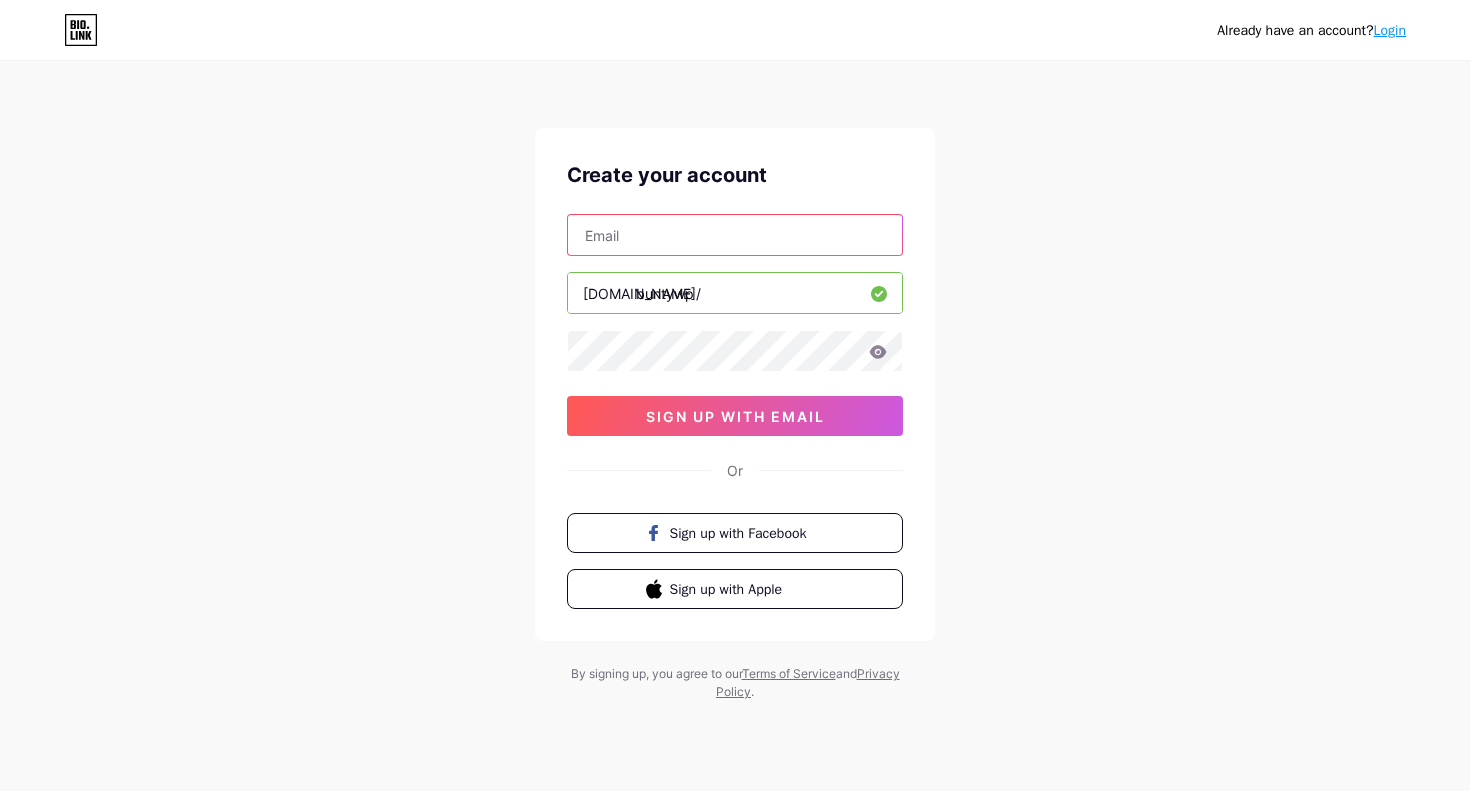 click at bounding box center (735, 235) 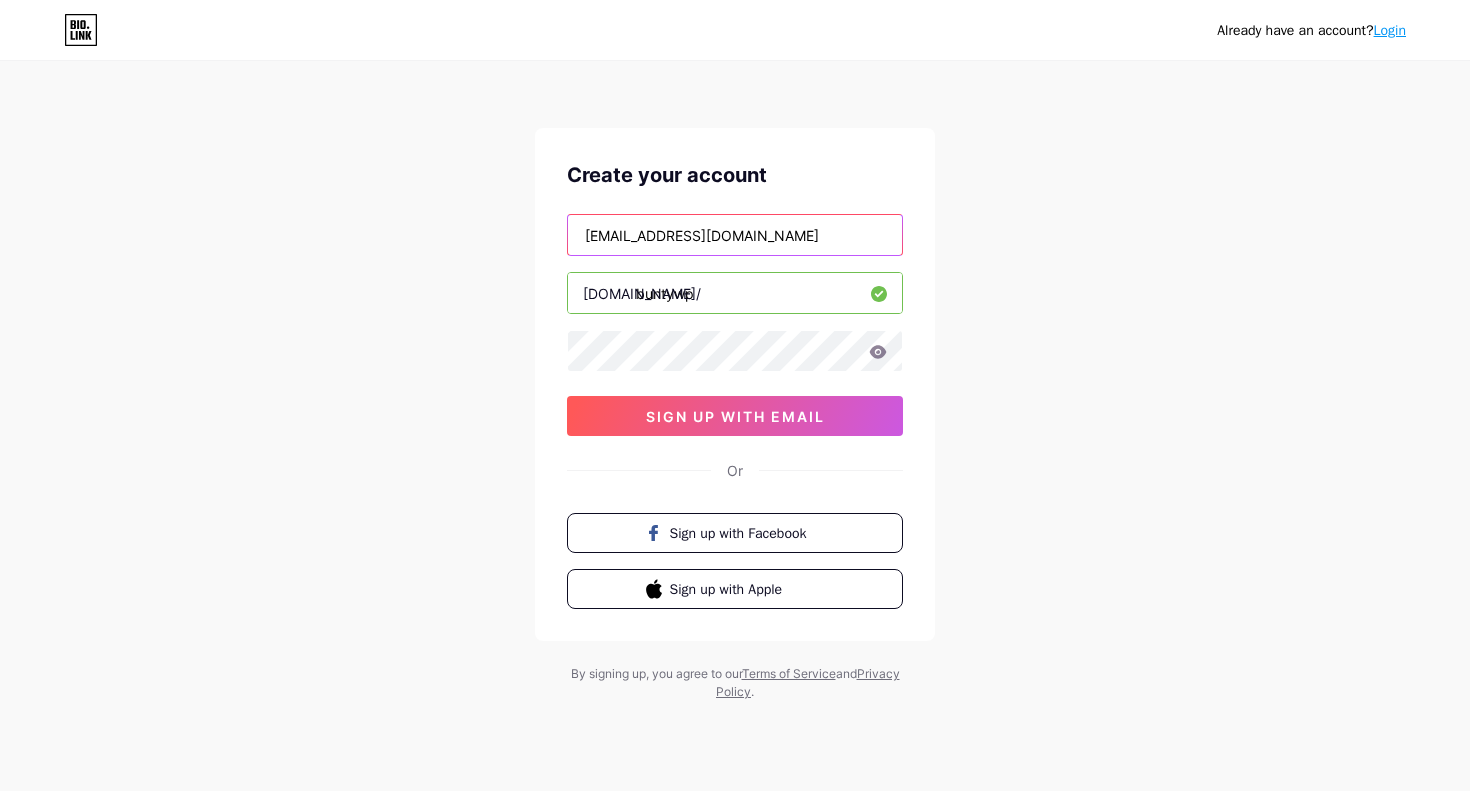 type on "[EMAIL_ADDRESS][DOMAIN_NAME]" 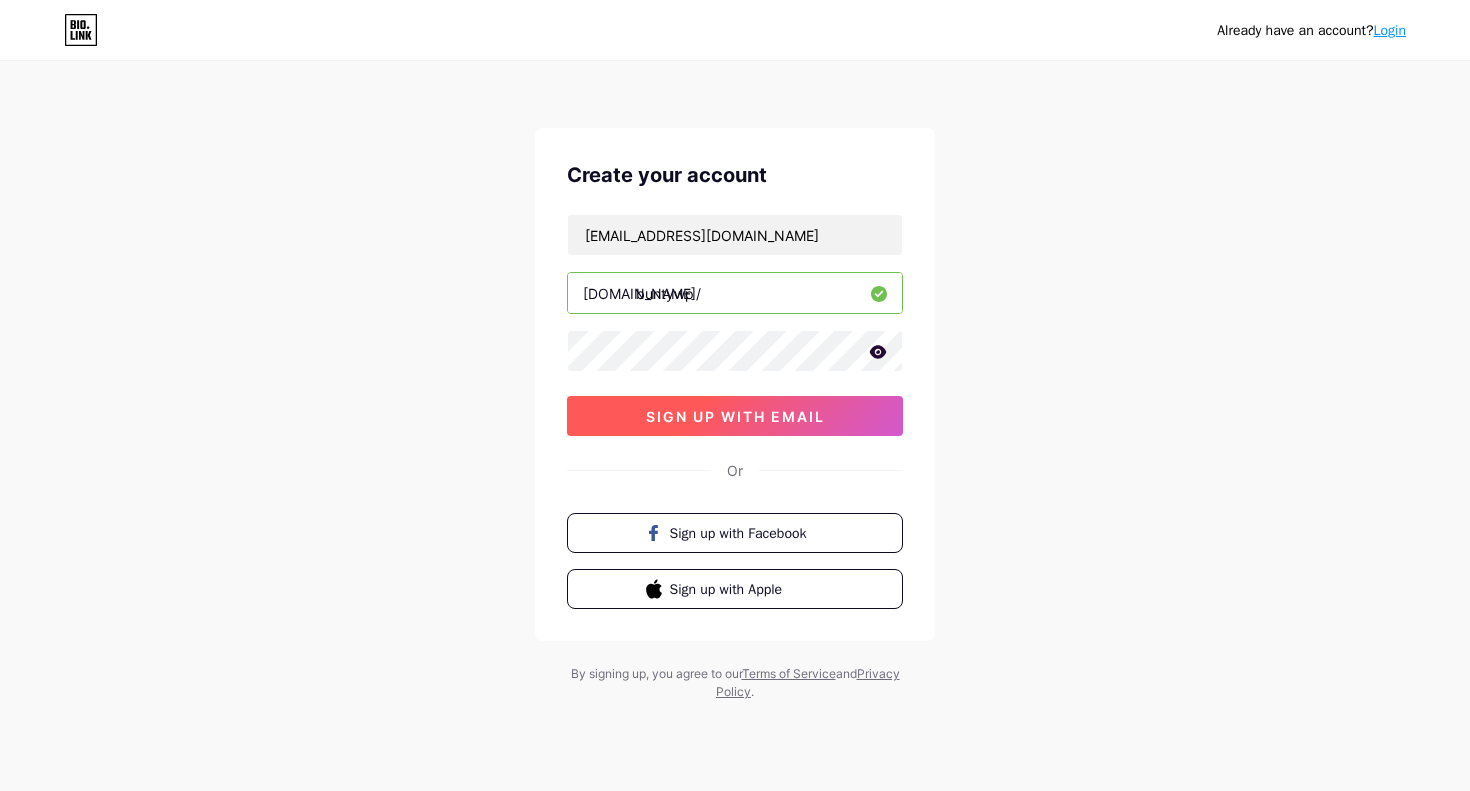 click on "sign up with email" at bounding box center (735, 416) 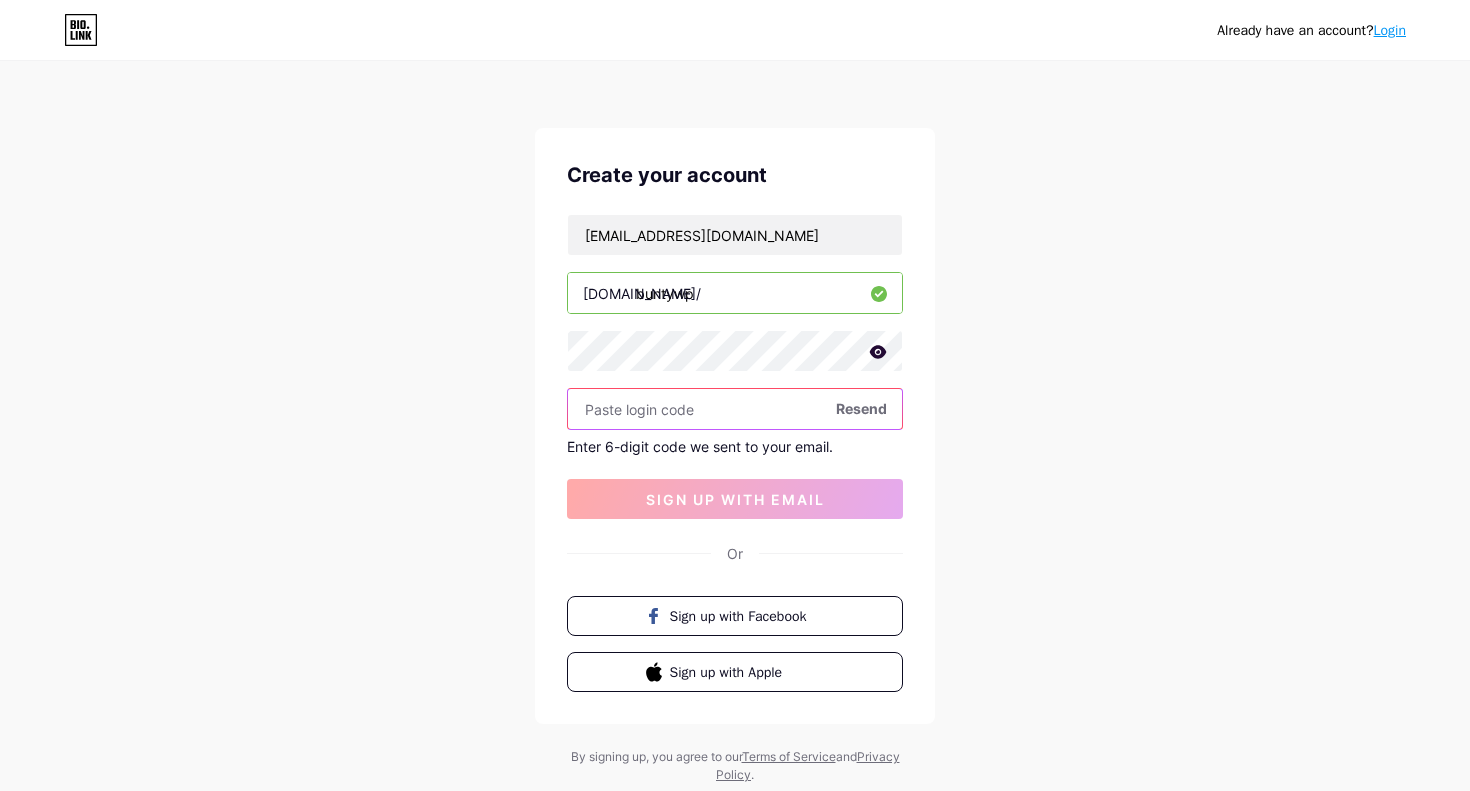 paste on "554202" 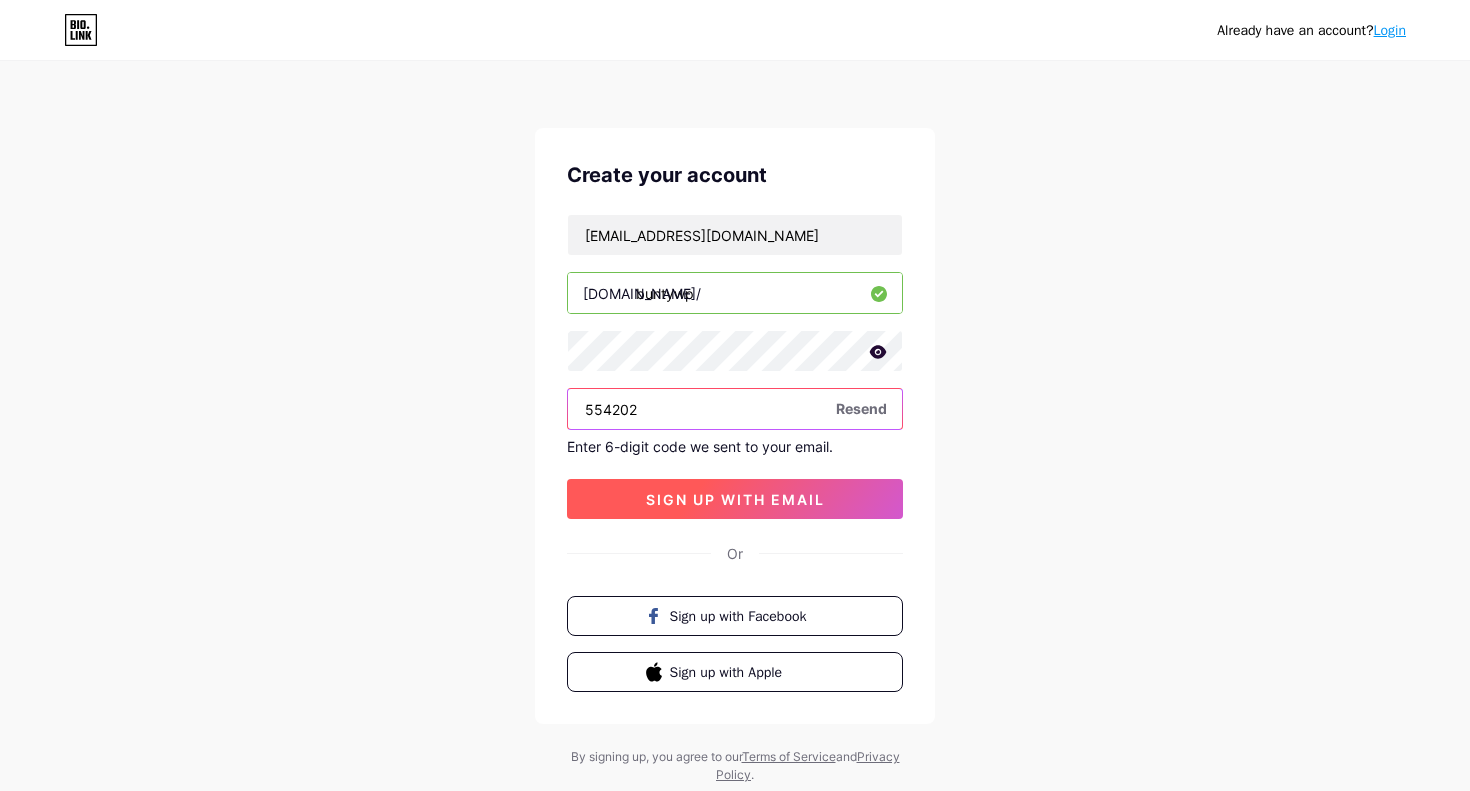 type on "554202" 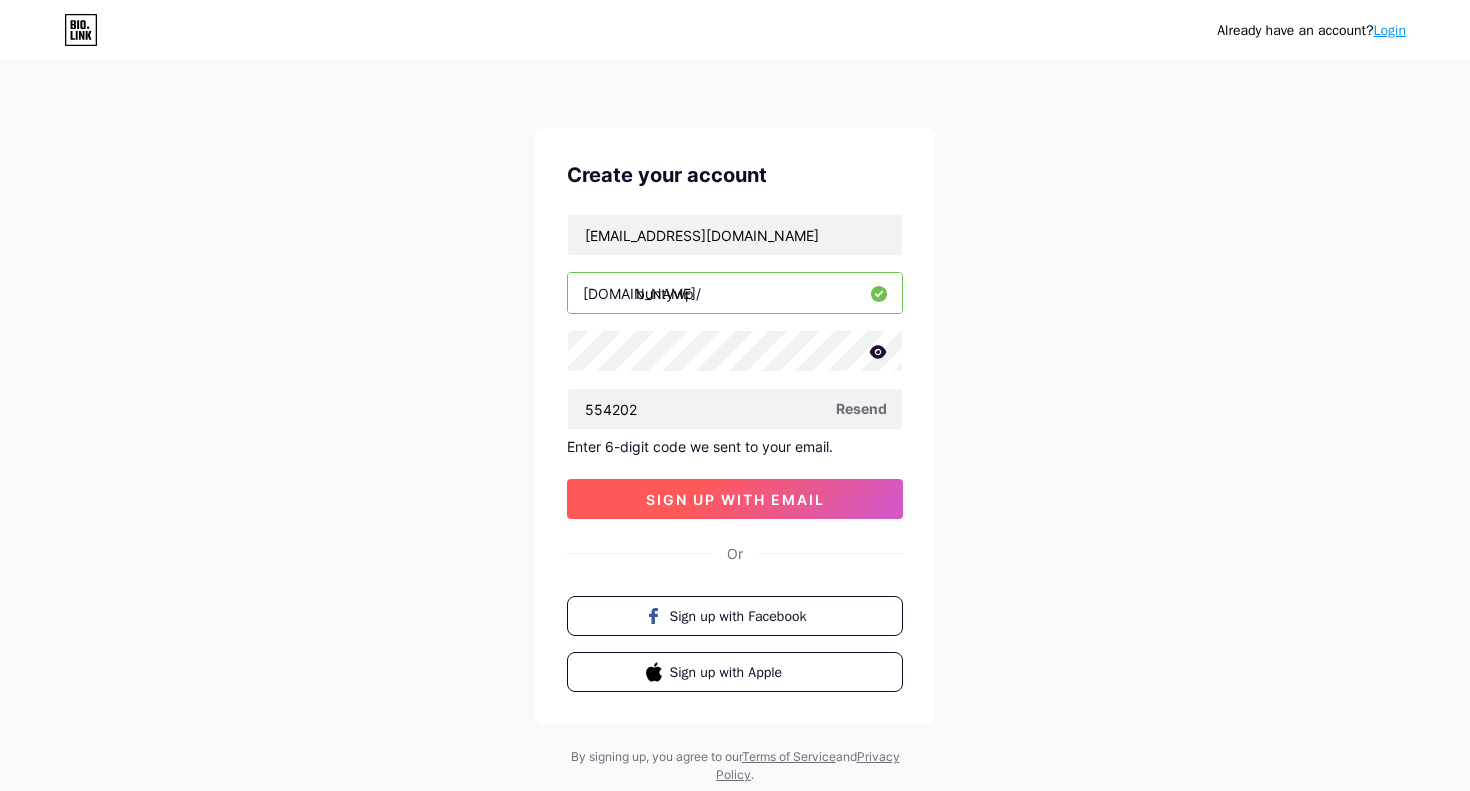 click on "sign up with email" at bounding box center (735, 499) 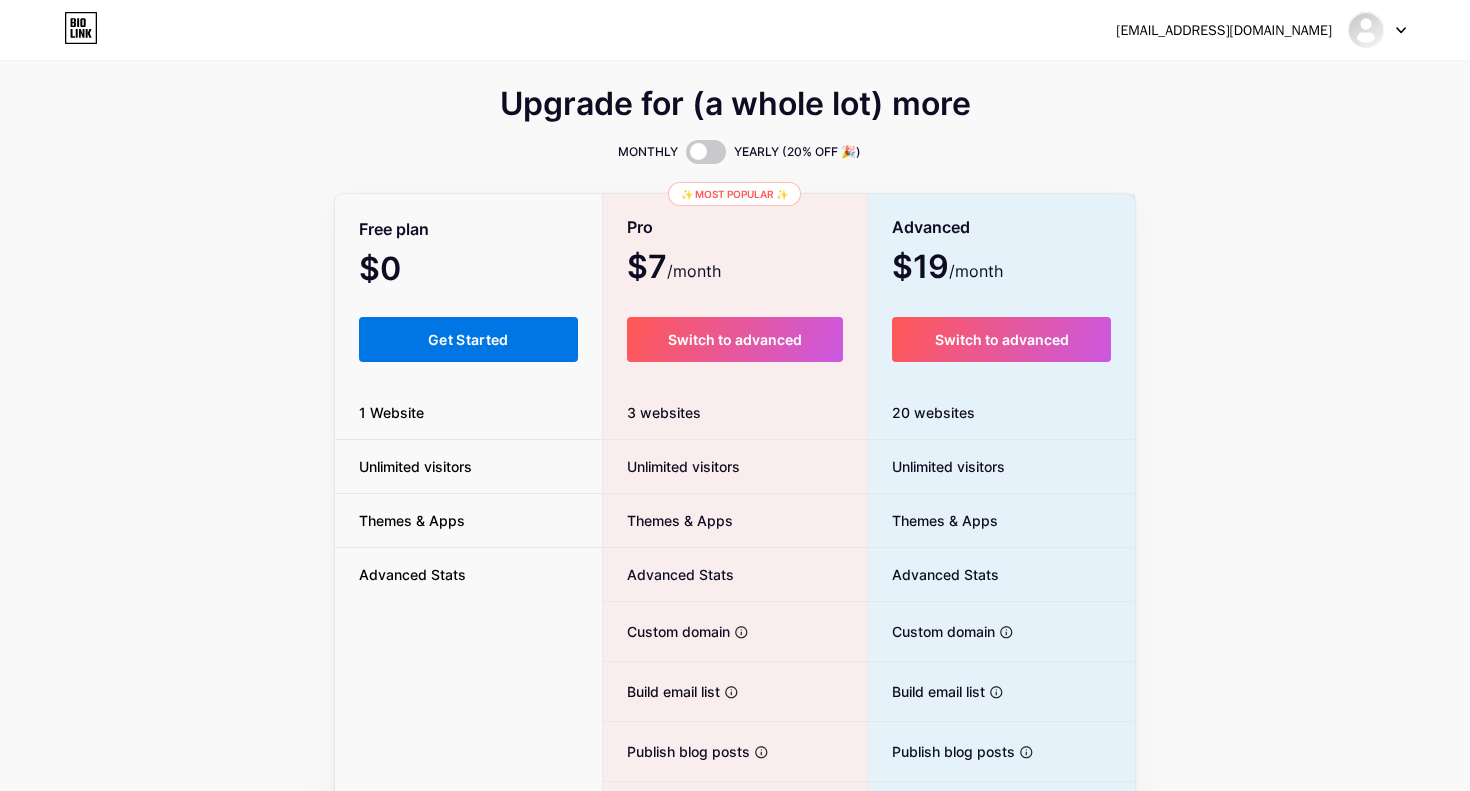 click on "Get Started" at bounding box center (468, 339) 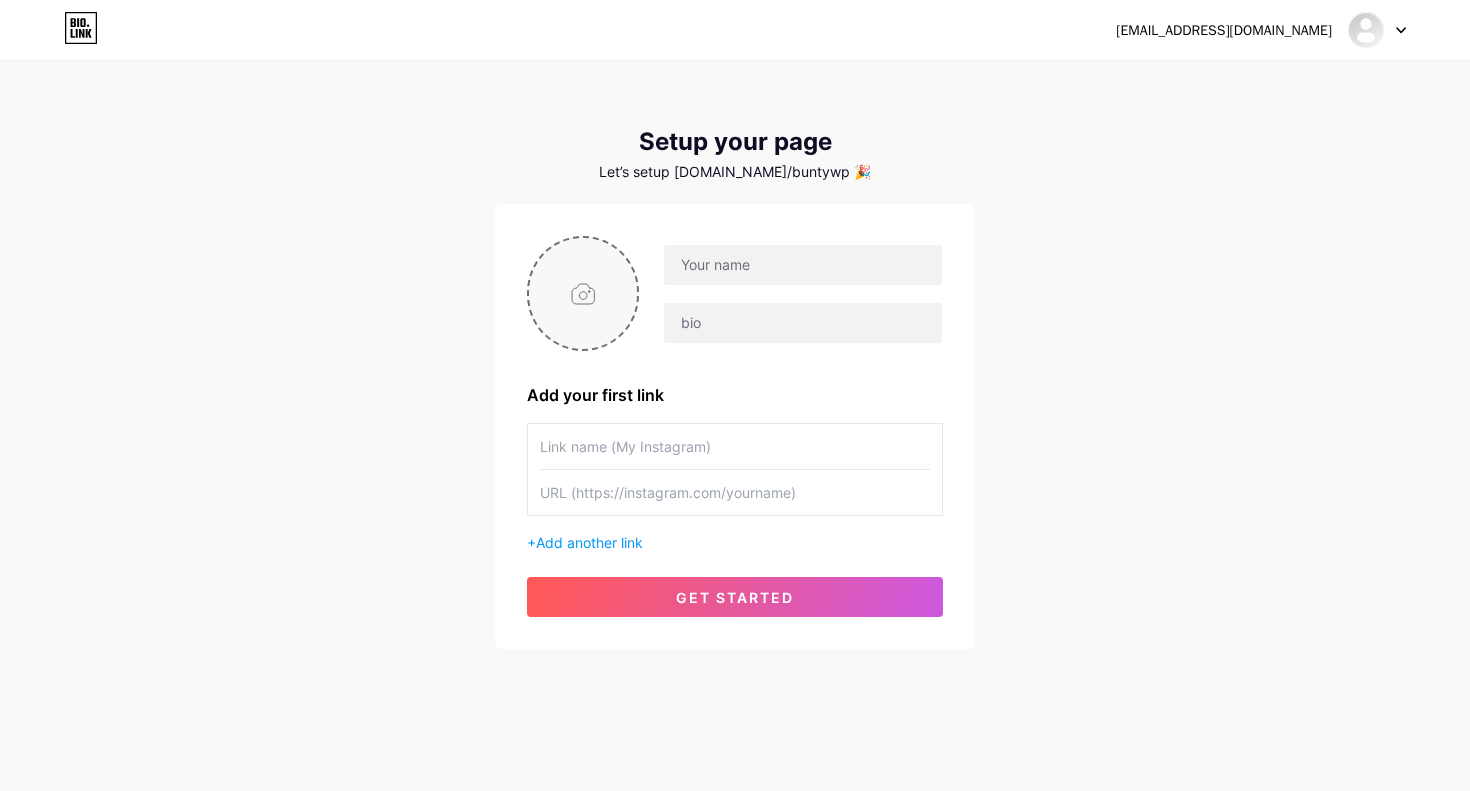 click at bounding box center [583, 293] 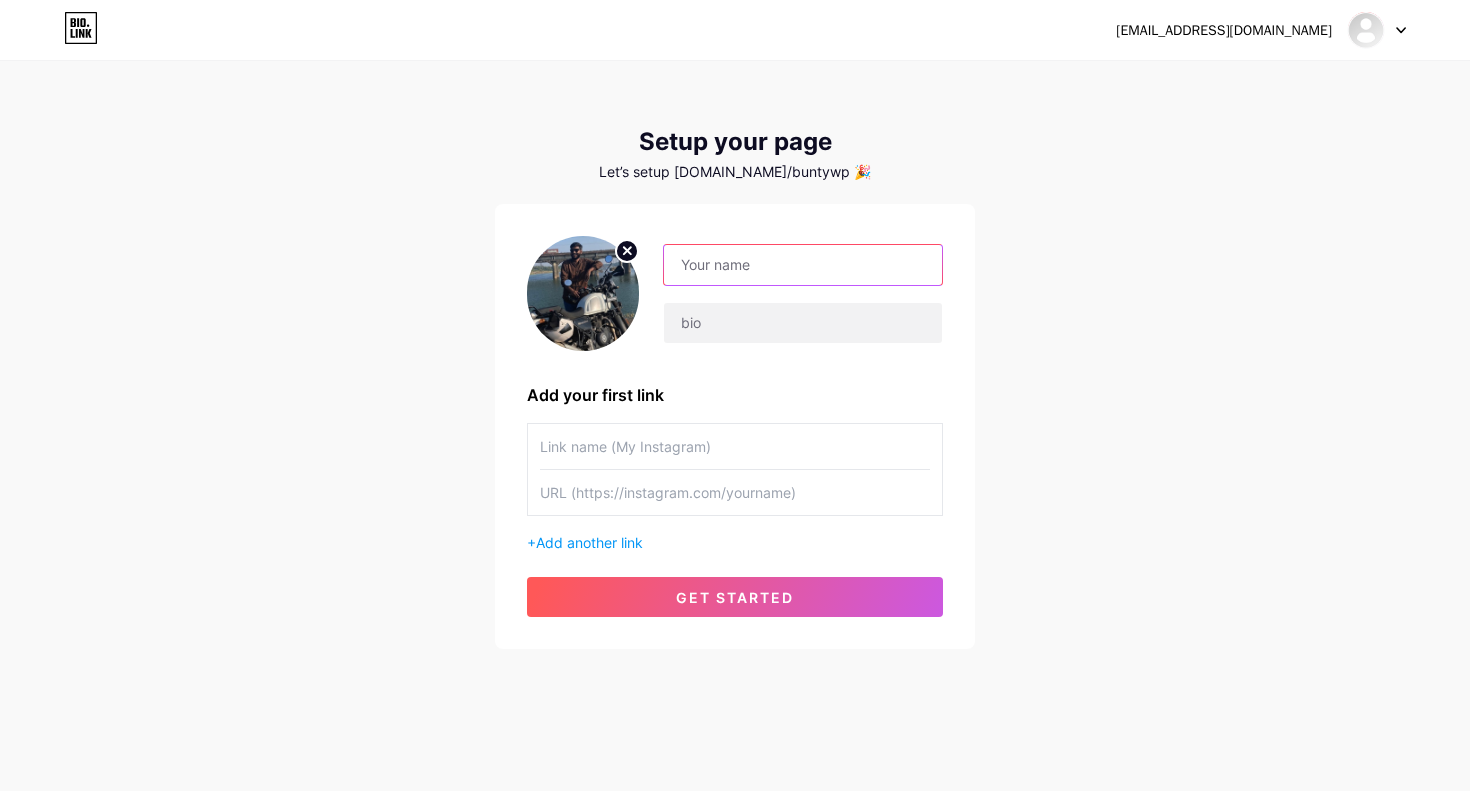 click at bounding box center [803, 265] 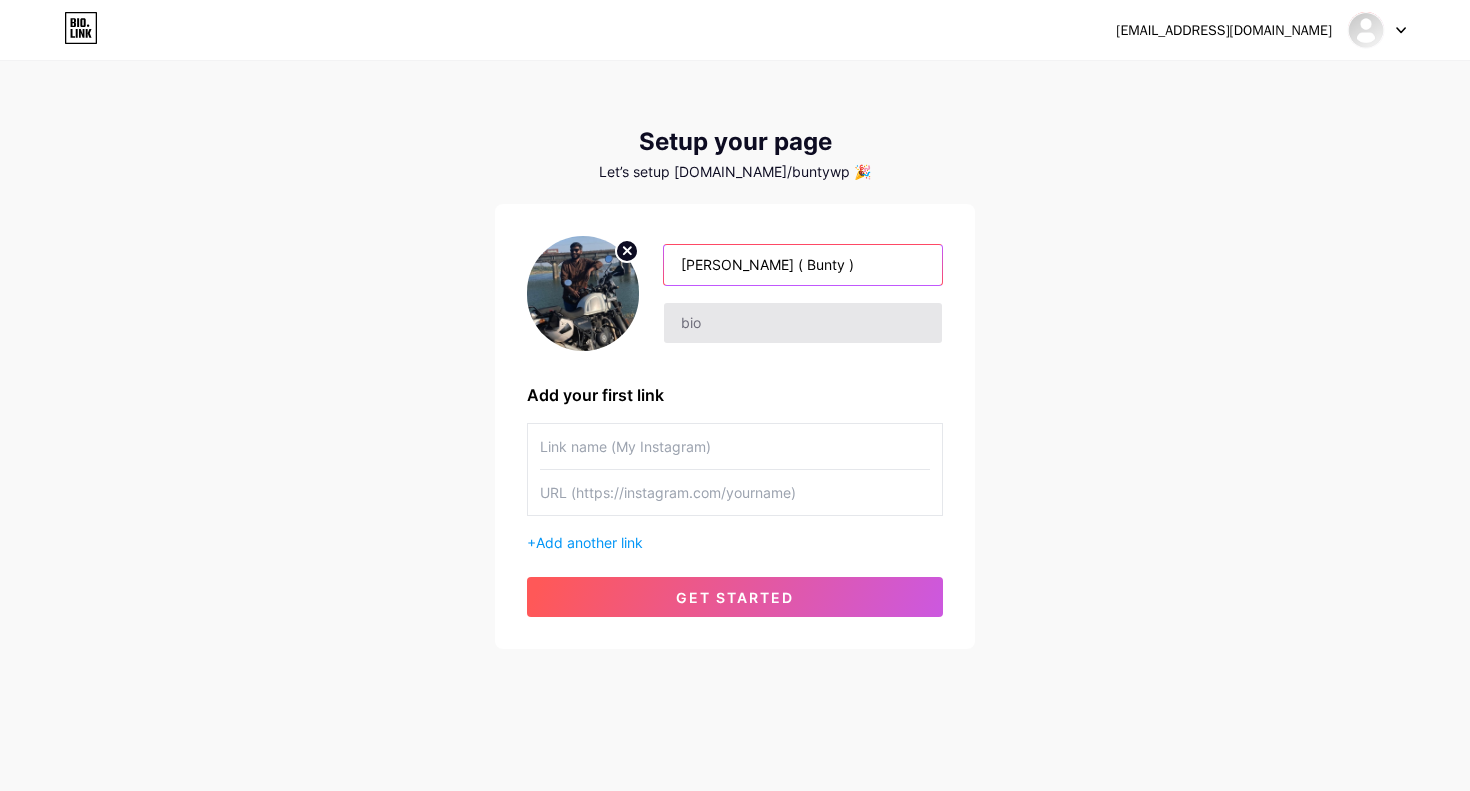 type on "[PERSON_NAME] ( Bunty )" 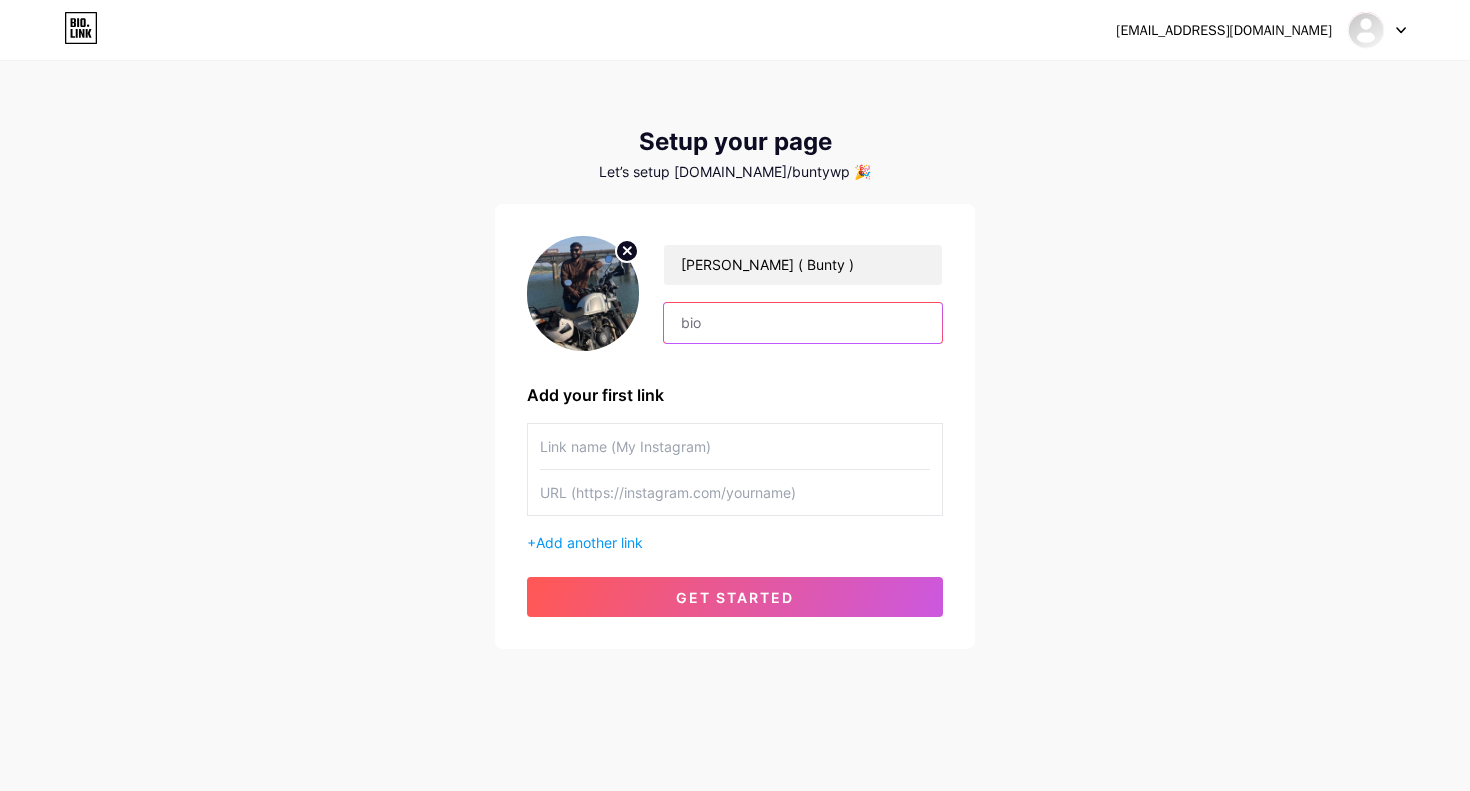 click at bounding box center (803, 323) 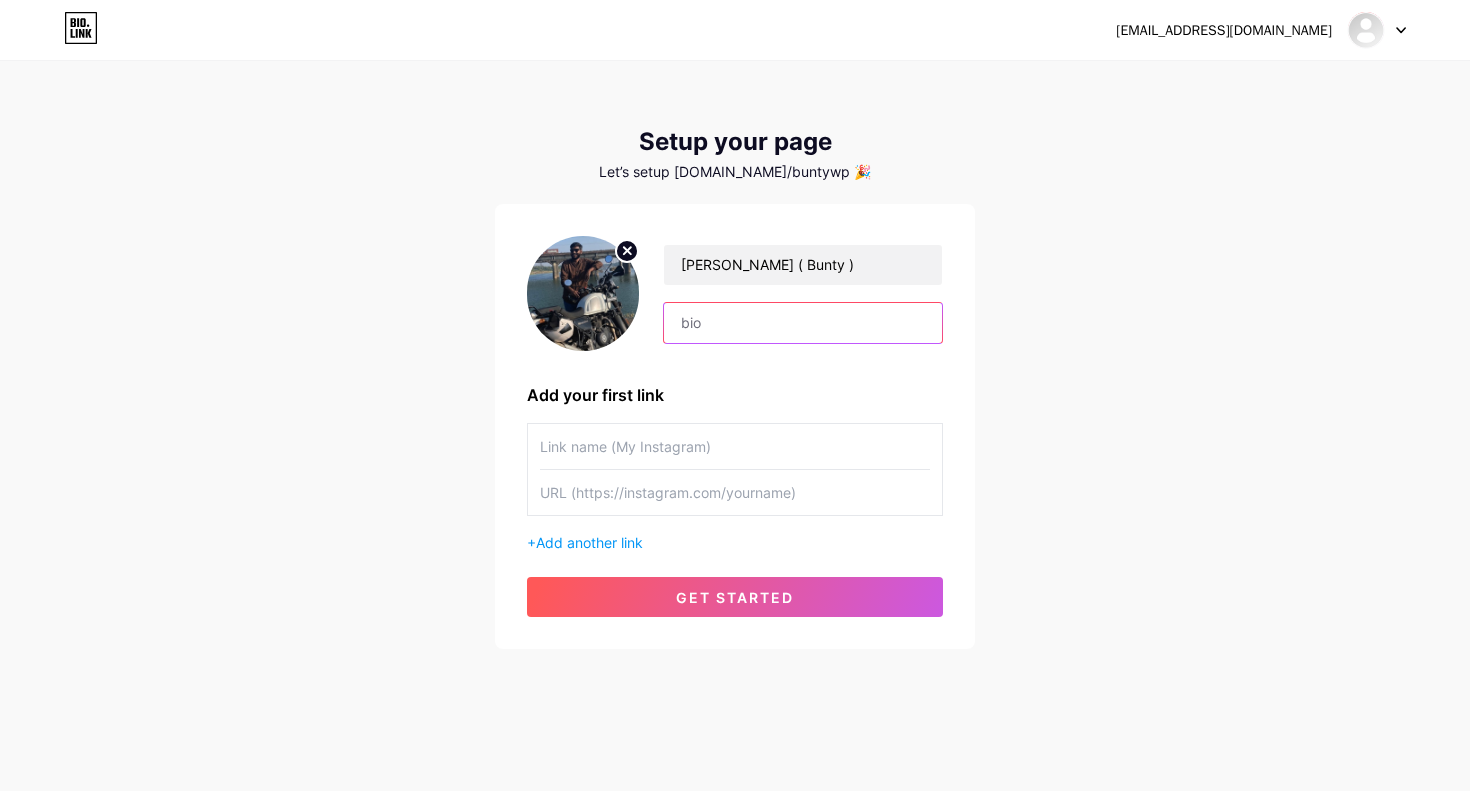 click at bounding box center (803, 323) 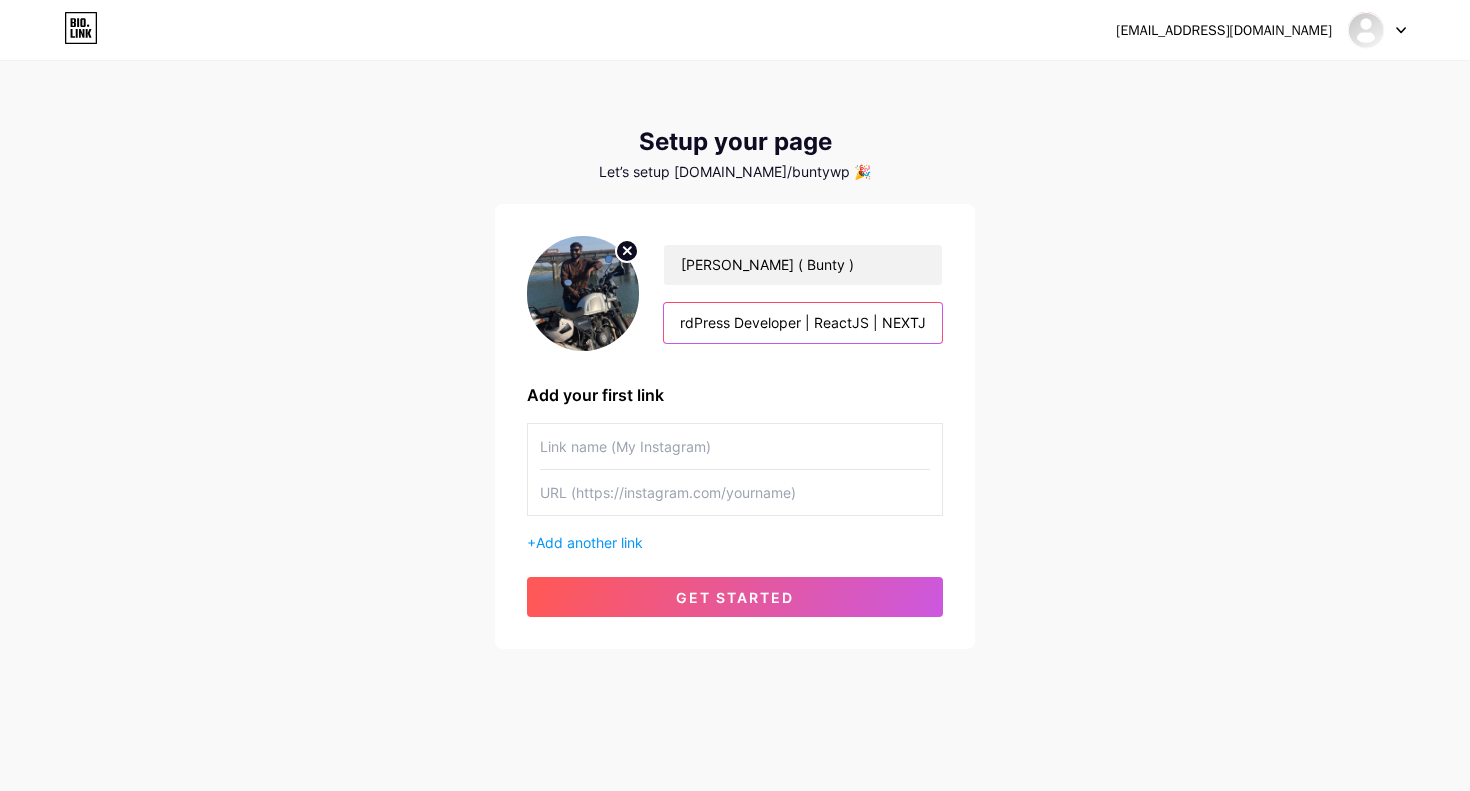 scroll, scrollTop: 0, scrollLeft: 100, axis: horizontal 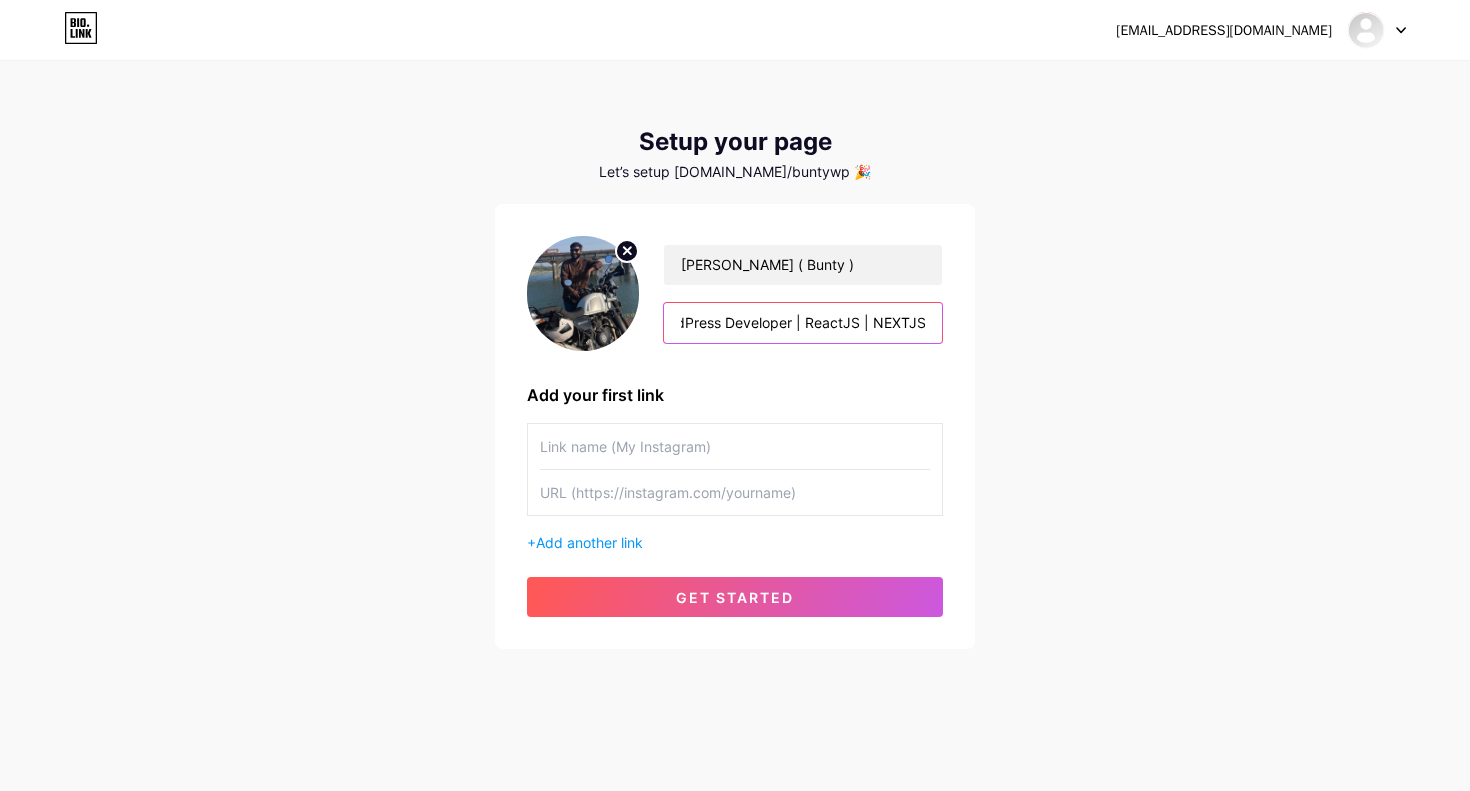 type on "Full-Stack WordPress Developer | ReactJS | NEXTJS" 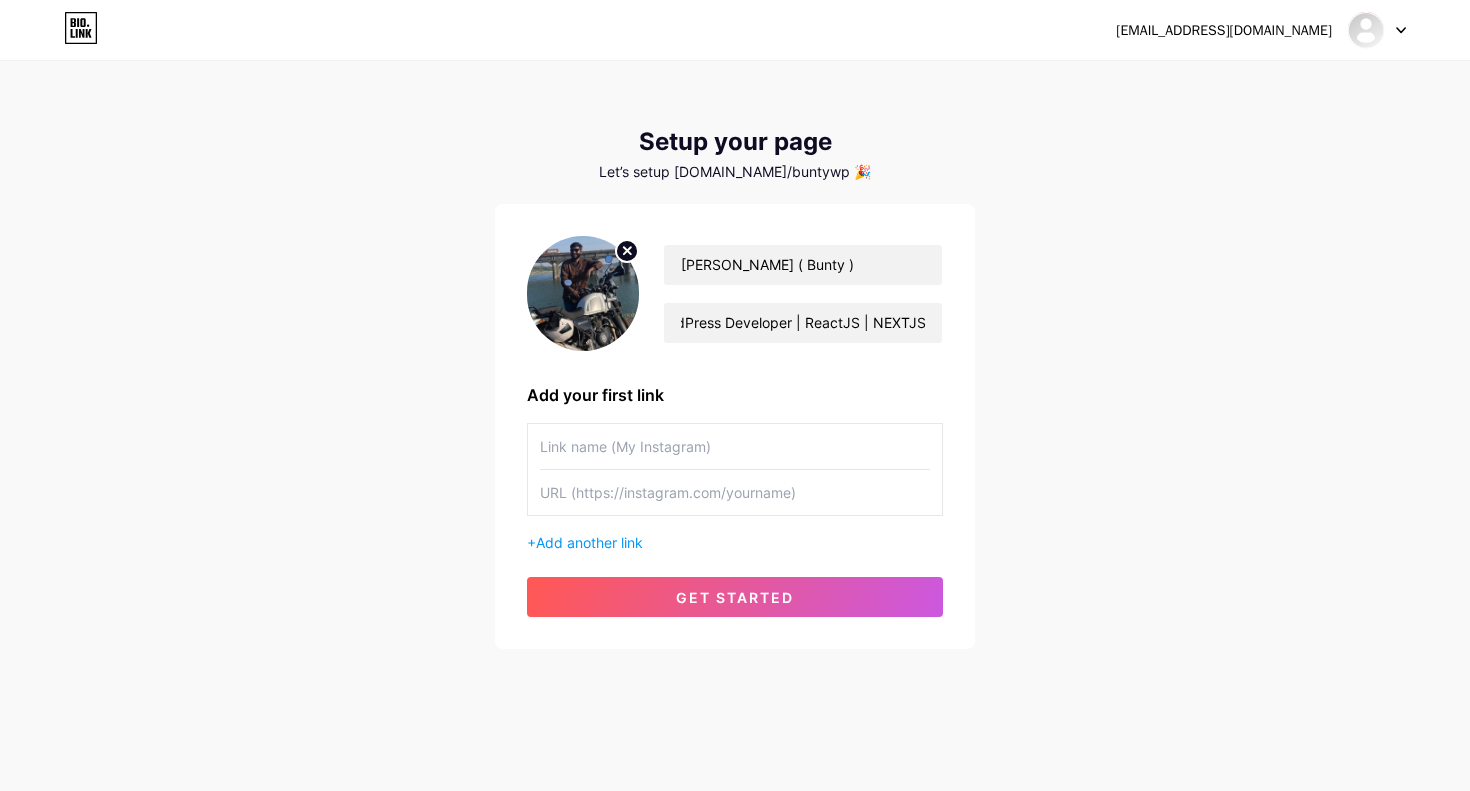 click at bounding box center (735, 446) 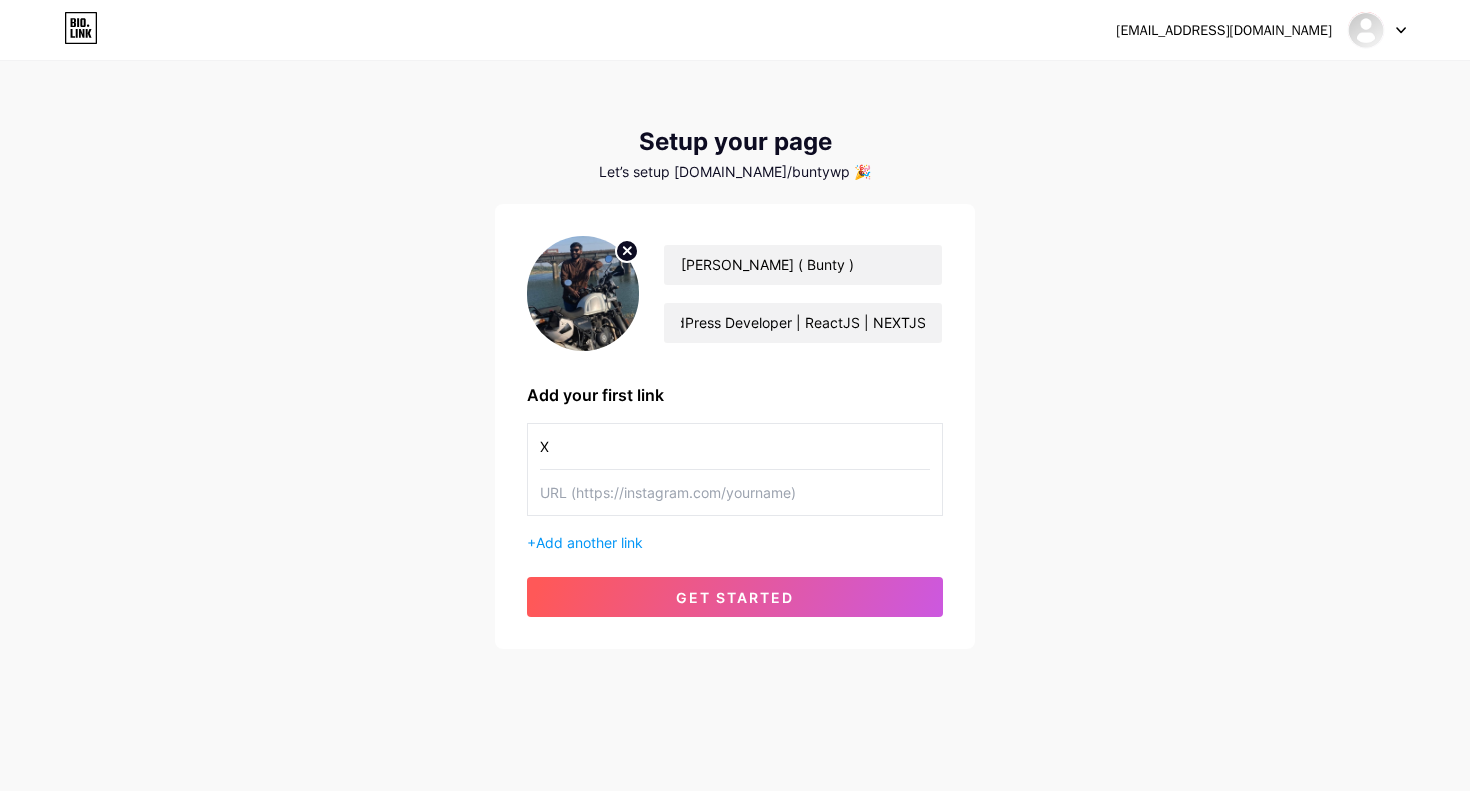 type on "X" 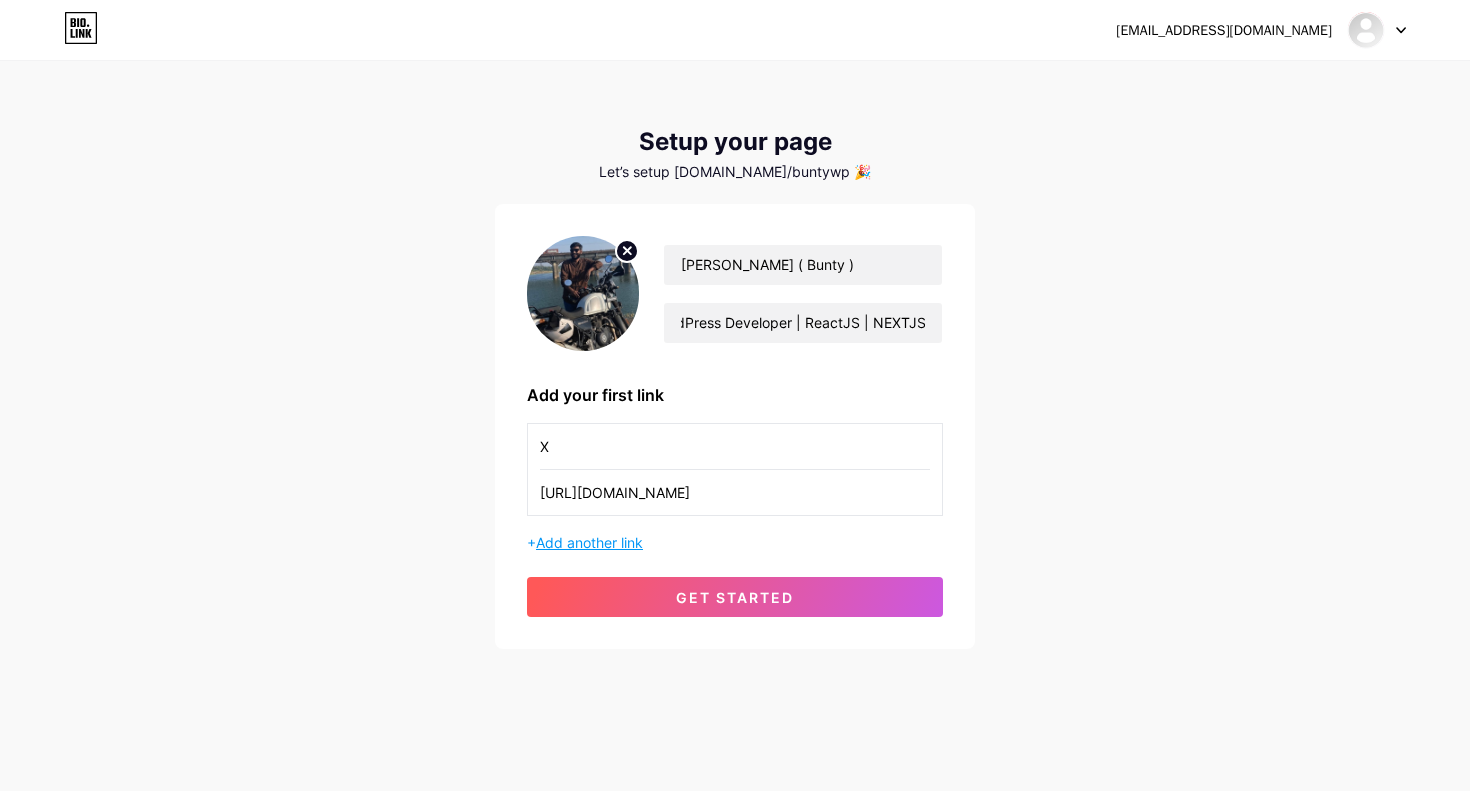type on "[URL][DOMAIN_NAME]" 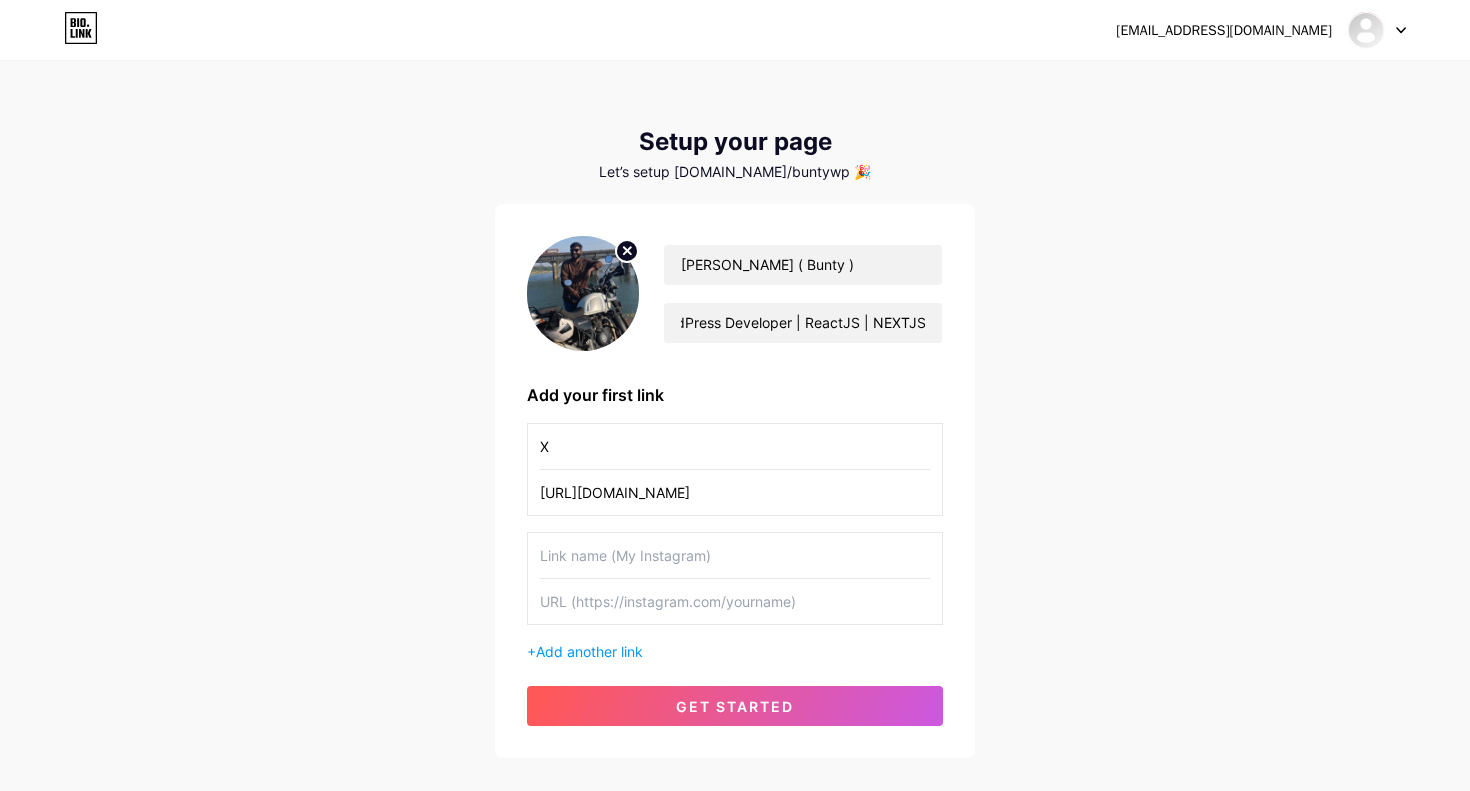 click at bounding box center (735, 555) 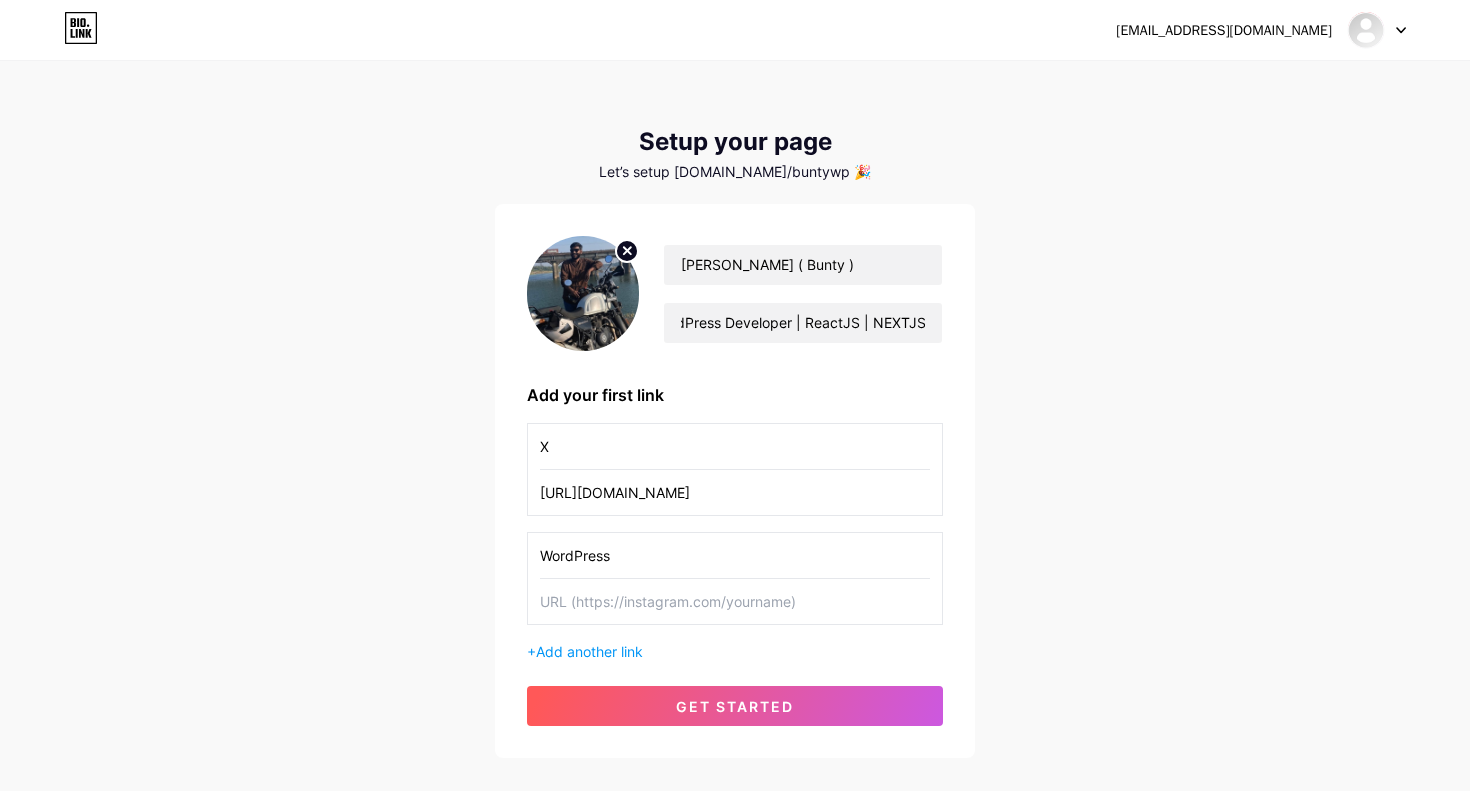 type on "WordPress" 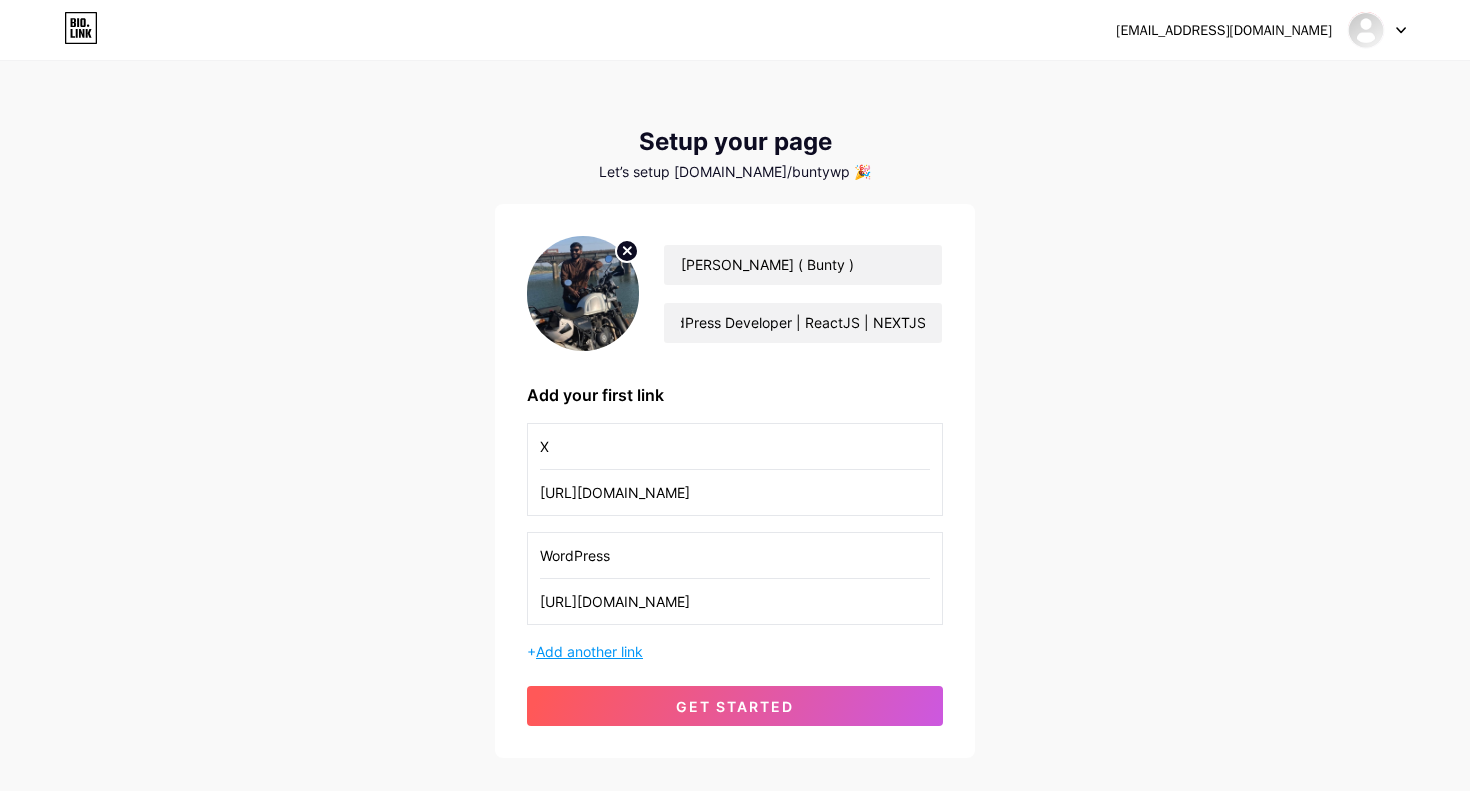 type on "[URL][DOMAIN_NAME]" 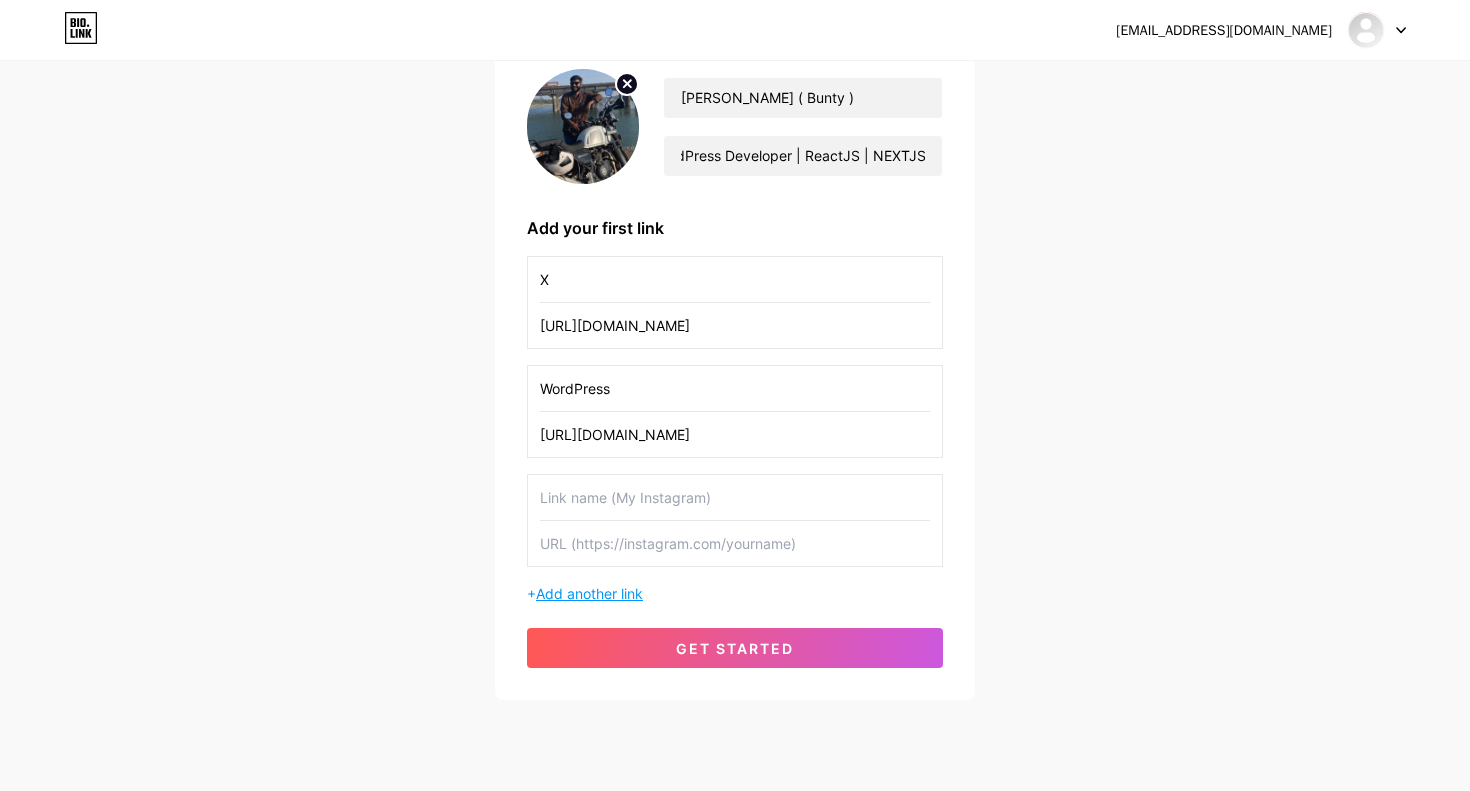 scroll, scrollTop: 220, scrollLeft: 0, axis: vertical 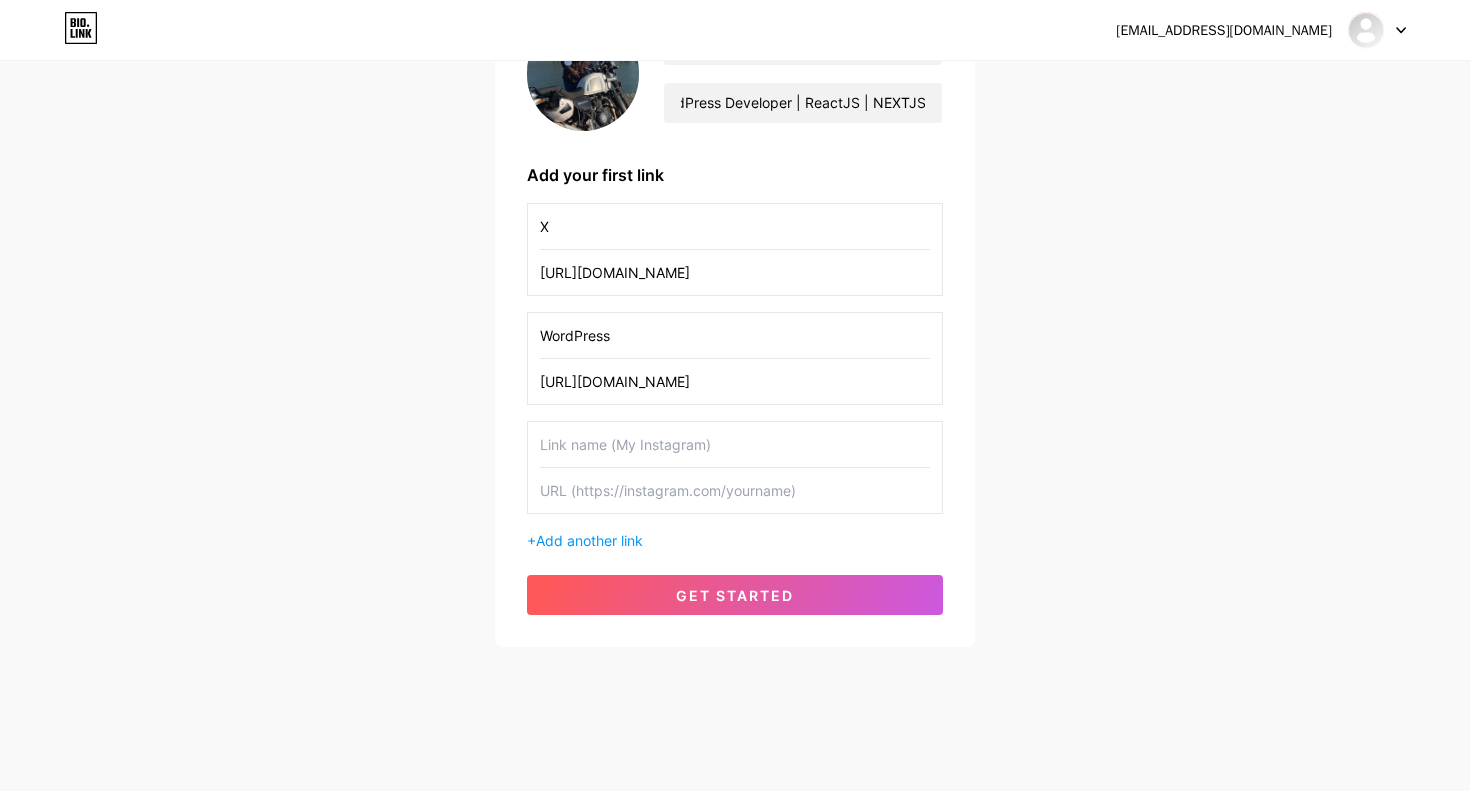 click at bounding box center [735, 444] 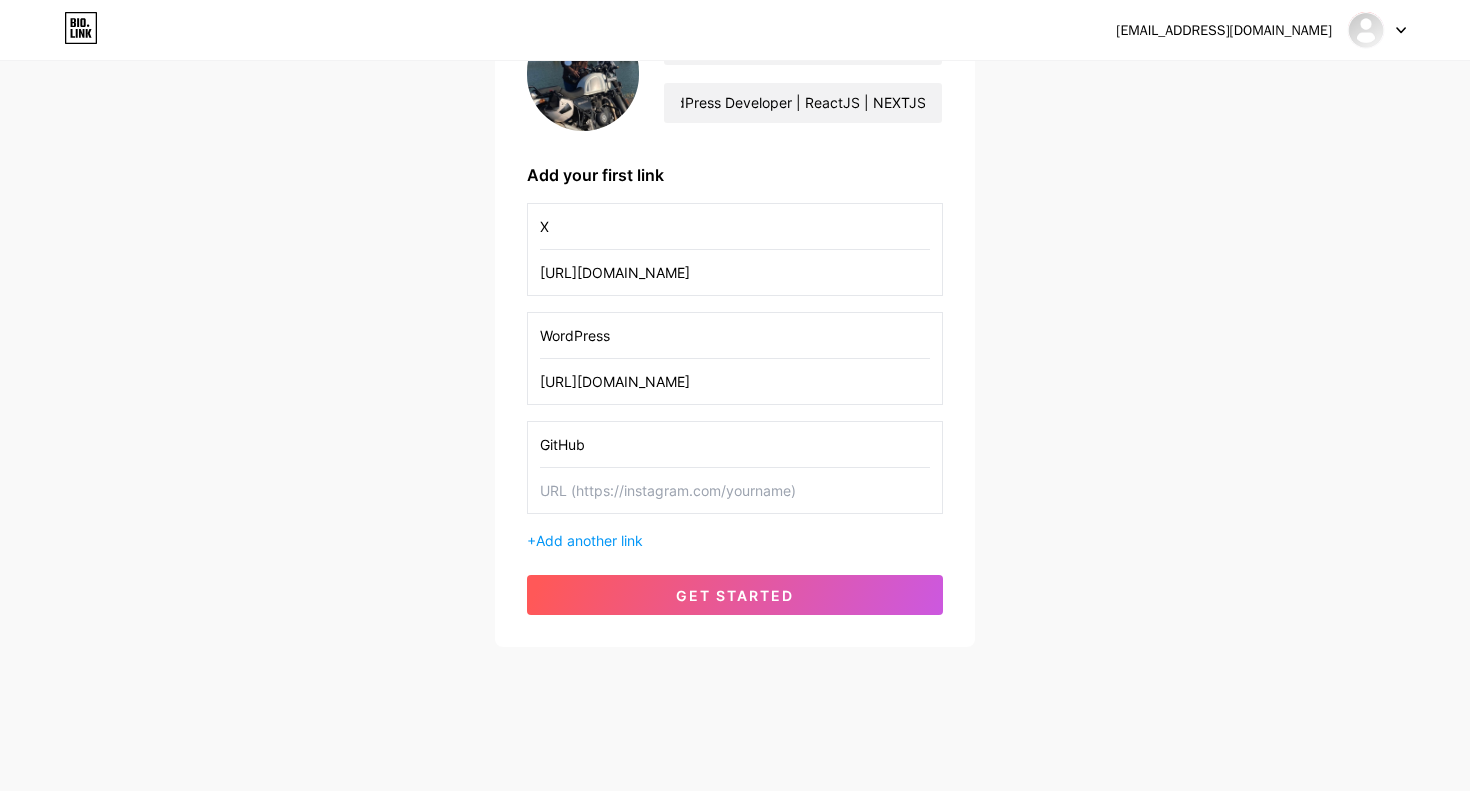 type on "GitHub" 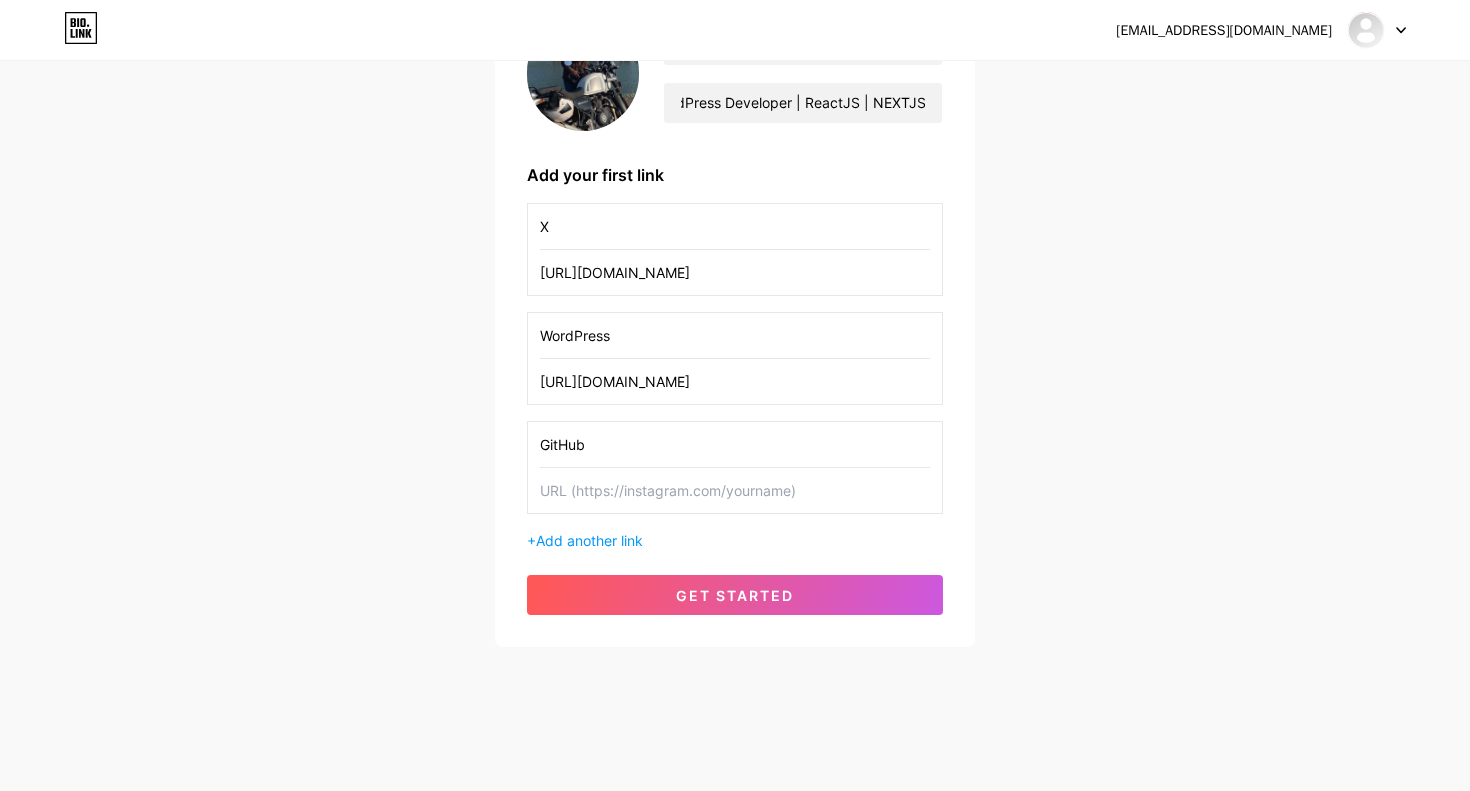 paste on "[URL][DOMAIN_NAME]" 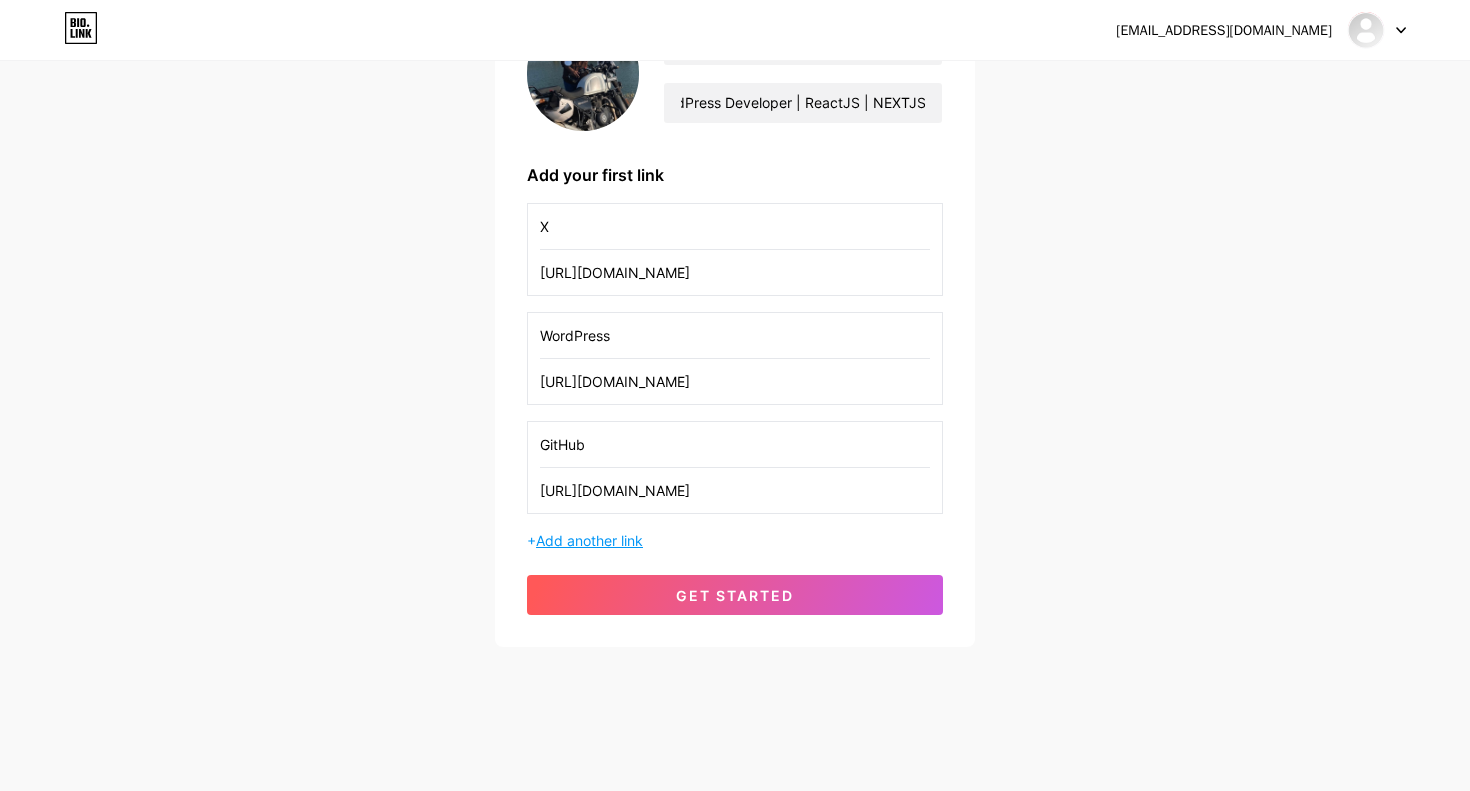type on "[URL][DOMAIN_NAME]" 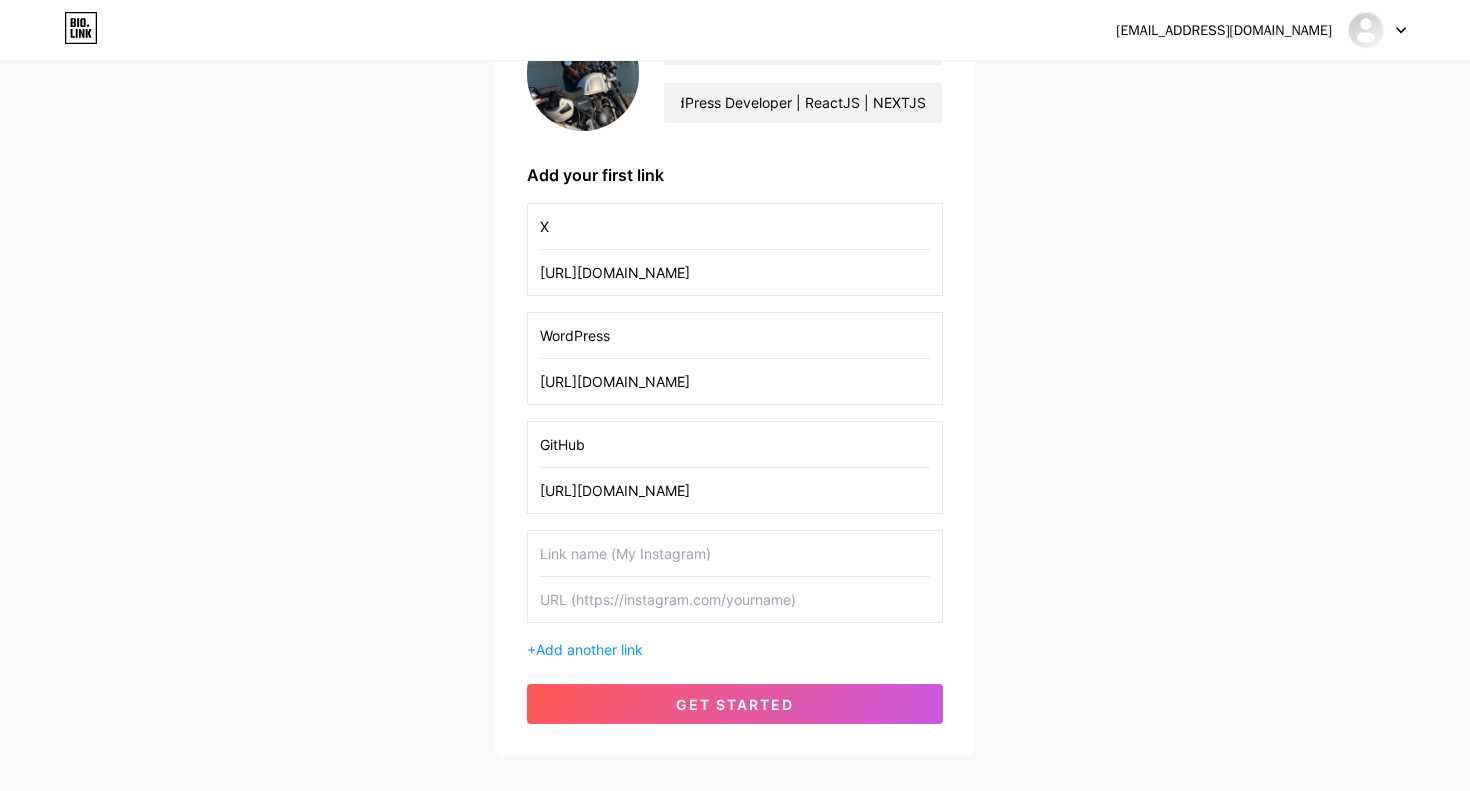 click at bounding box center (735, 553) 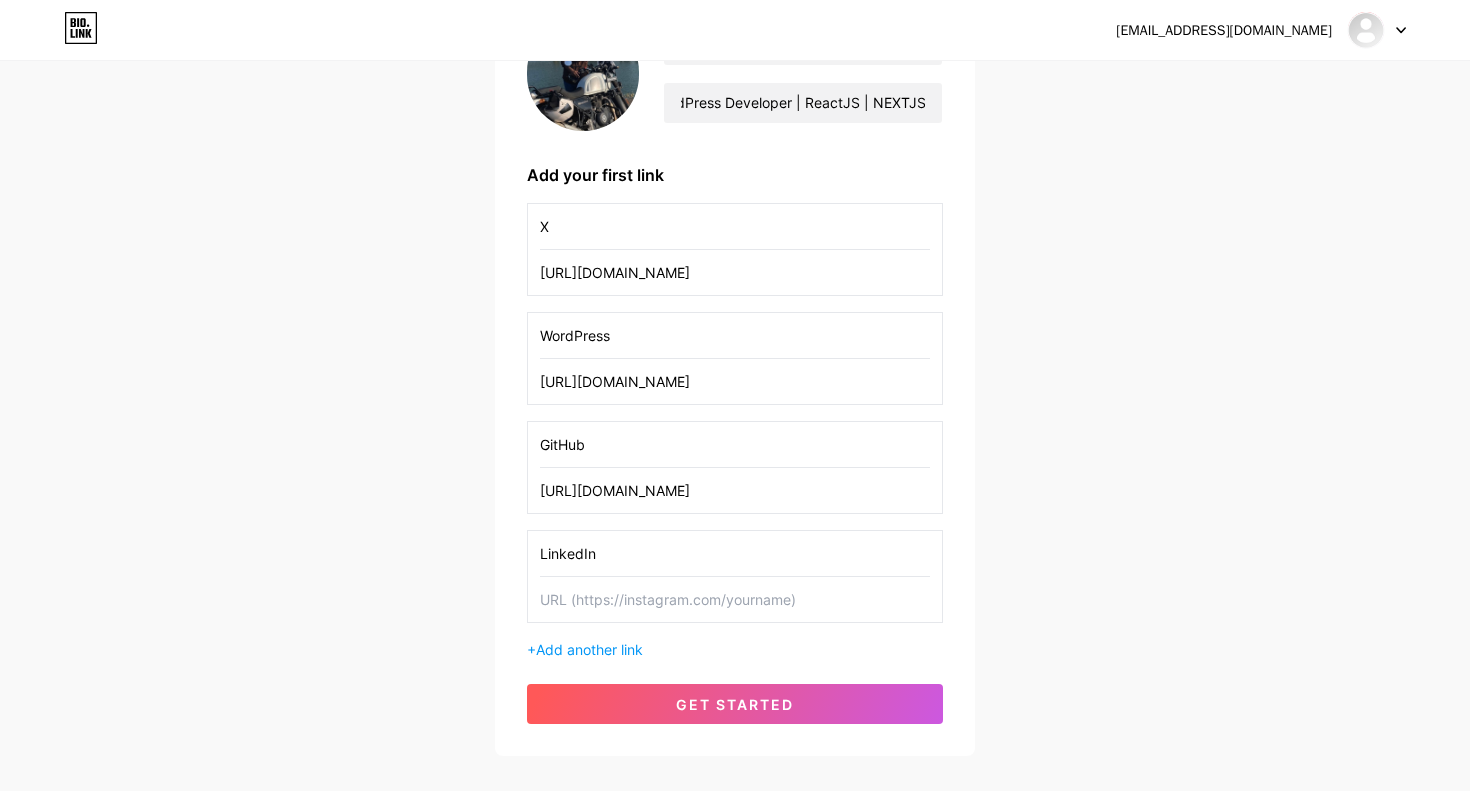 type on "LinkedIn" 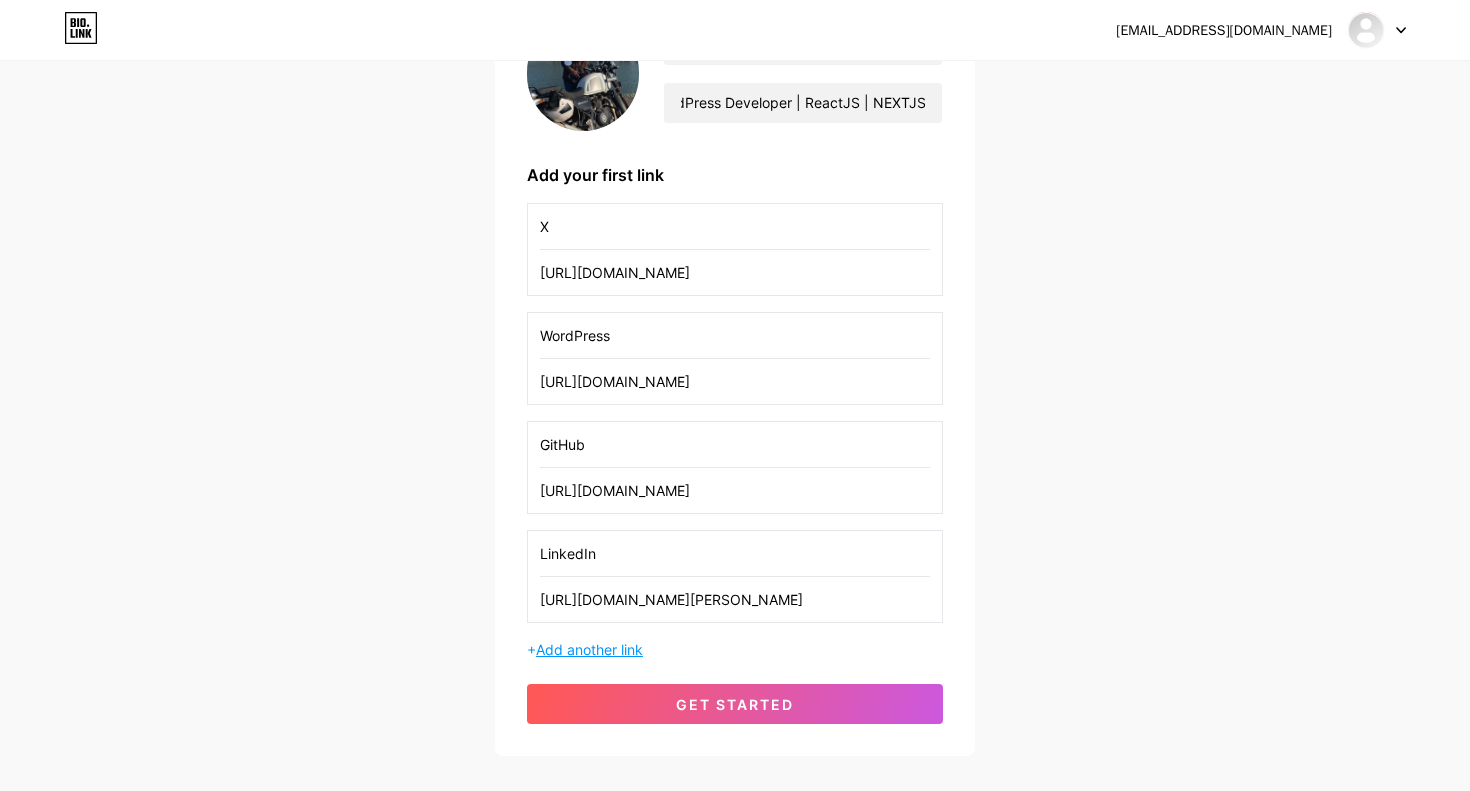 type on "[URL][DOMAIN_NAME][PERSON_NAME]" 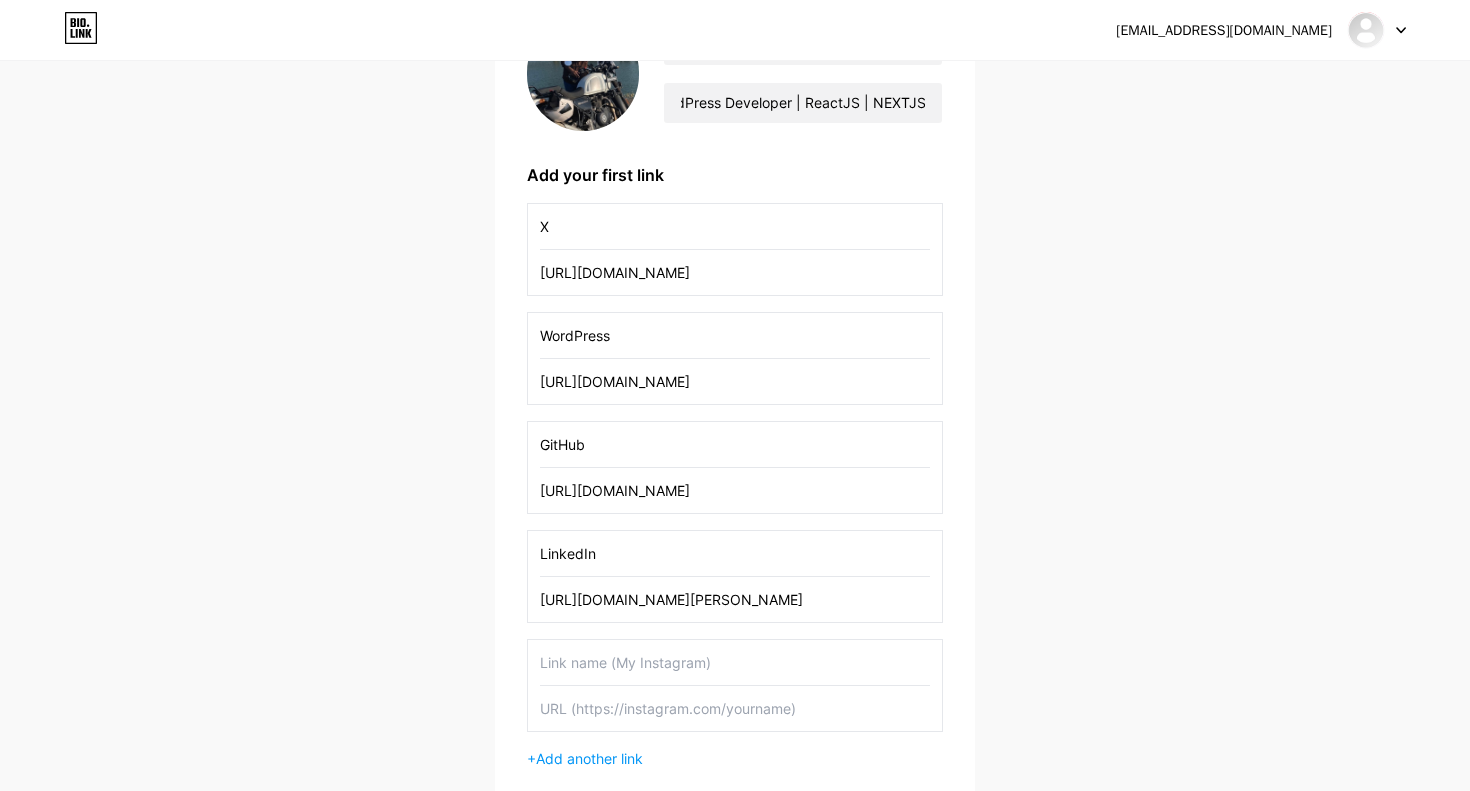 click at bounding box center [735, 662] 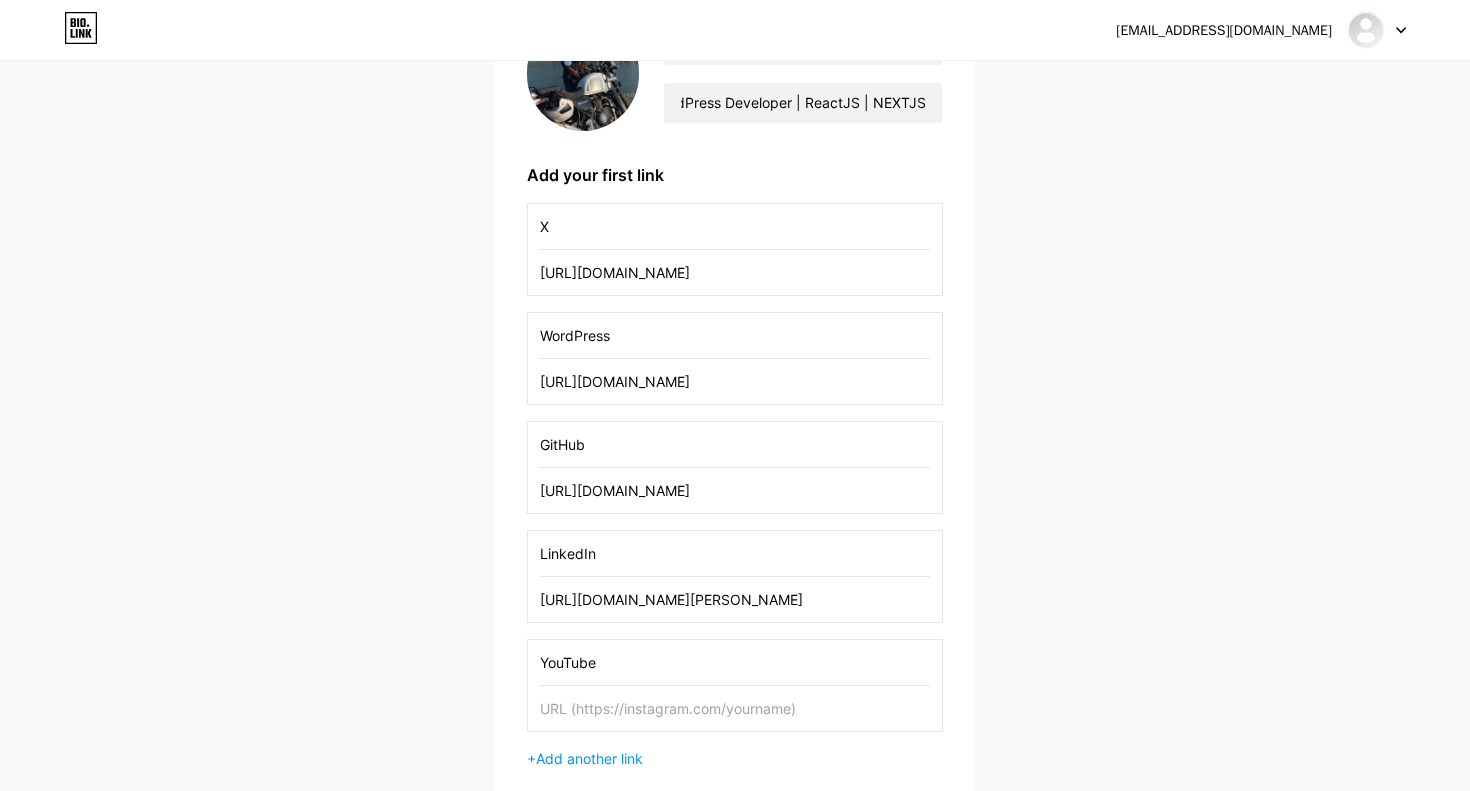 type on "YouTube" 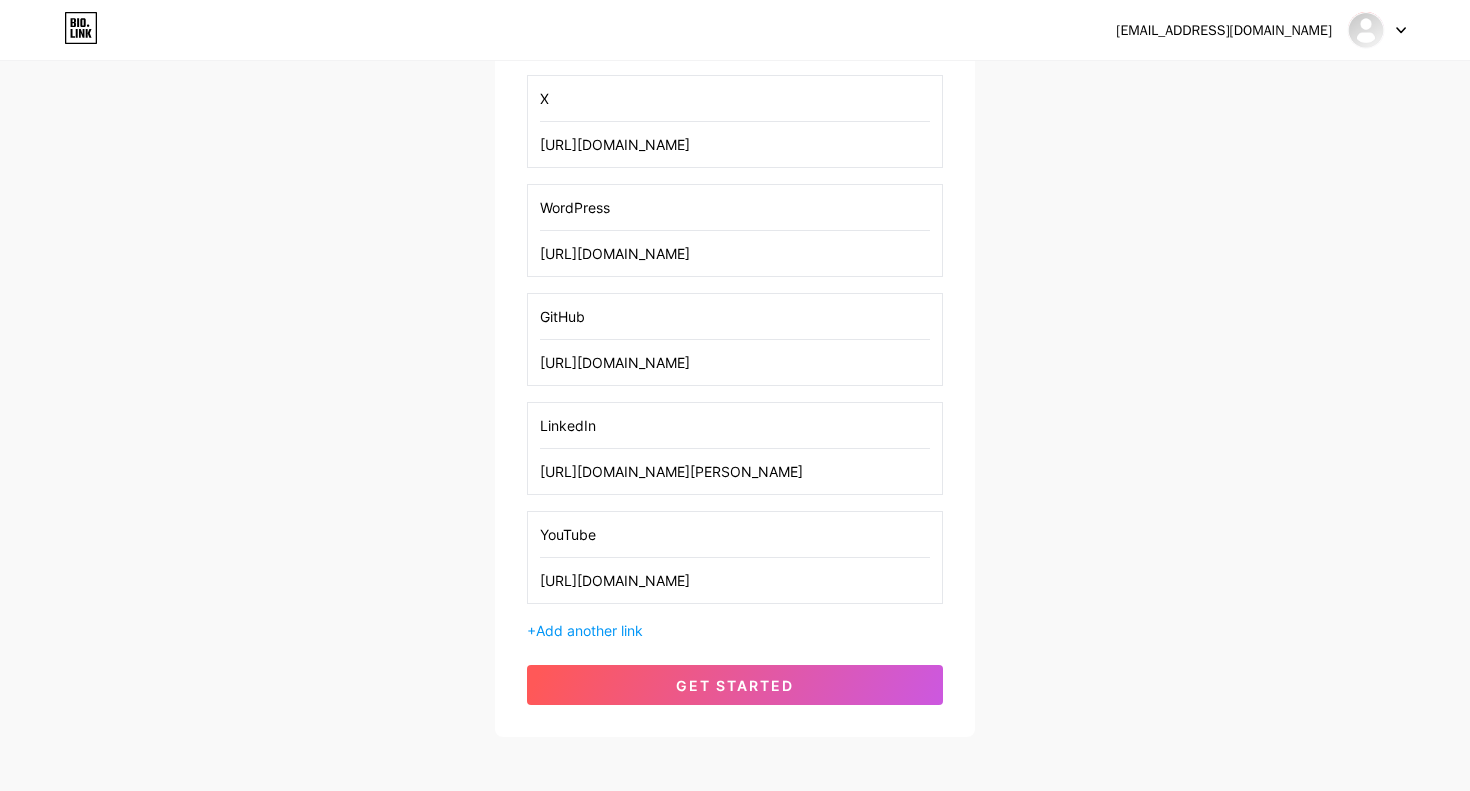 scroll, scrollTop: 410, scrollLeft: 0, axis: vertical 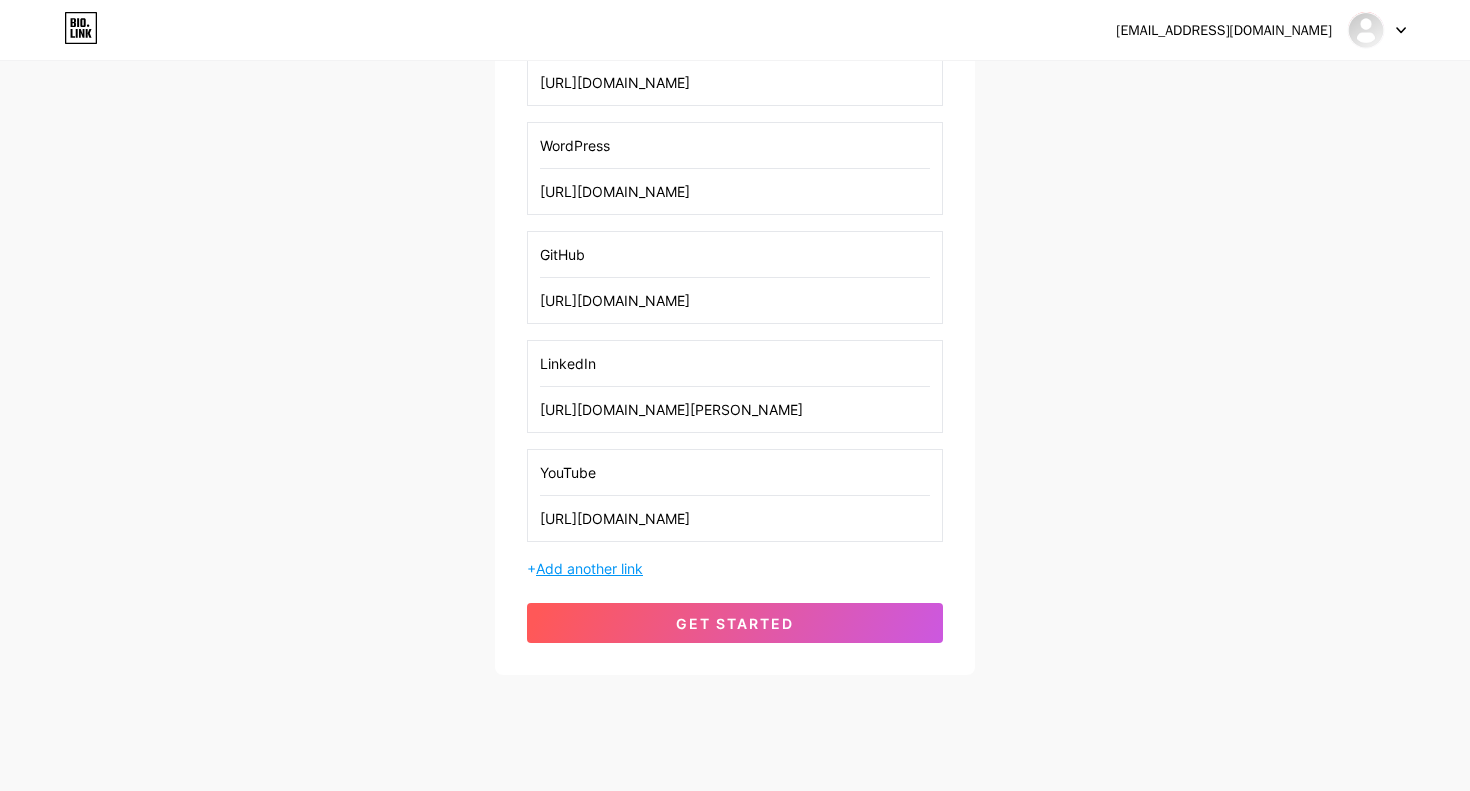 type on "[URL][DOMAIN_NAME]" 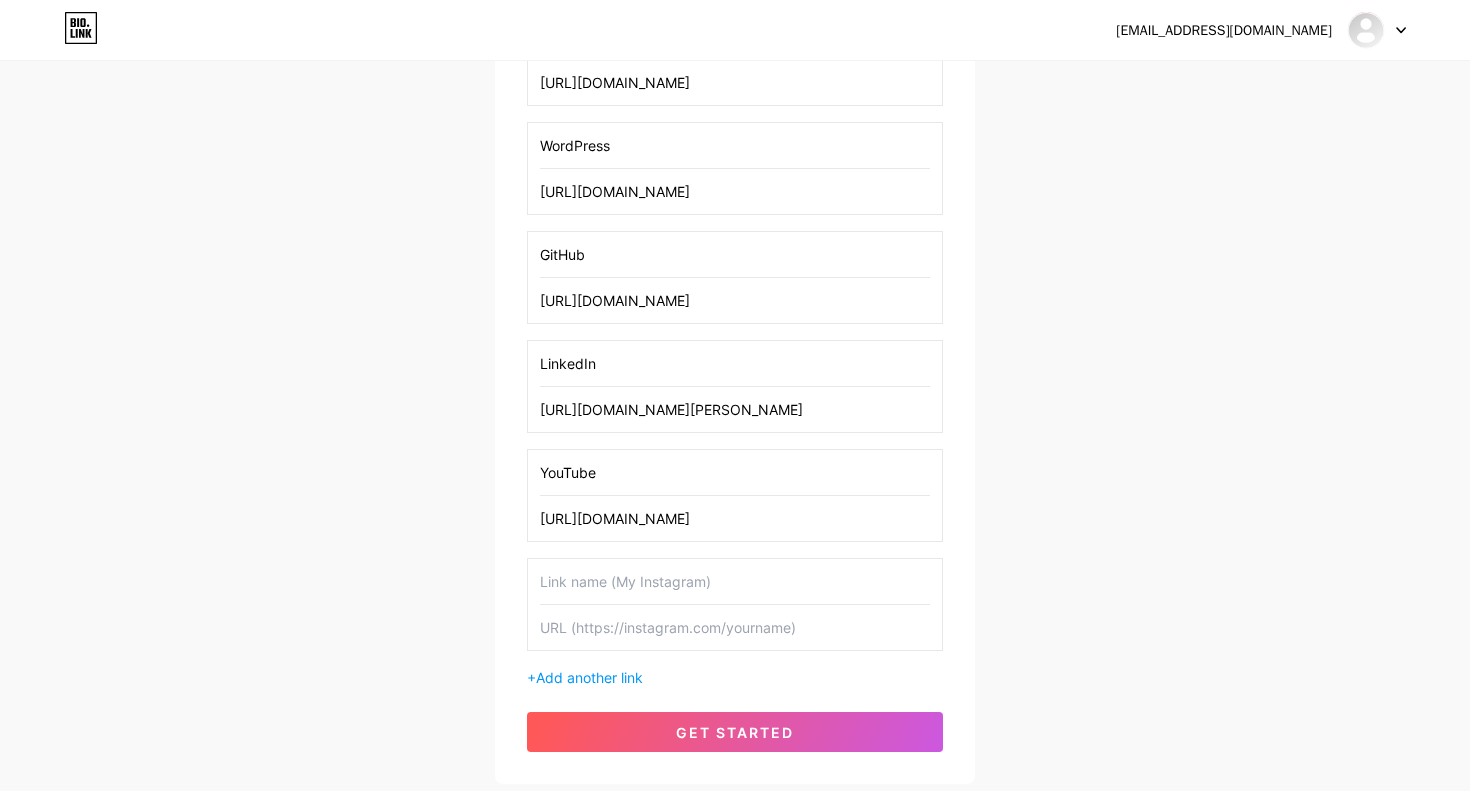 click at bounding box center [735, 581] 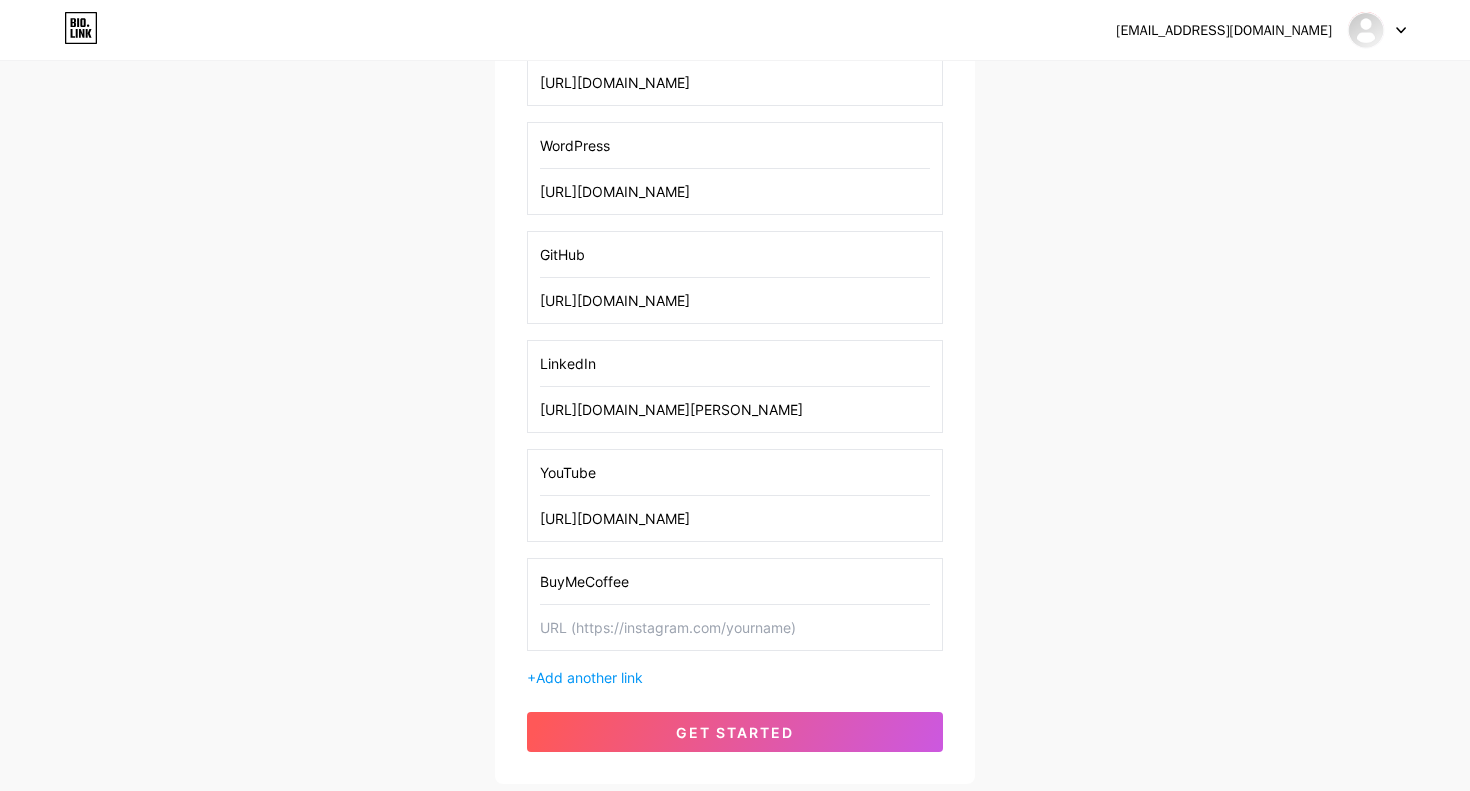 type on "BuyMeCoffee" 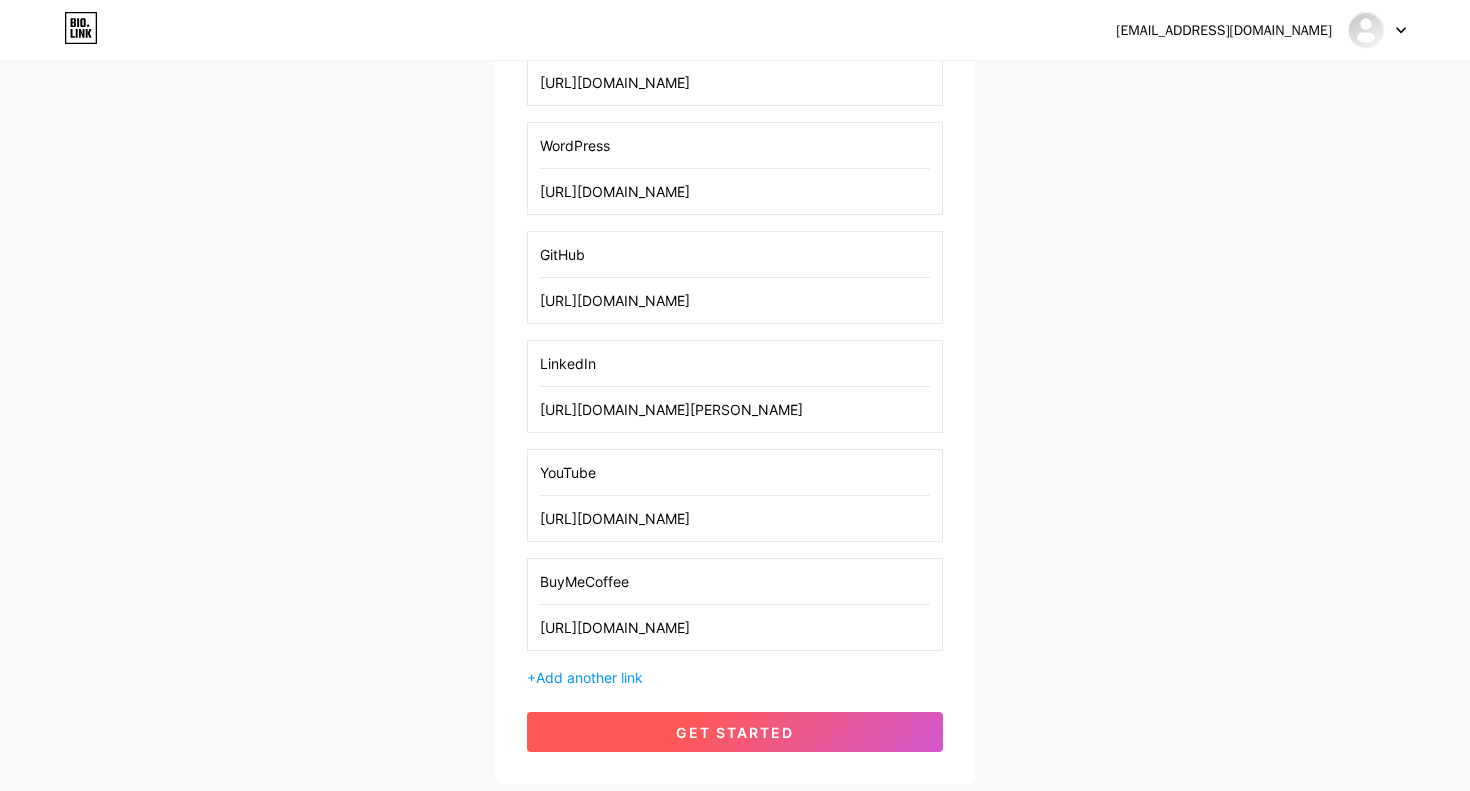 type on "[URL][DOMAIN_NAME]" 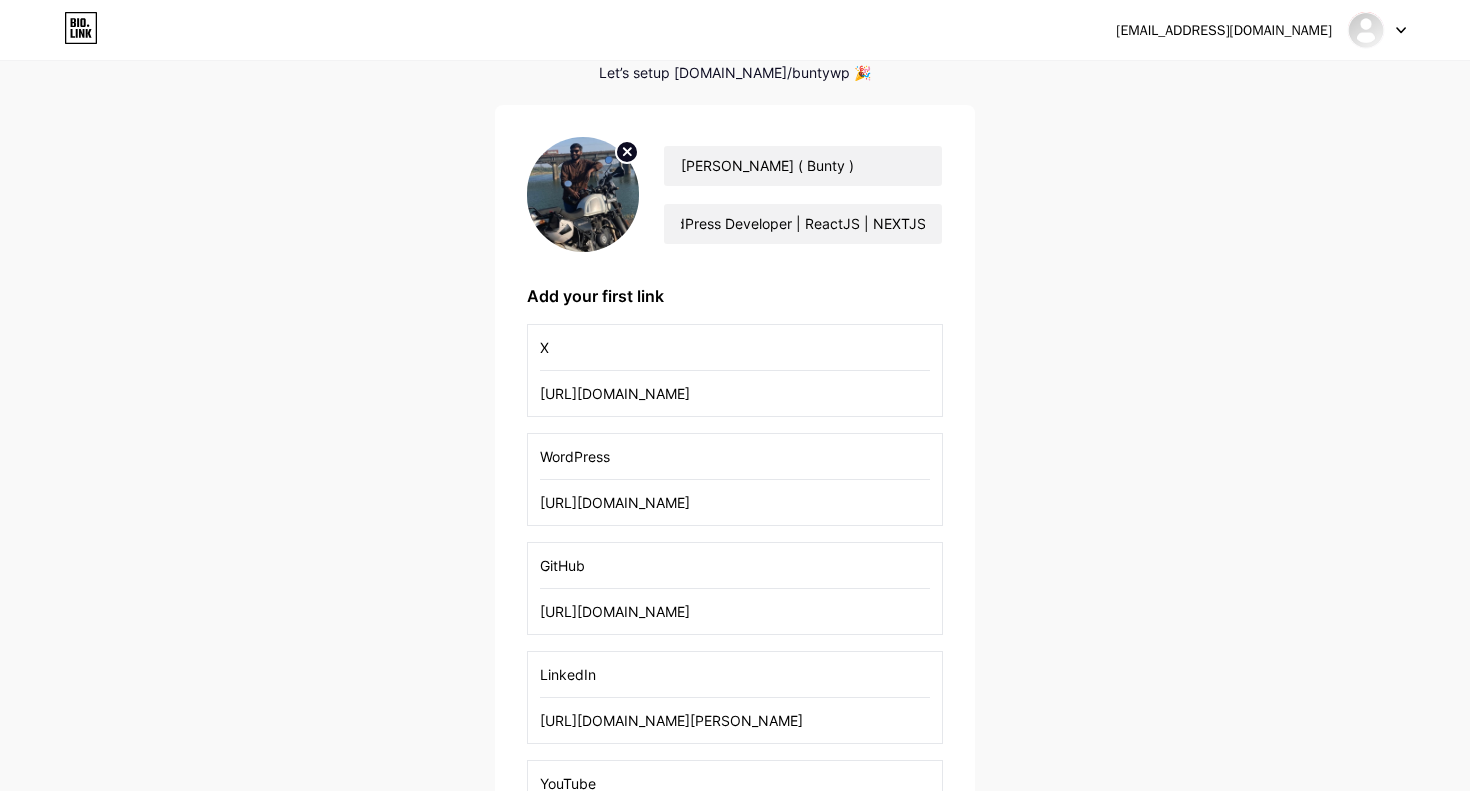 scroll, scrollTop: 0, scrollLeft: 0, axis: both 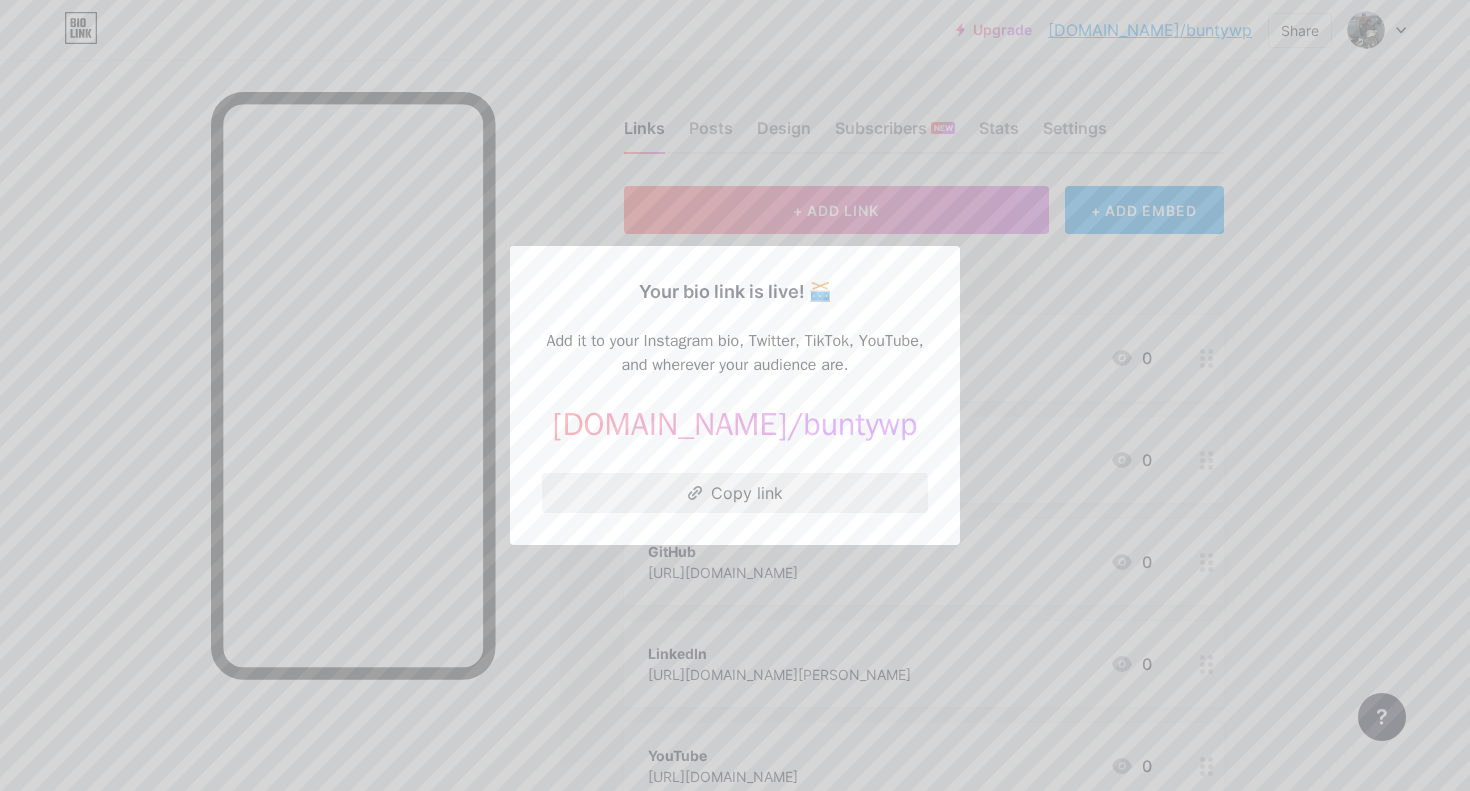 click on "Copy link" at bounding box center (735, 493) 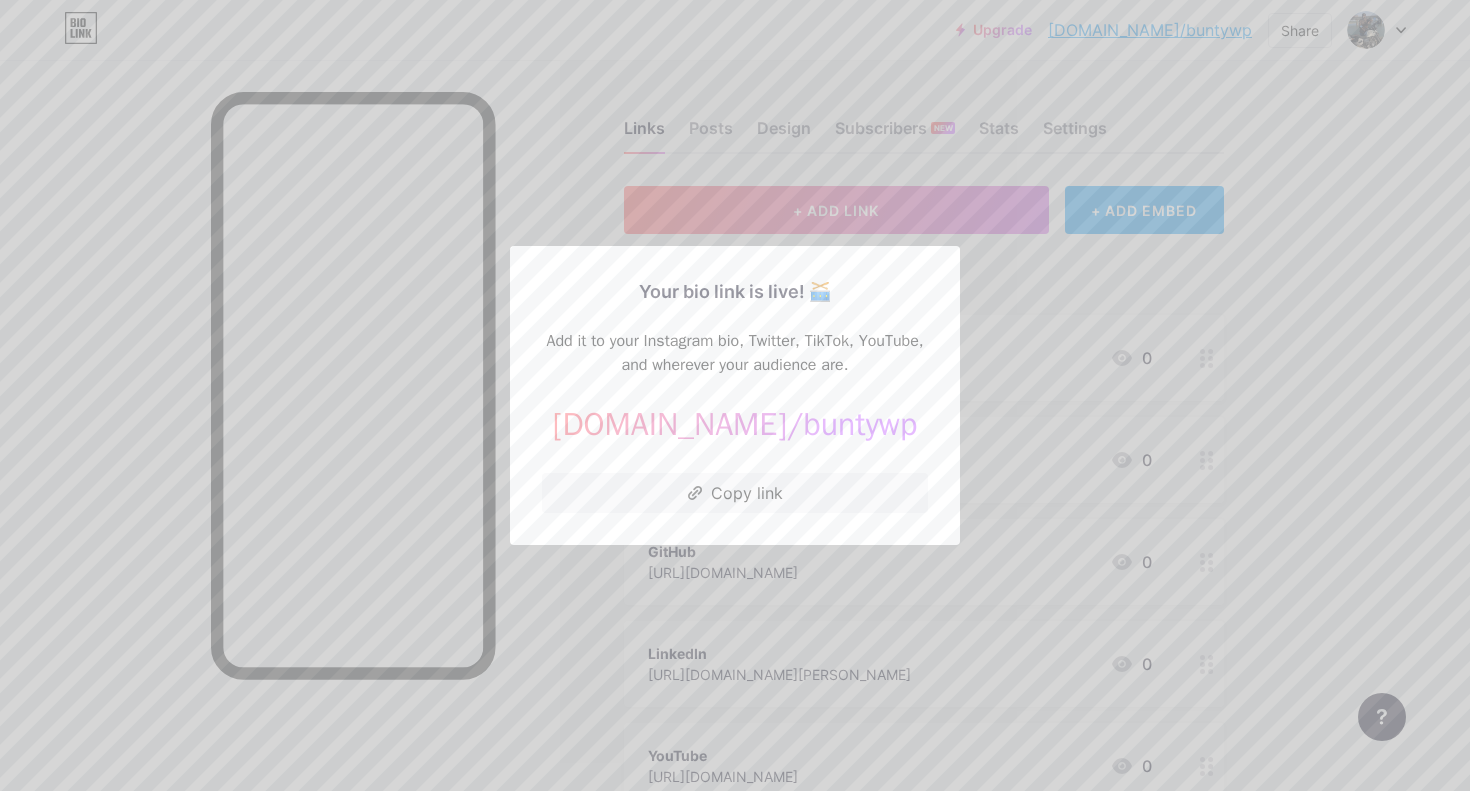 click at bounding box center [735, 395] 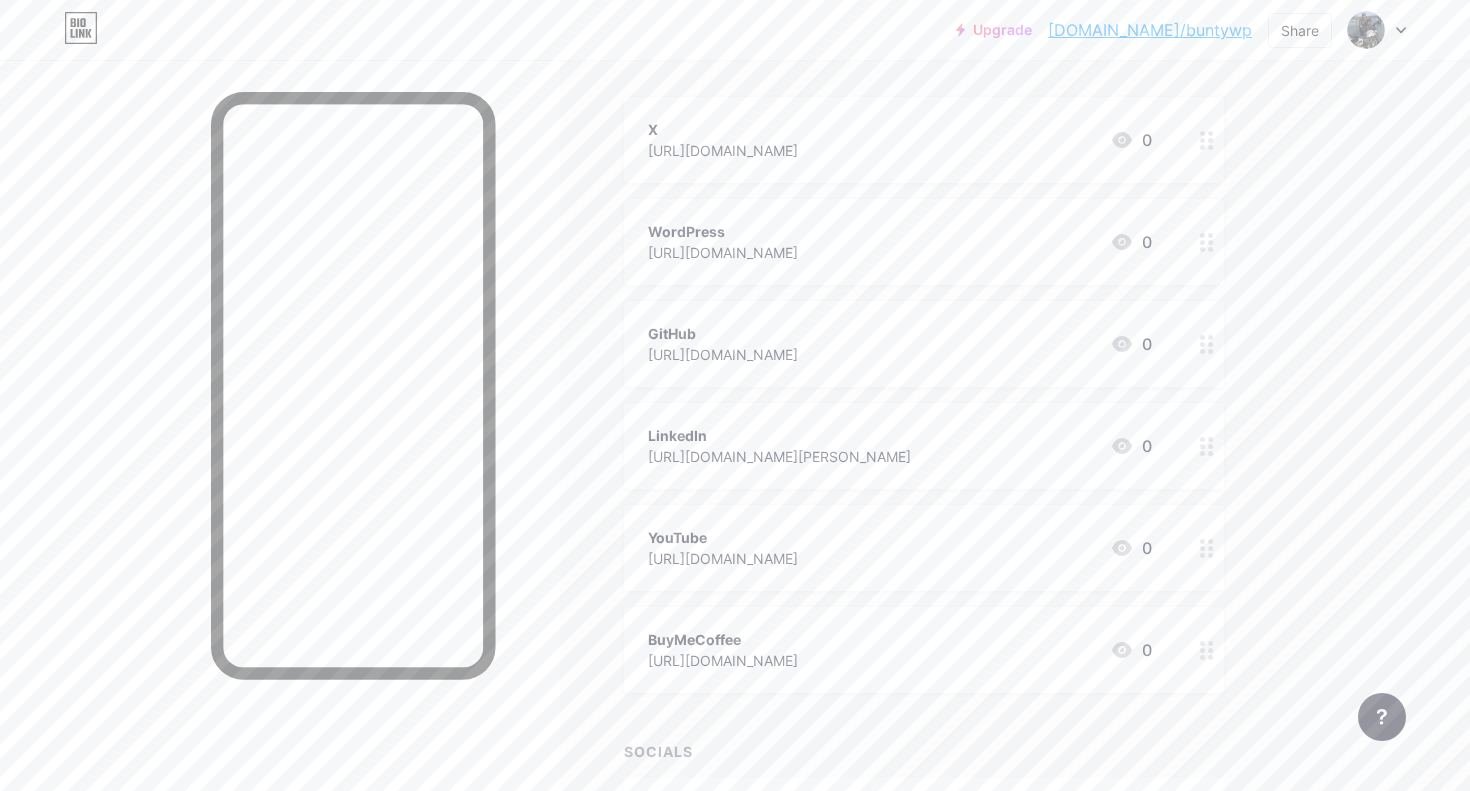 scroll, scrollTop: 220, scrollLeft: 0, axis: vertical 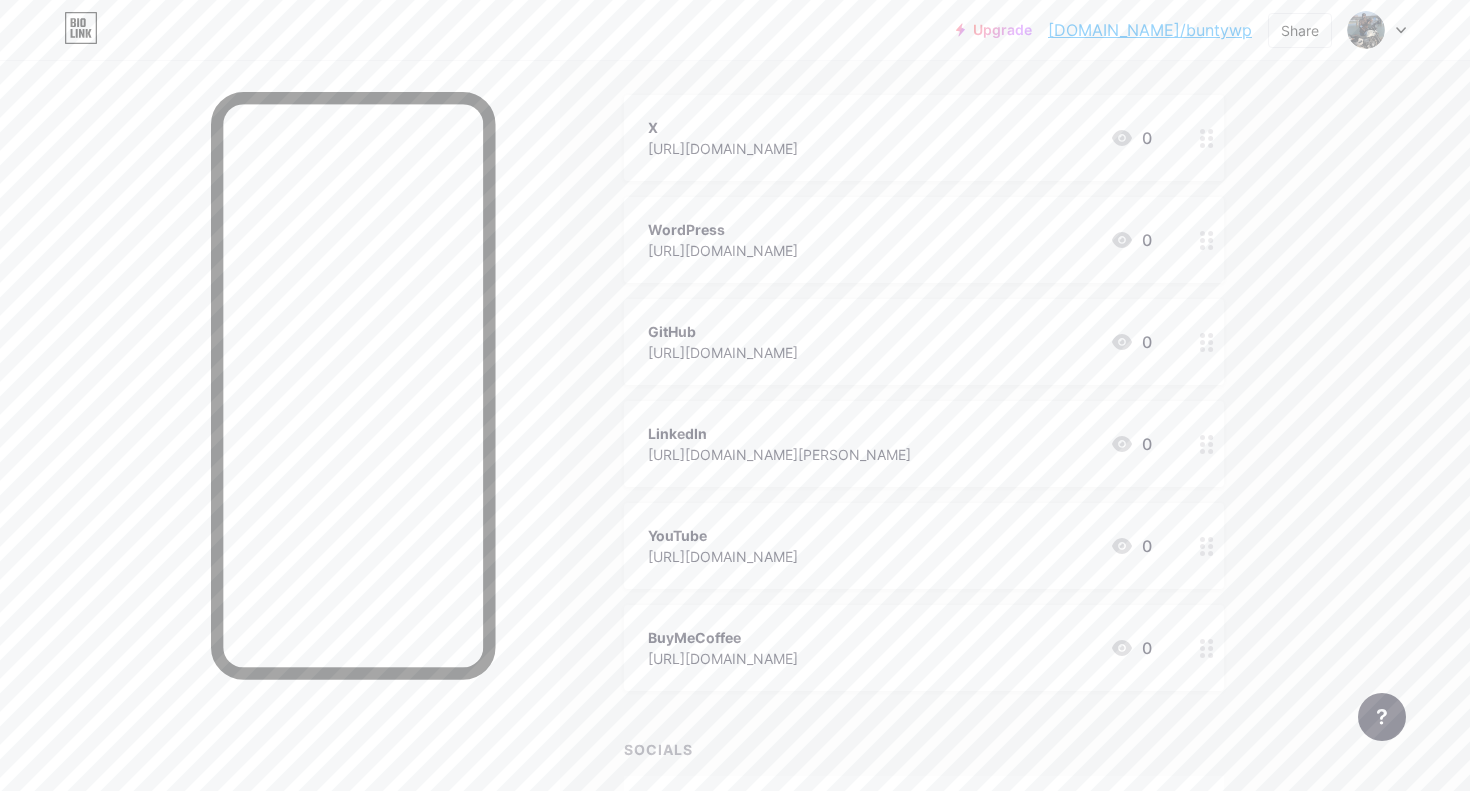 type 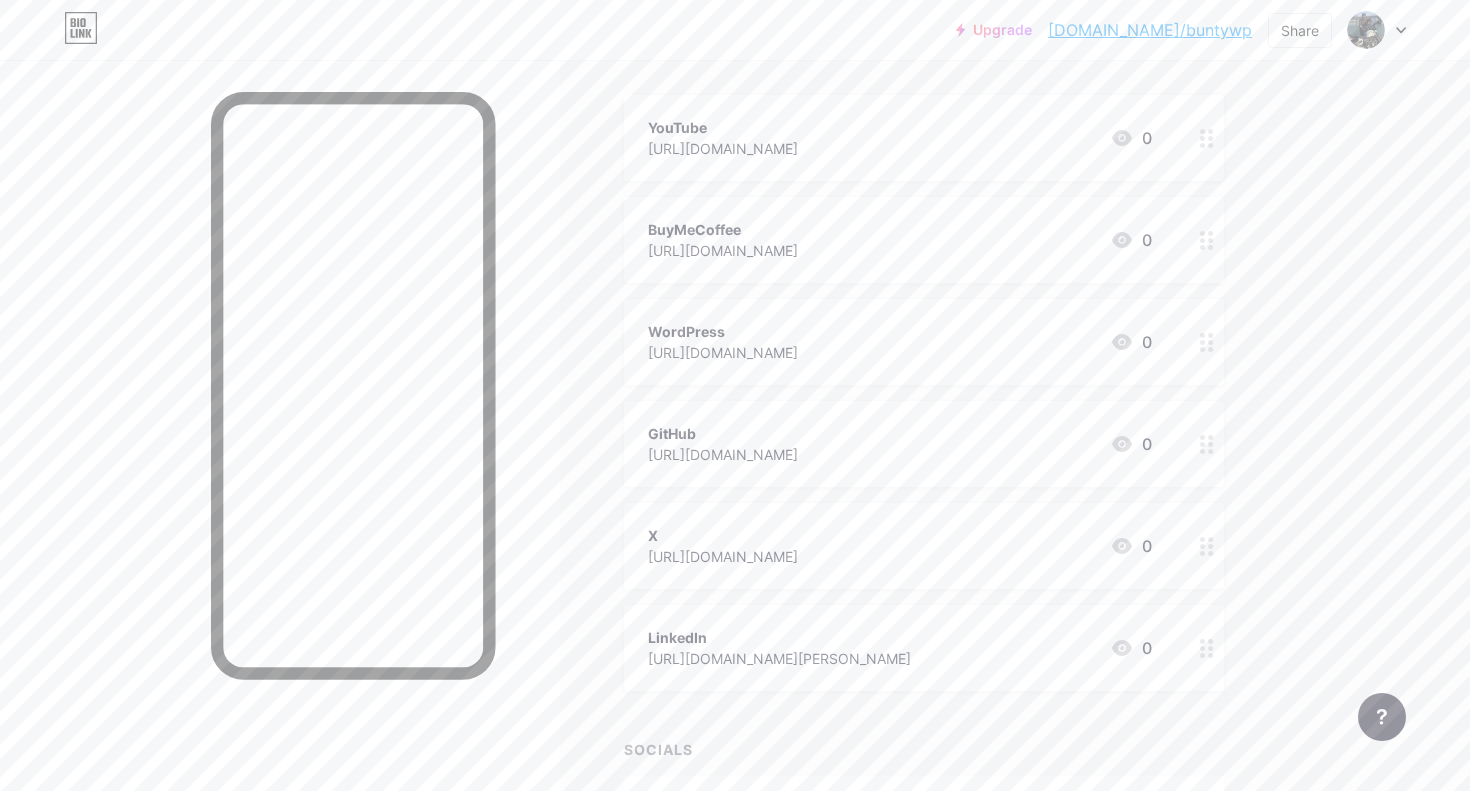 scroll, scrollTop: 0, scrollLeft: 0, axis: both 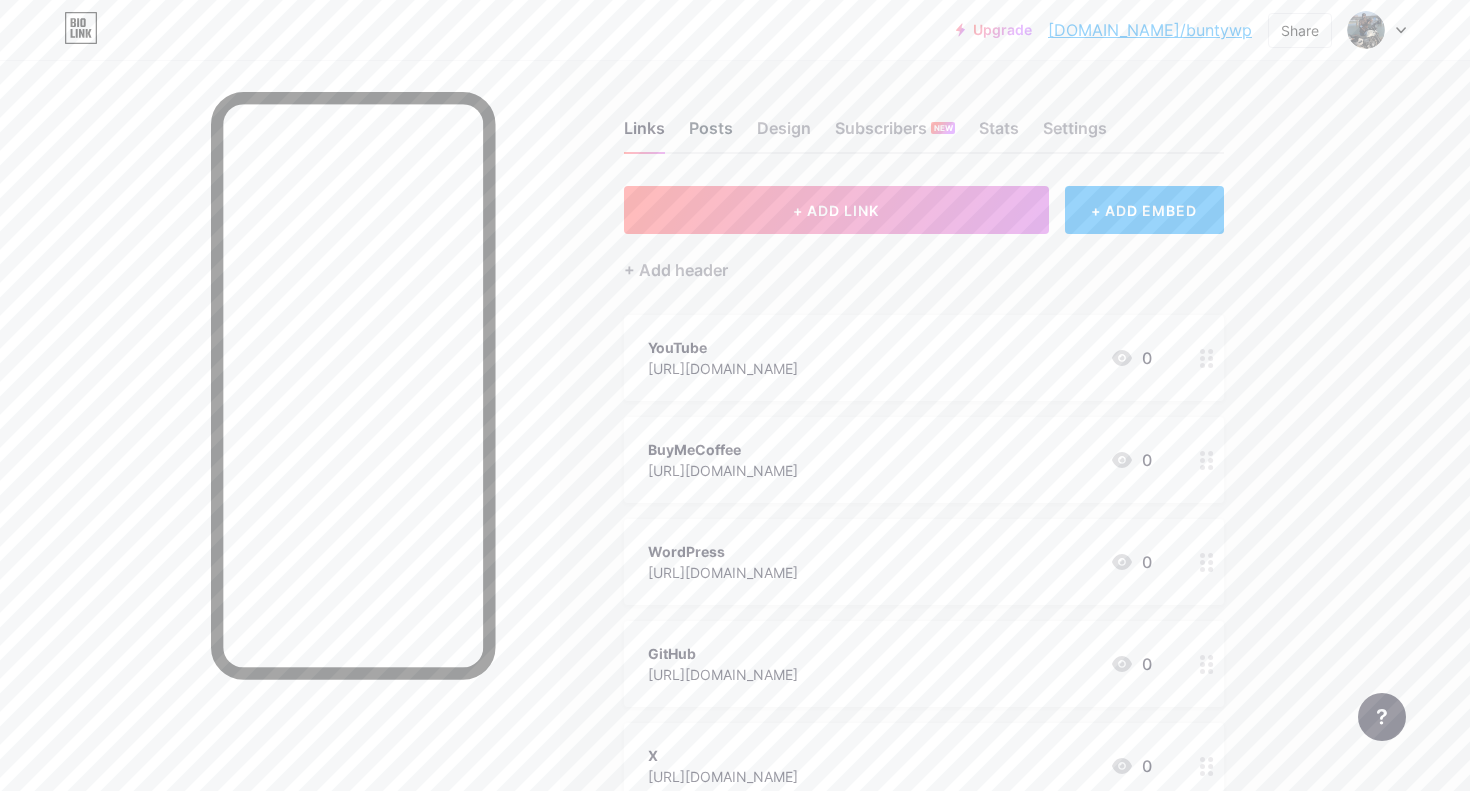 click on "Posts" at bounding box center (711, 134) 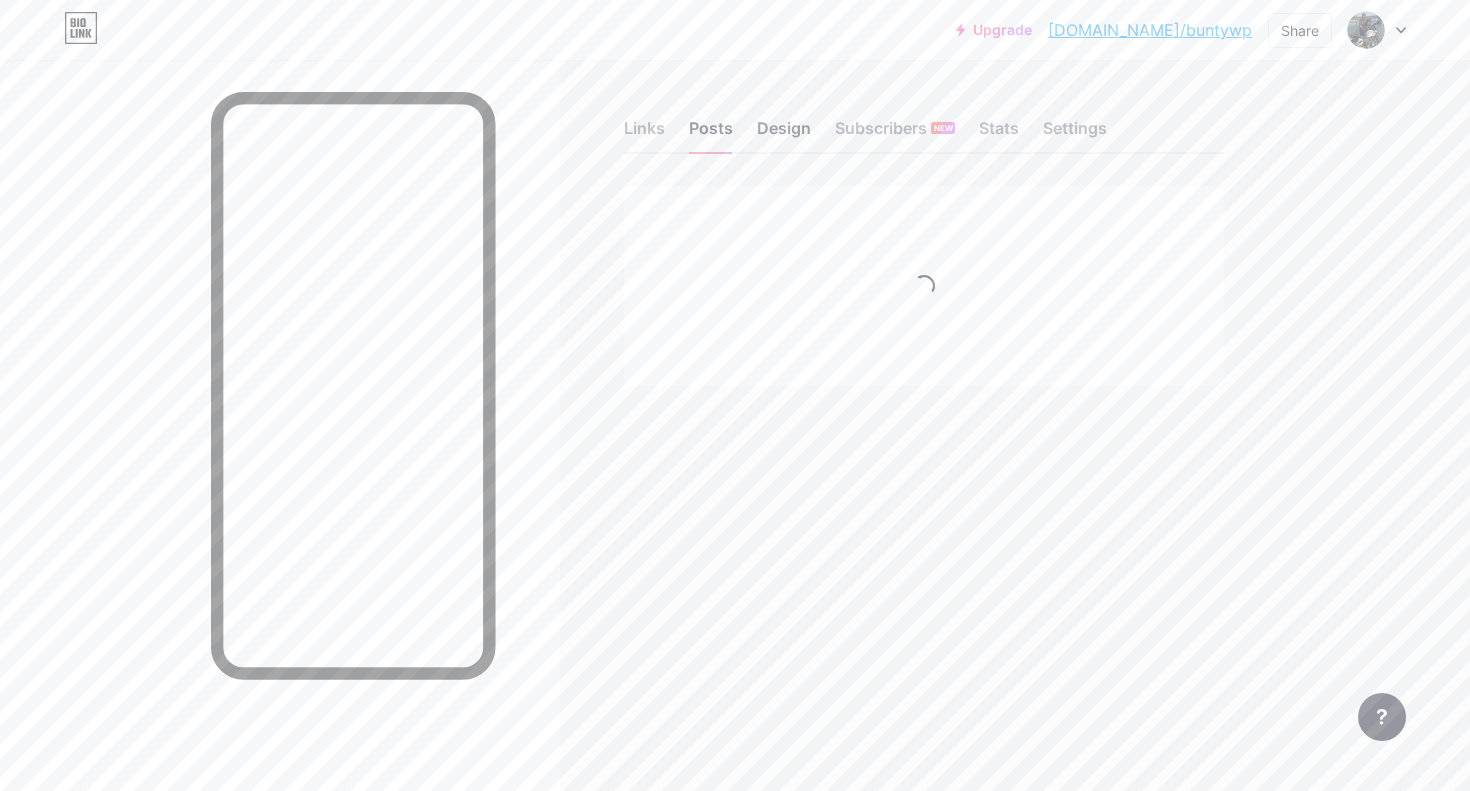 click on "Design" at bounding box center (784, 134) 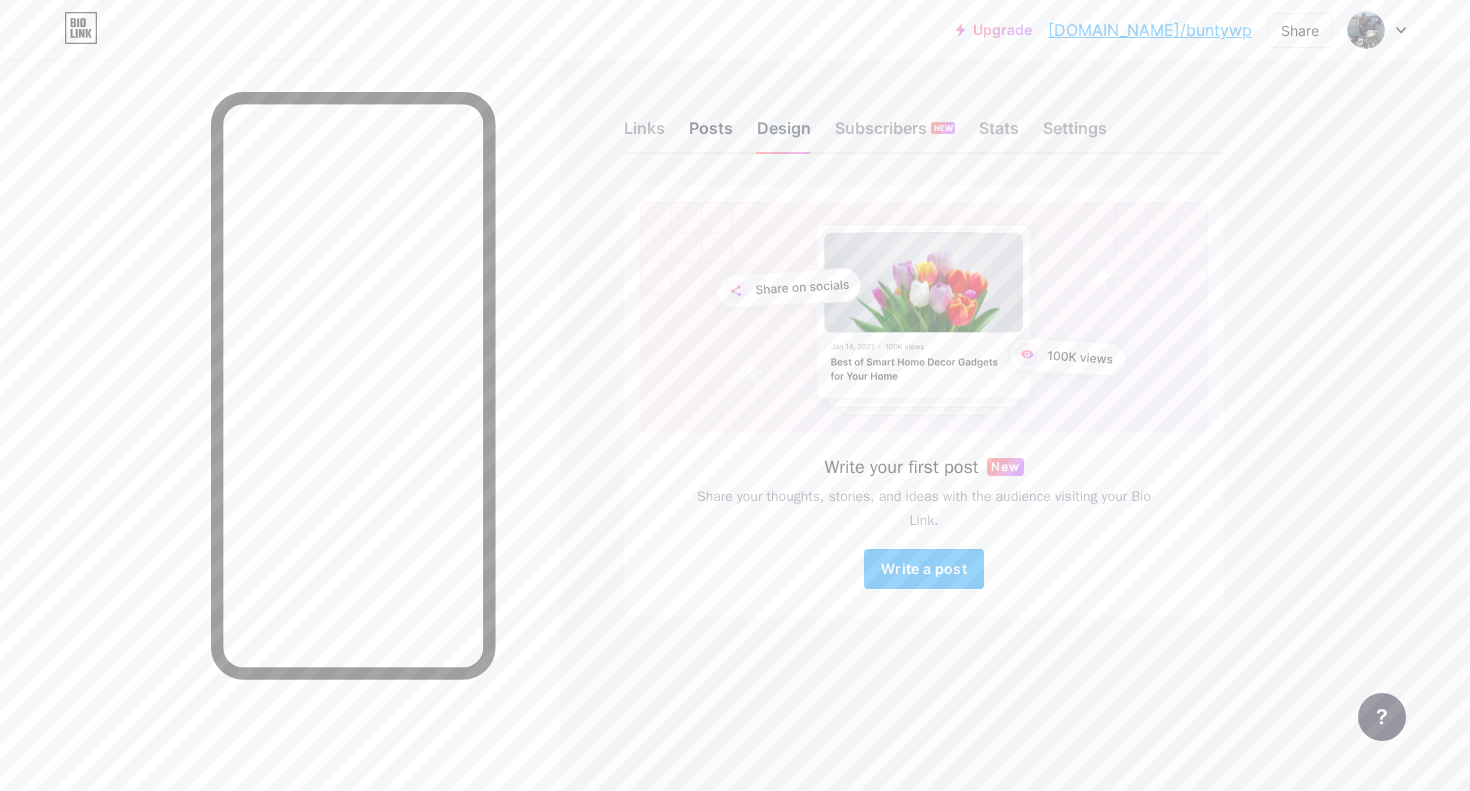 click on "Design" at bounding box center [784, 134] 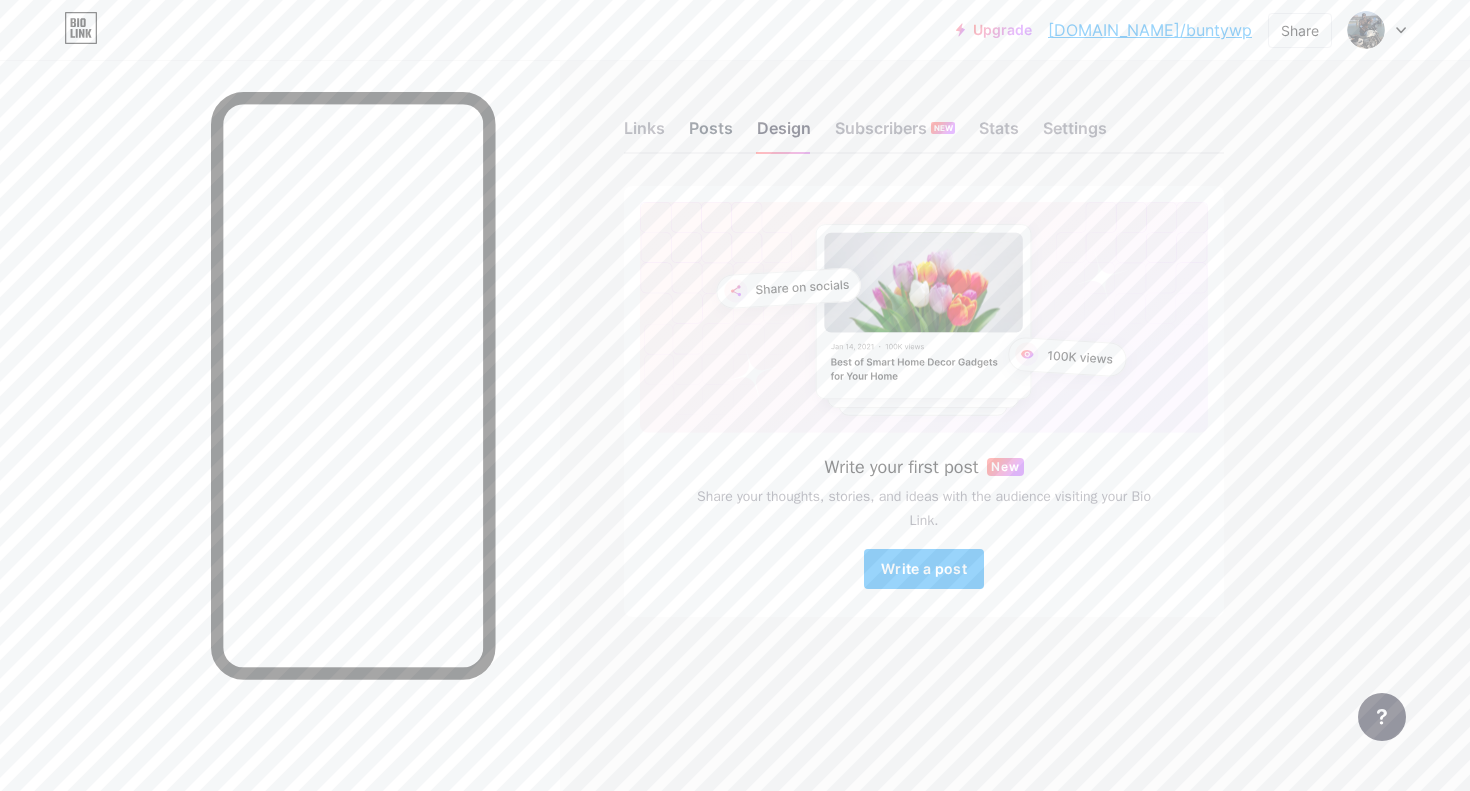 click on "Posts" at bounding box center (711, 134) 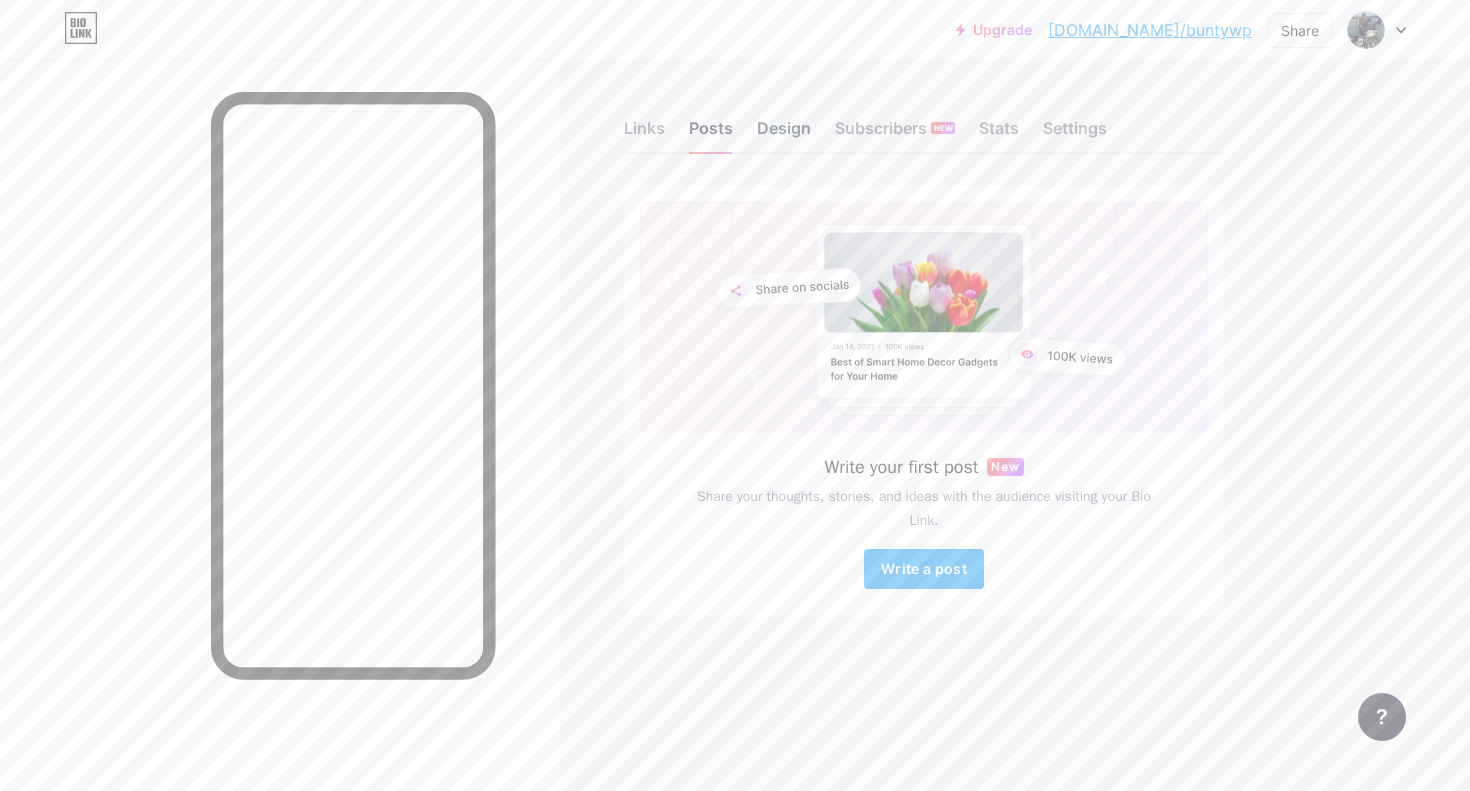 click on "Design" at bounding box center [784, 134] 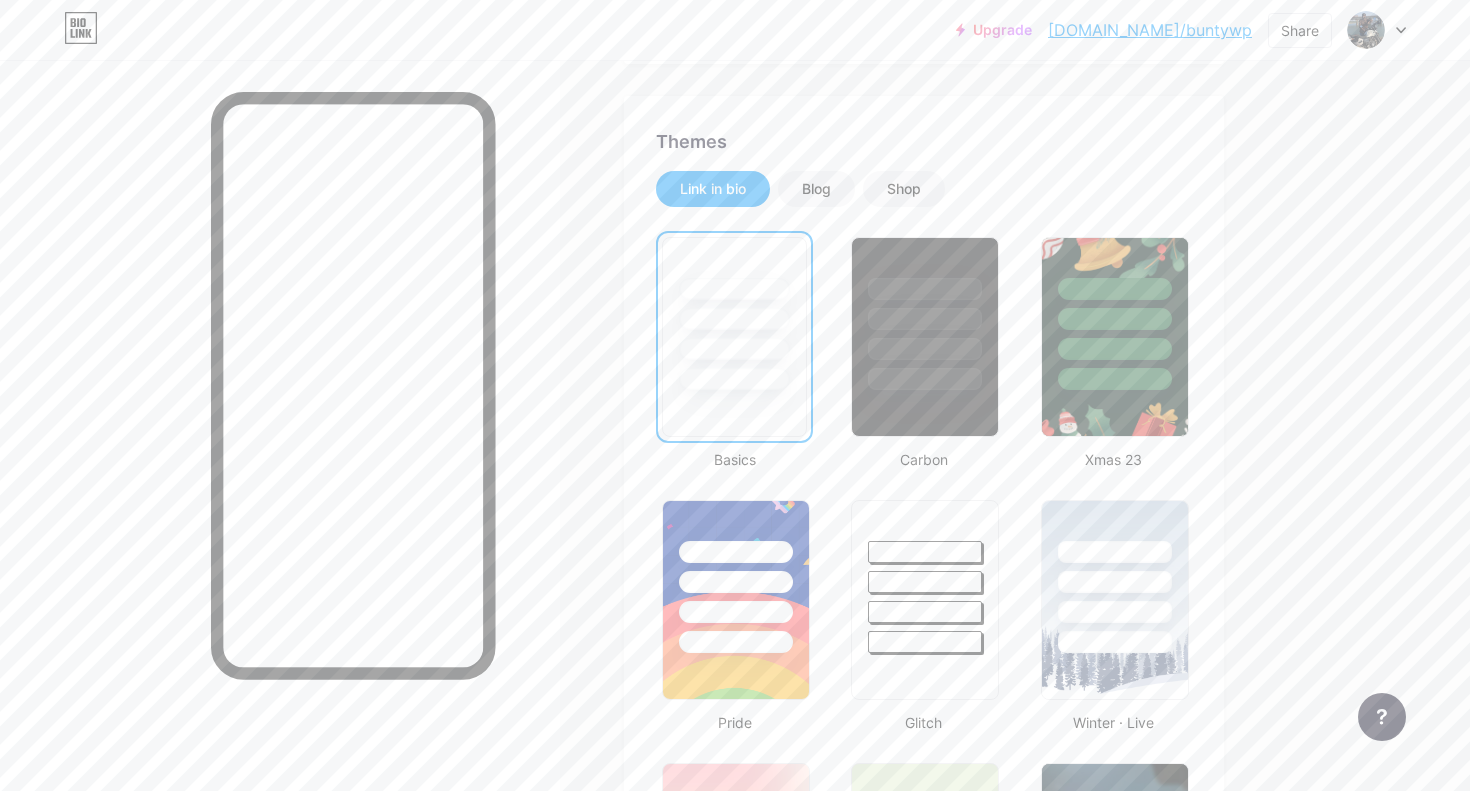 scroll, scrollTop: 373, scrollLeft: 0, axis: vertical 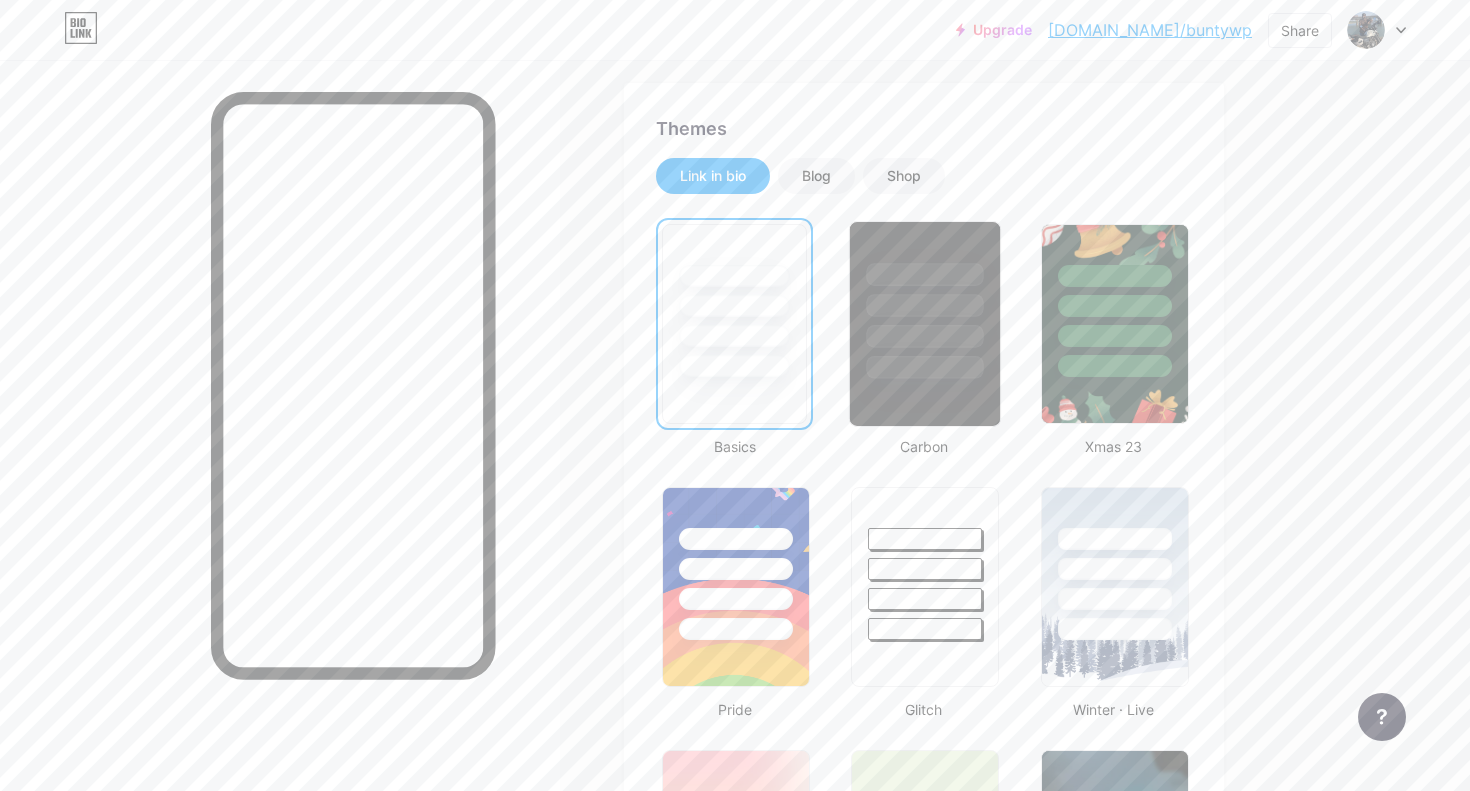 click at bounding box center (925, 274) 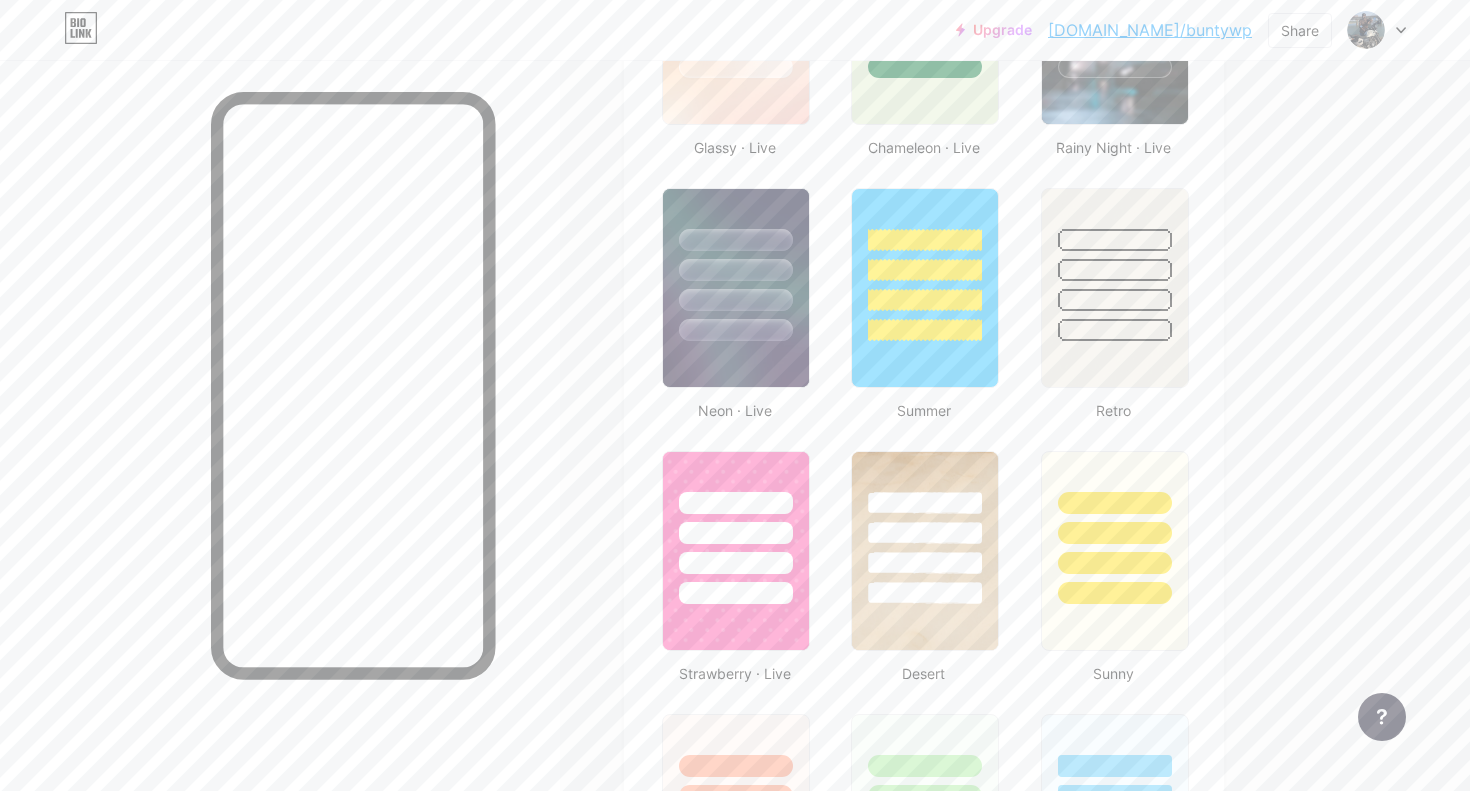 scroll, scrollTop: 1206, scrollLeft: 0, axis: vertical 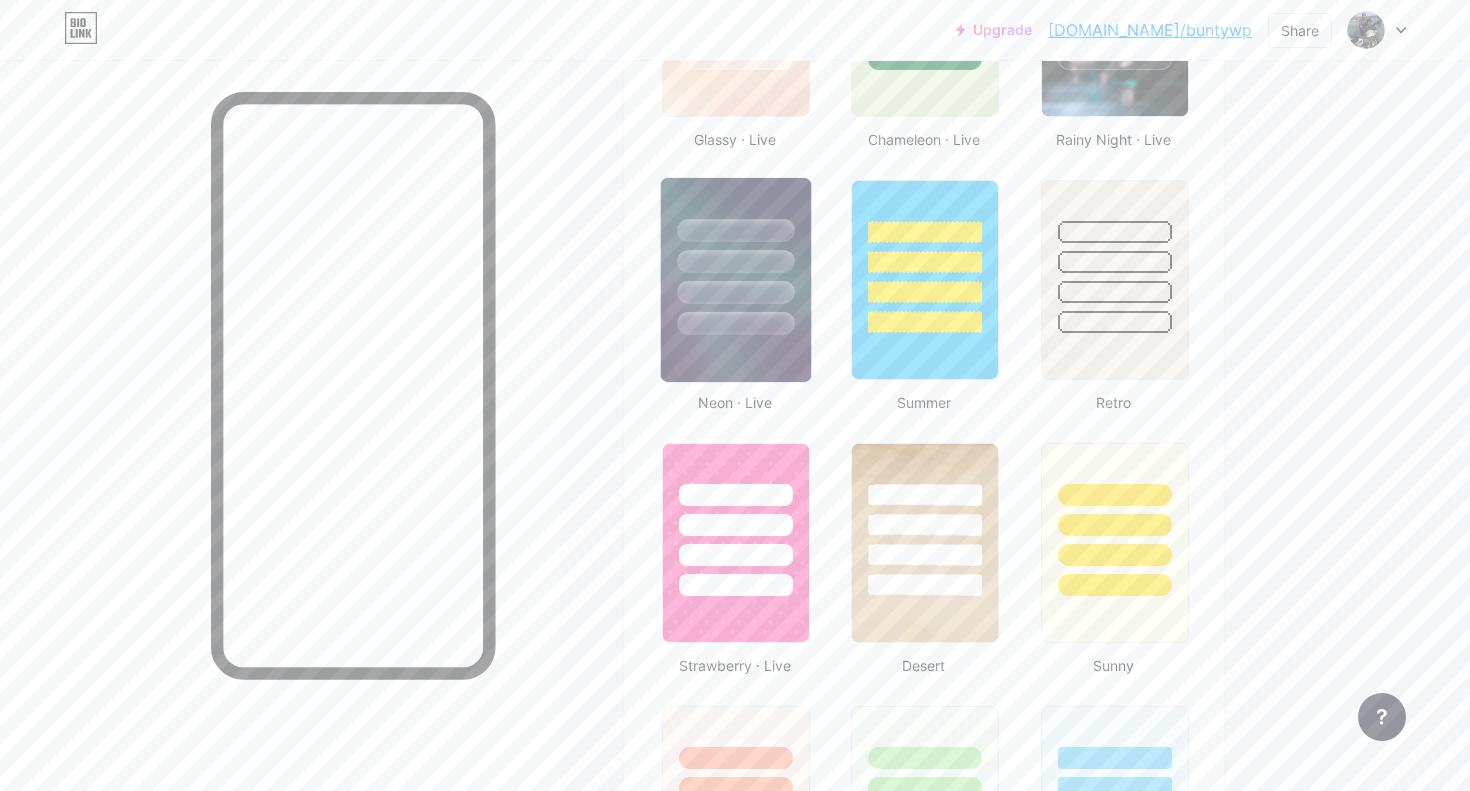 click at bounding box center [735, 230] 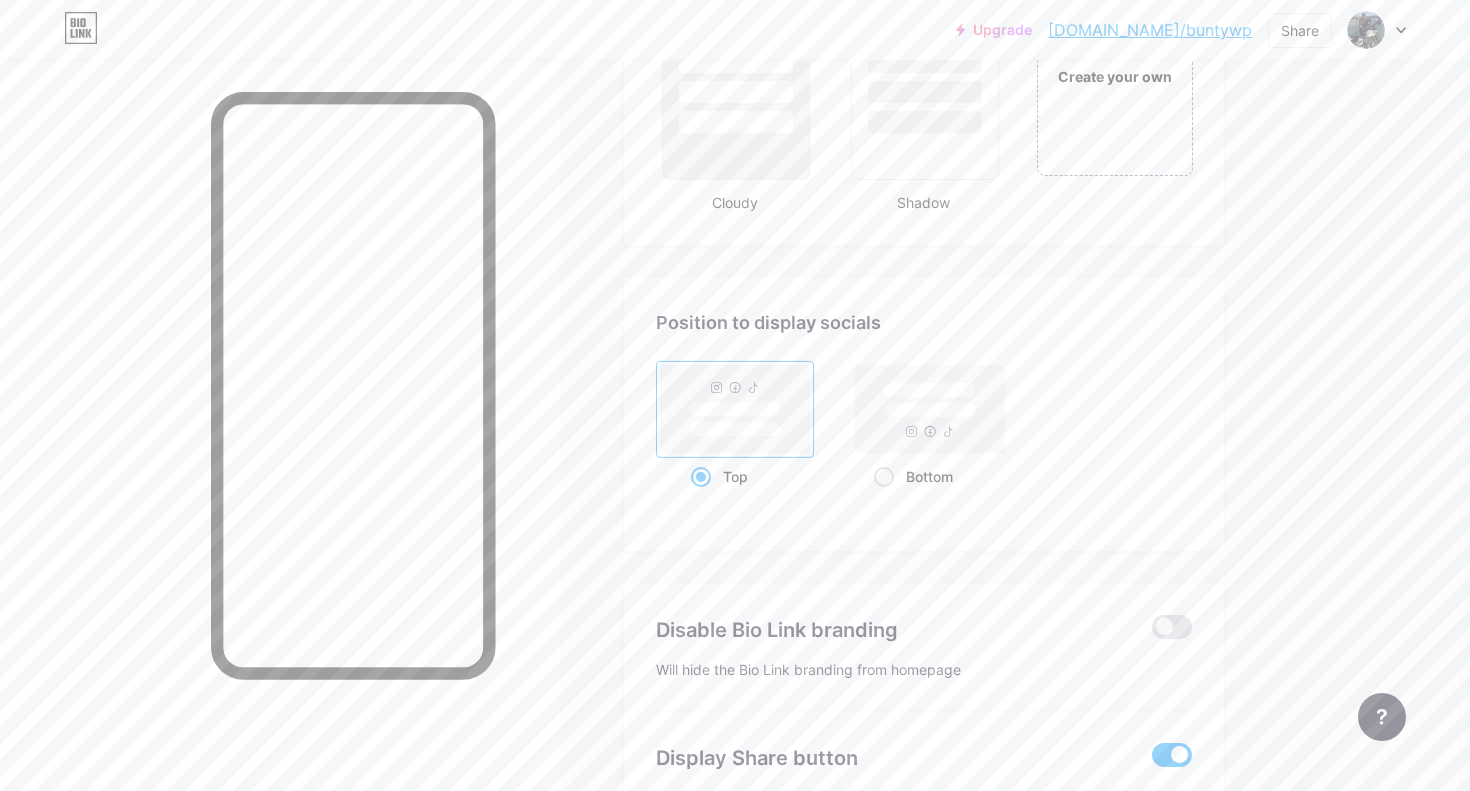 scroll, scrollTop: 2606, scrollLeft: 0, axis: vertical 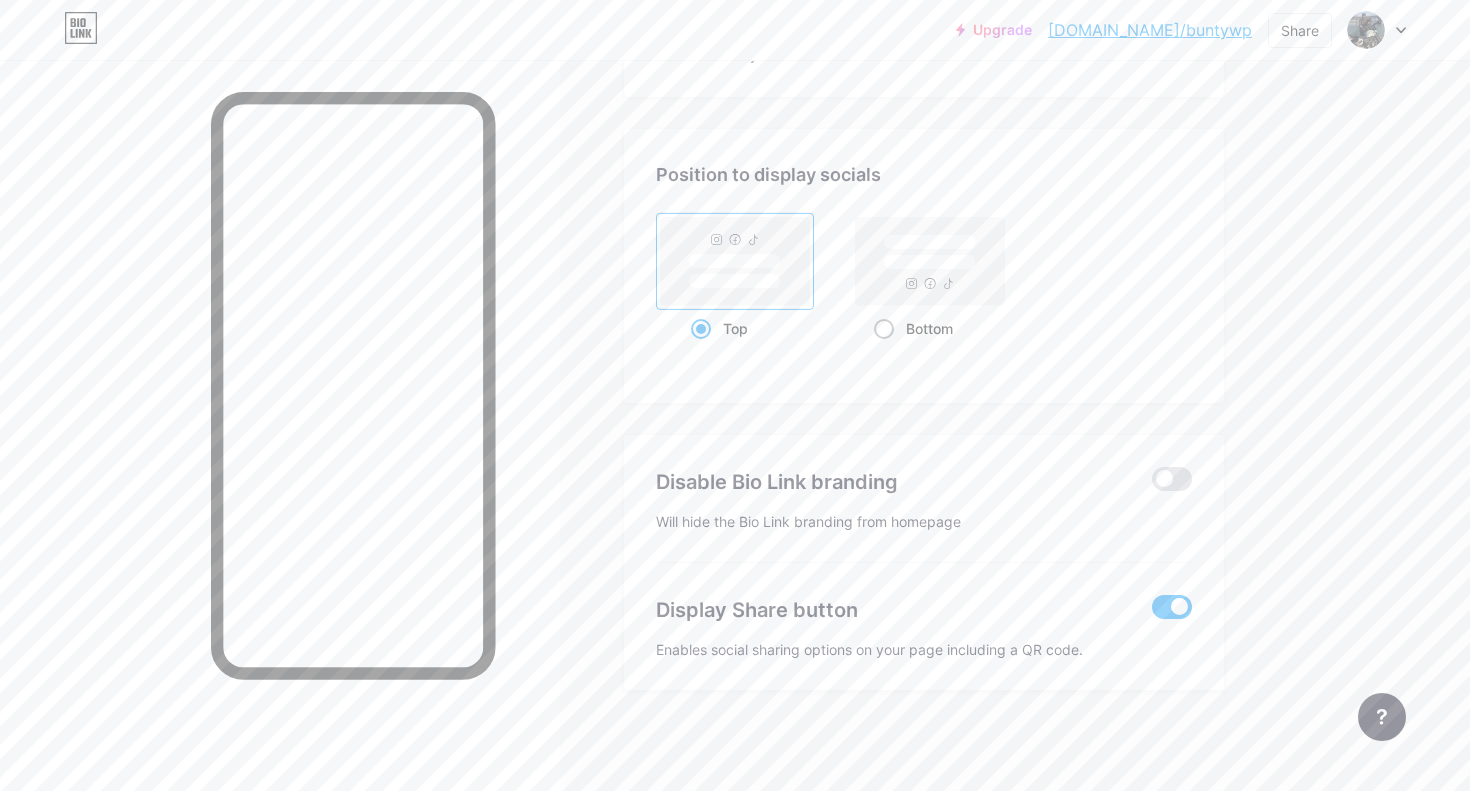 click 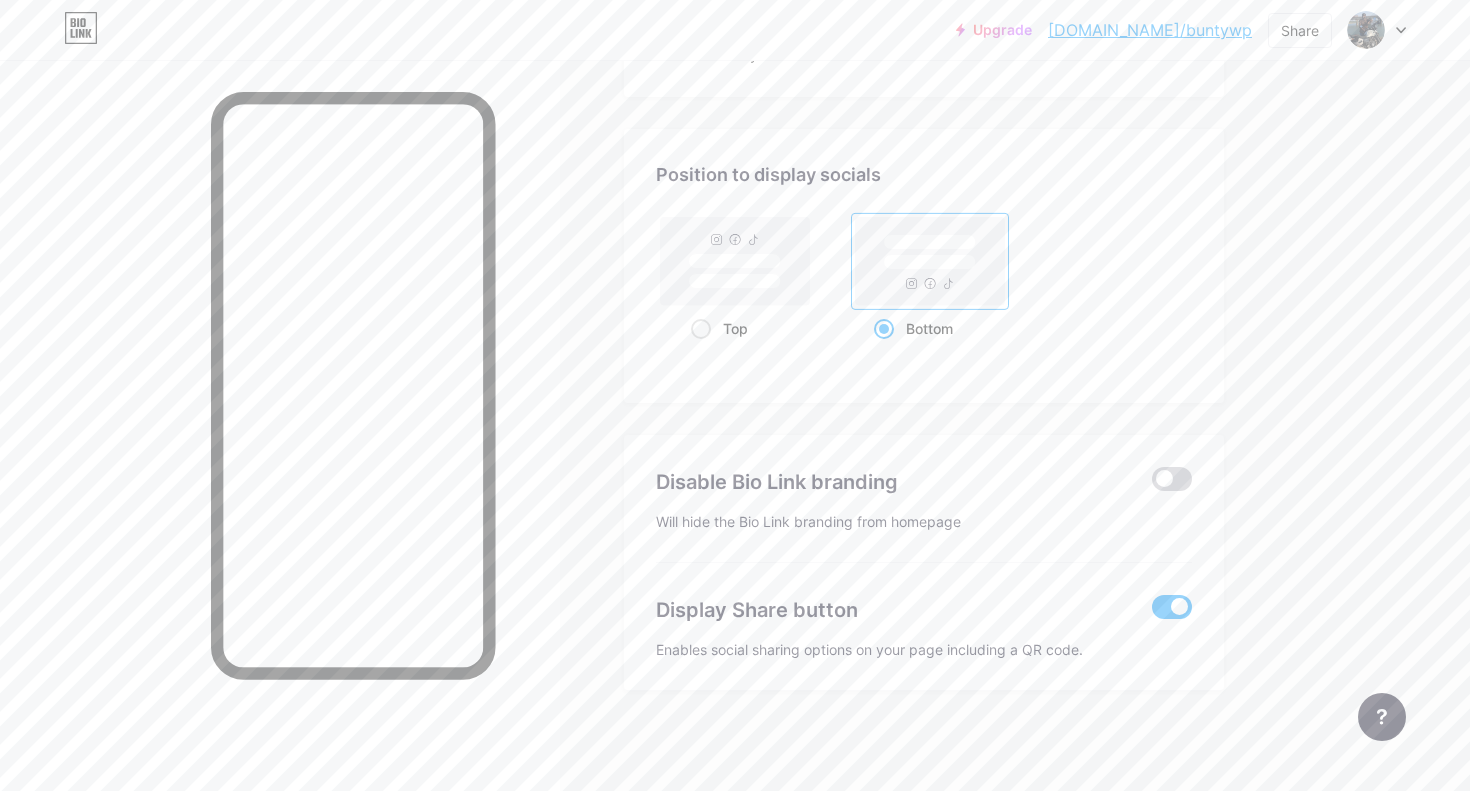 click at bounding box center (1172, 479) 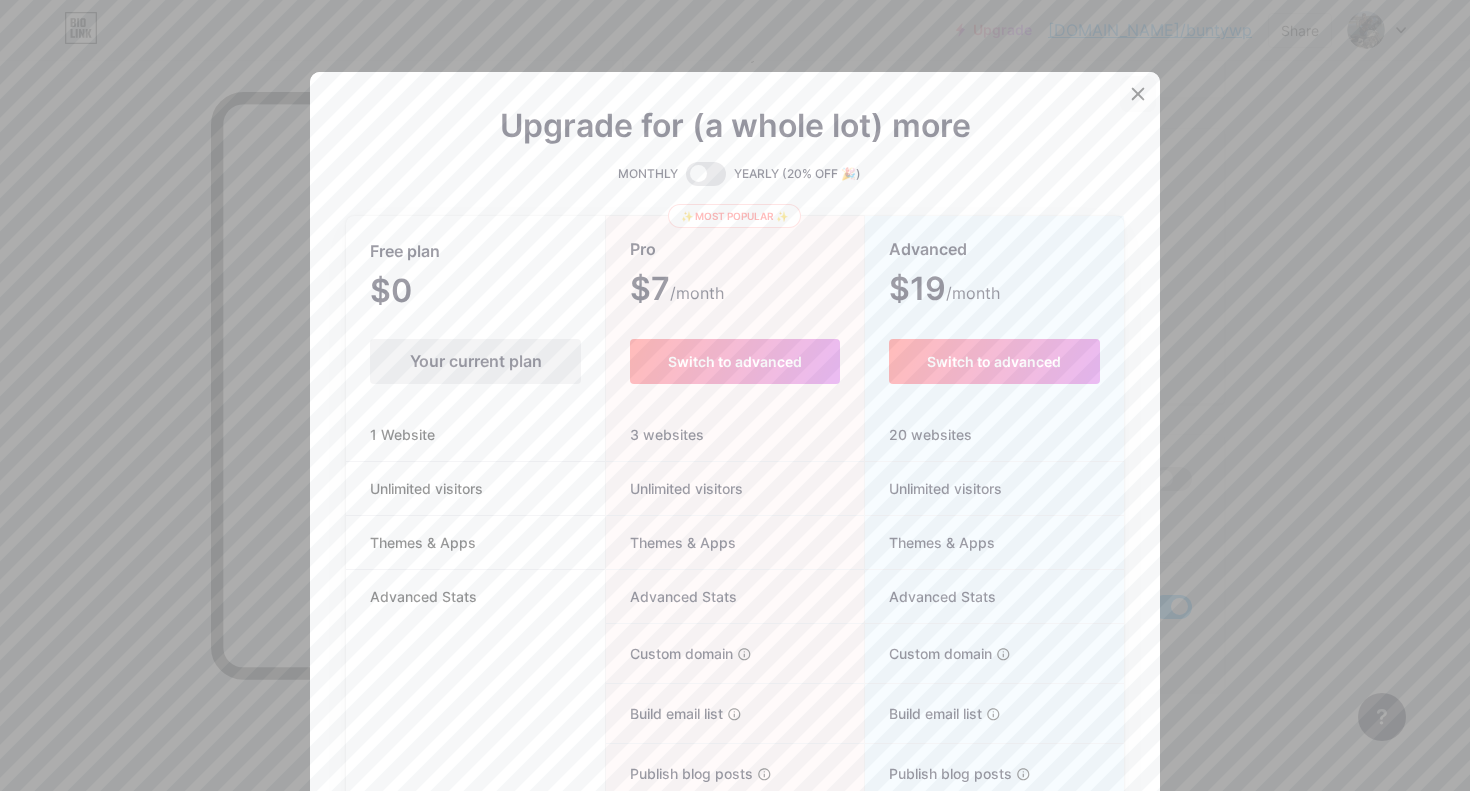 click 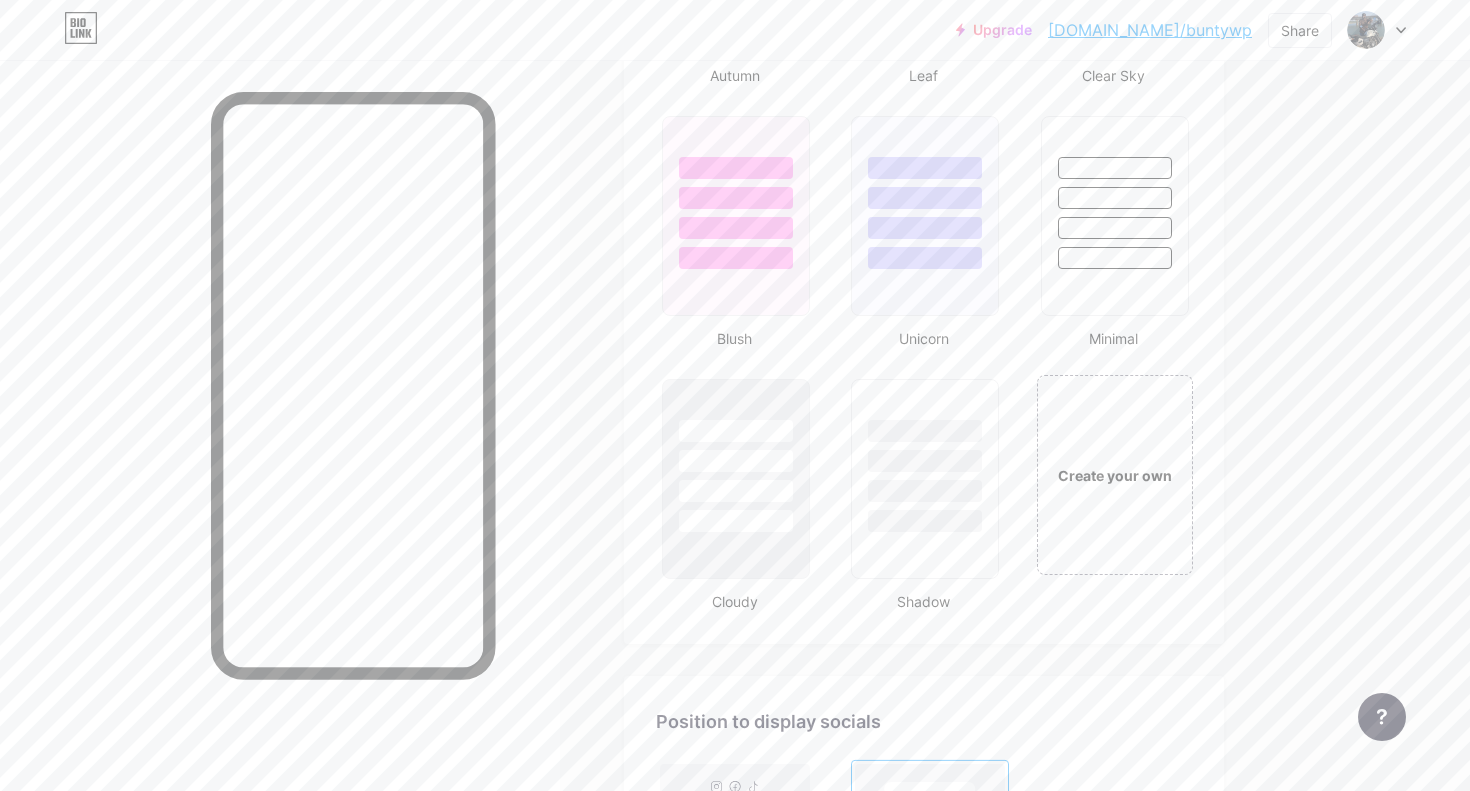 scroll, scrollTop: 2075, scrollLeft: 0, axis: vertical 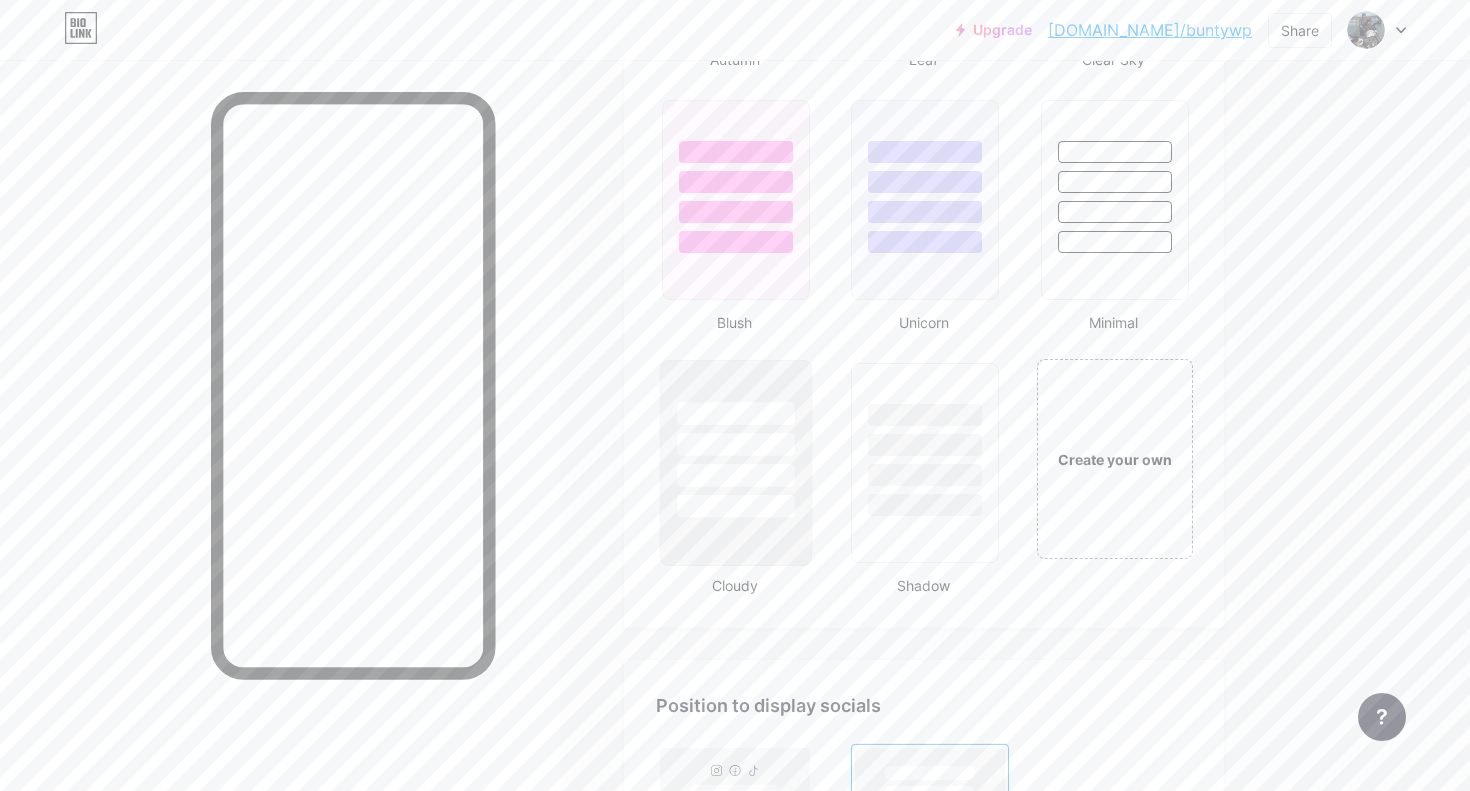 click at bounding box center [735, 413] 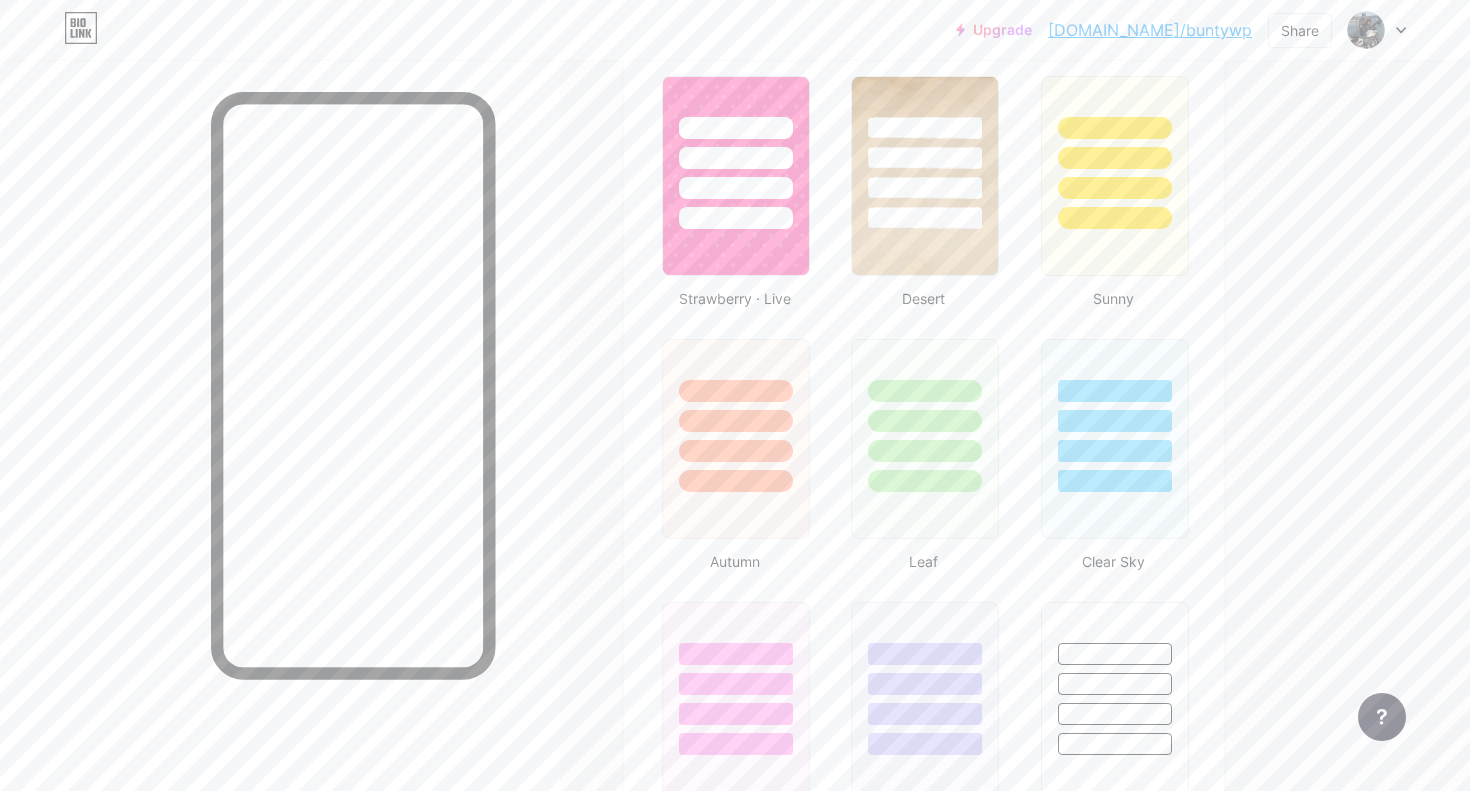 scroll, scrollTop: 1651, scrollLeft: 0, axis: vertical 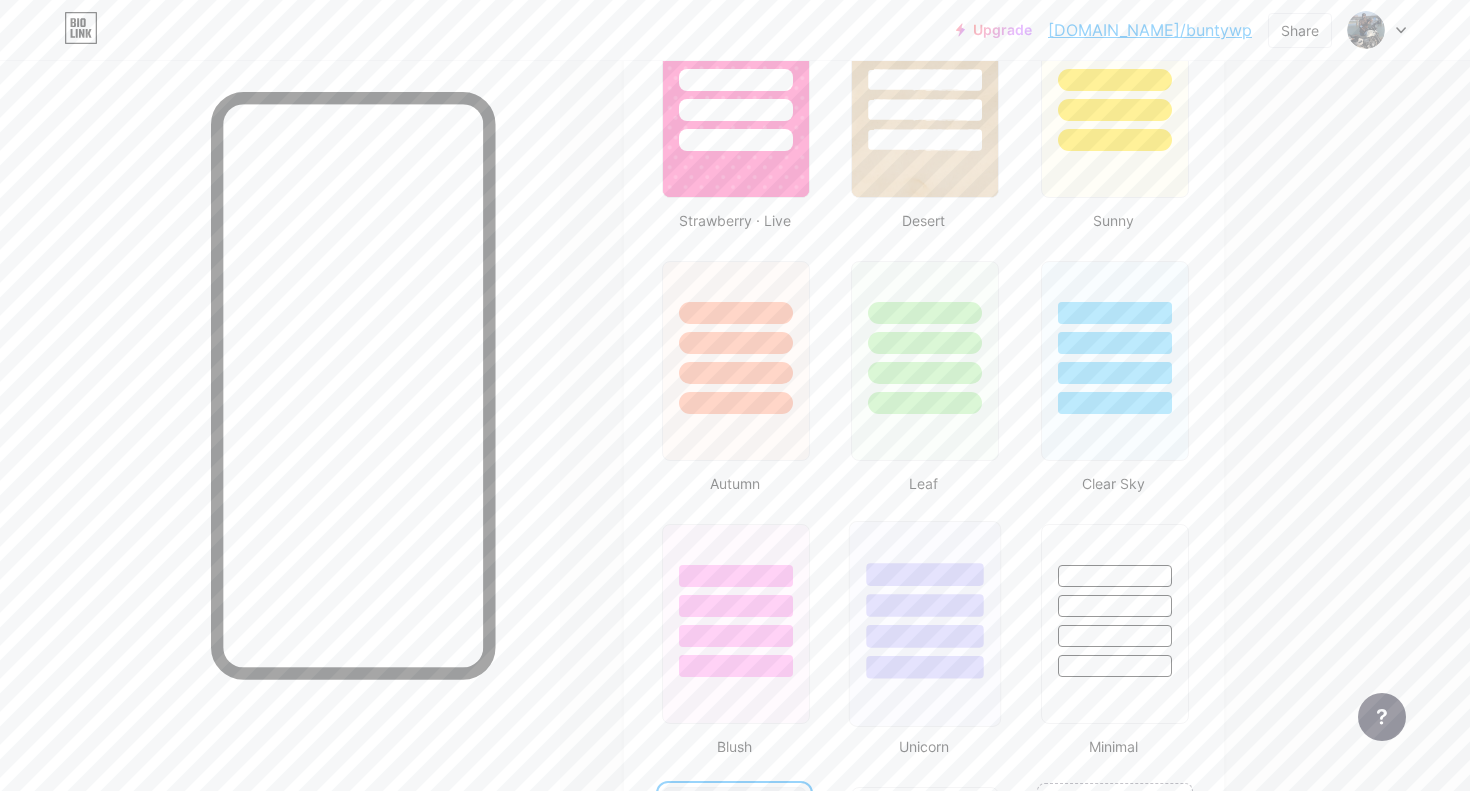 click at bounding box center (925, 600) 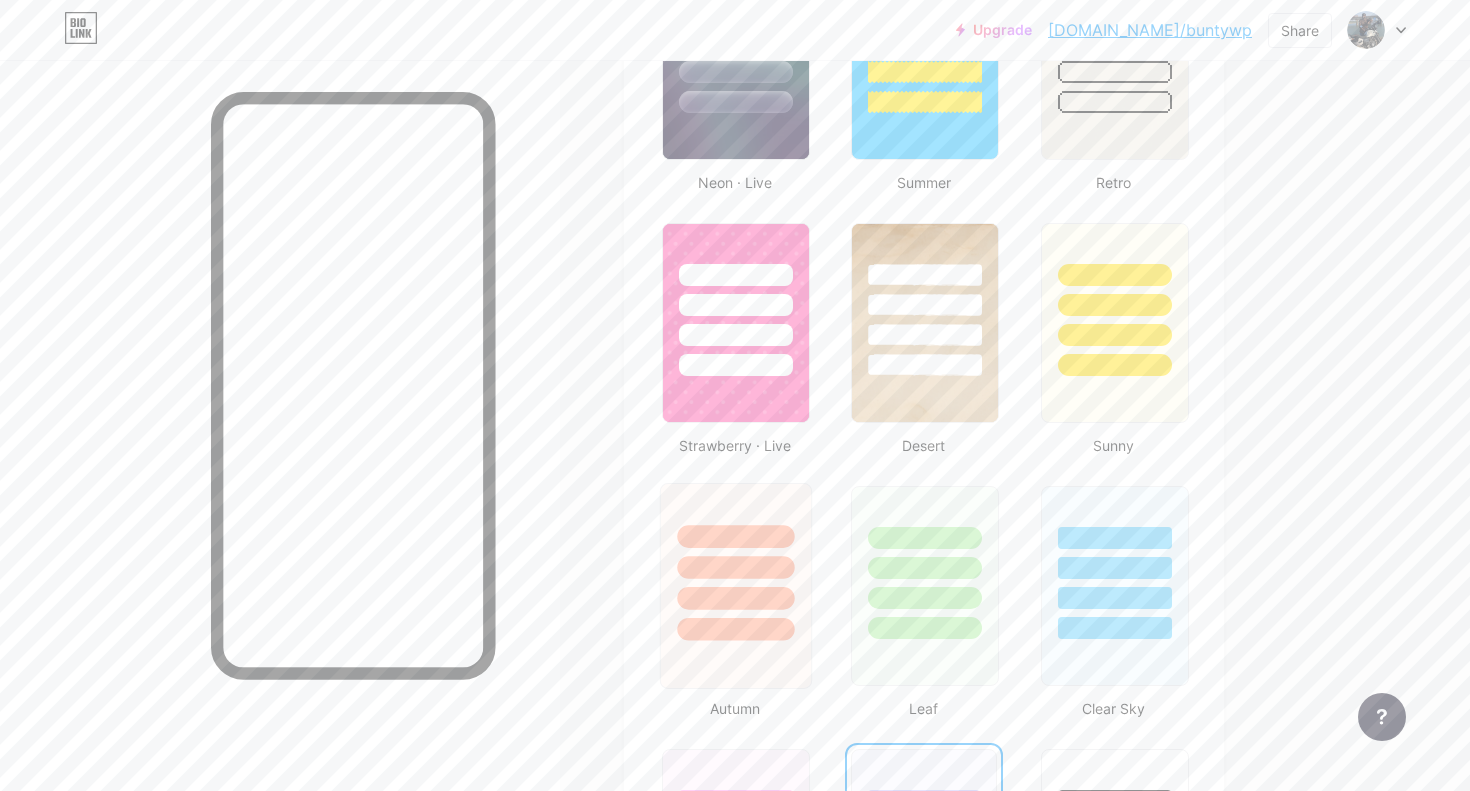 scroll, scrollTop: 1441, scrollLeft: 0, axis: vertical 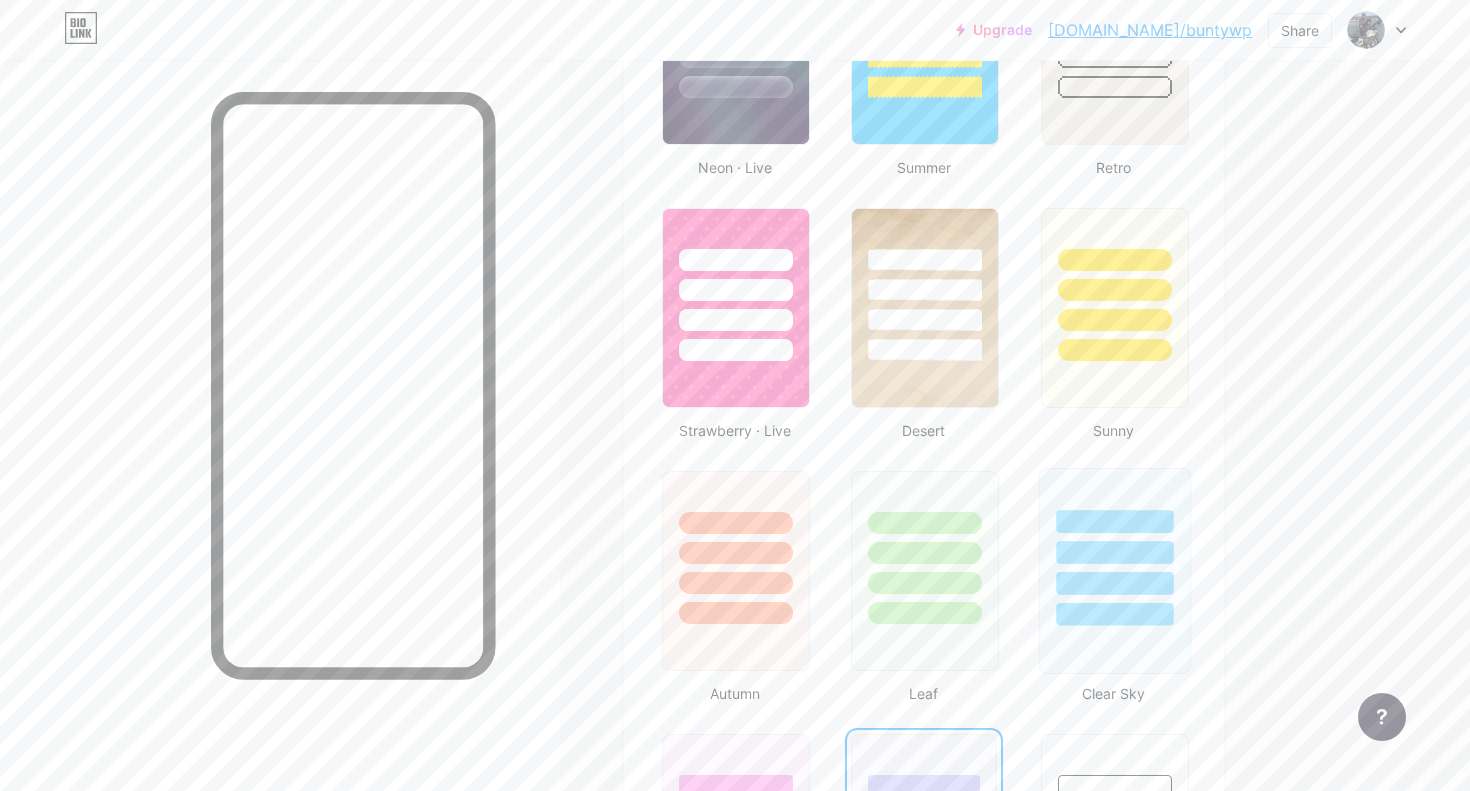 click at bounding box center [1114, 521] 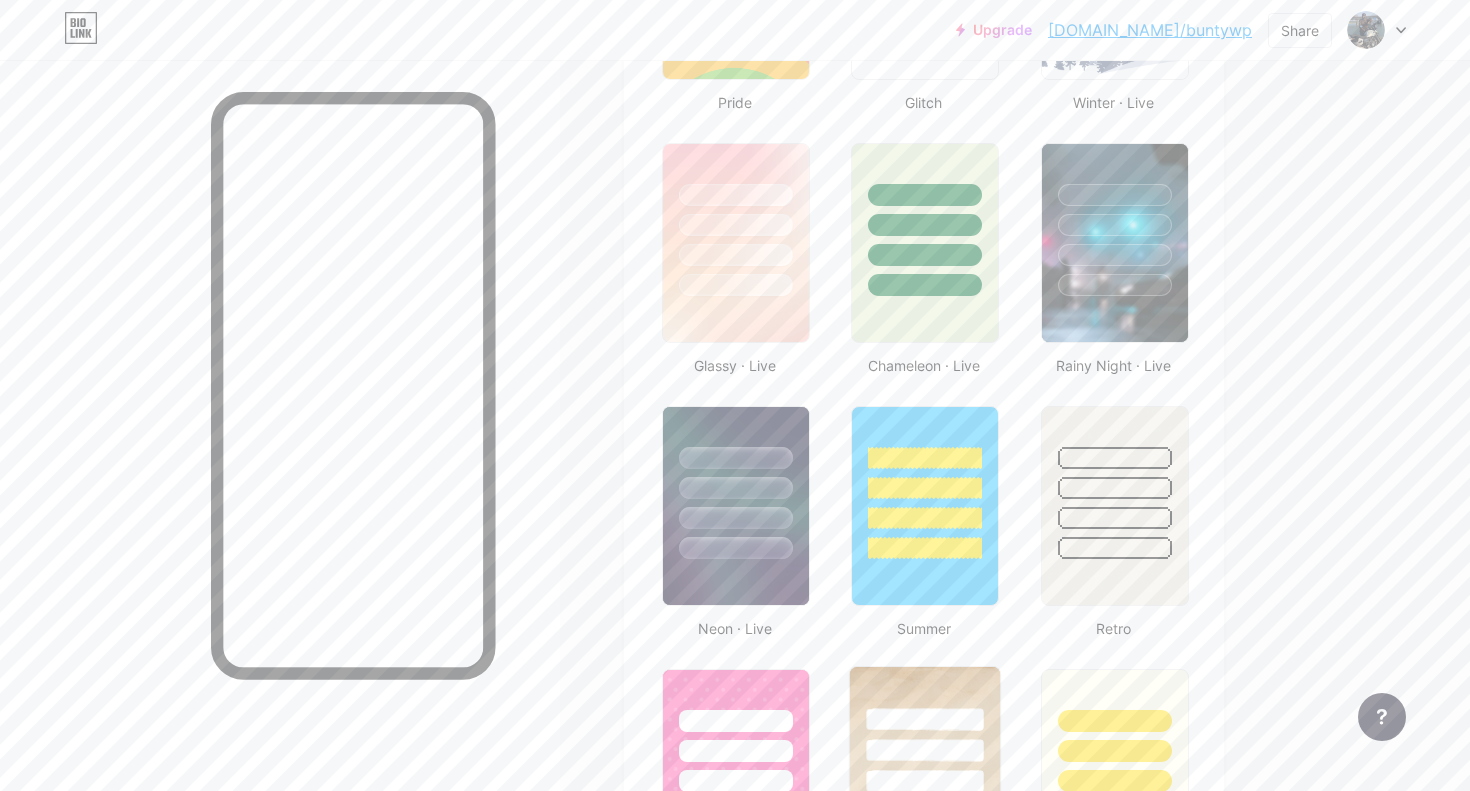 scroll, scrollTop: 908, scrollLeft: 0, axis: vertical 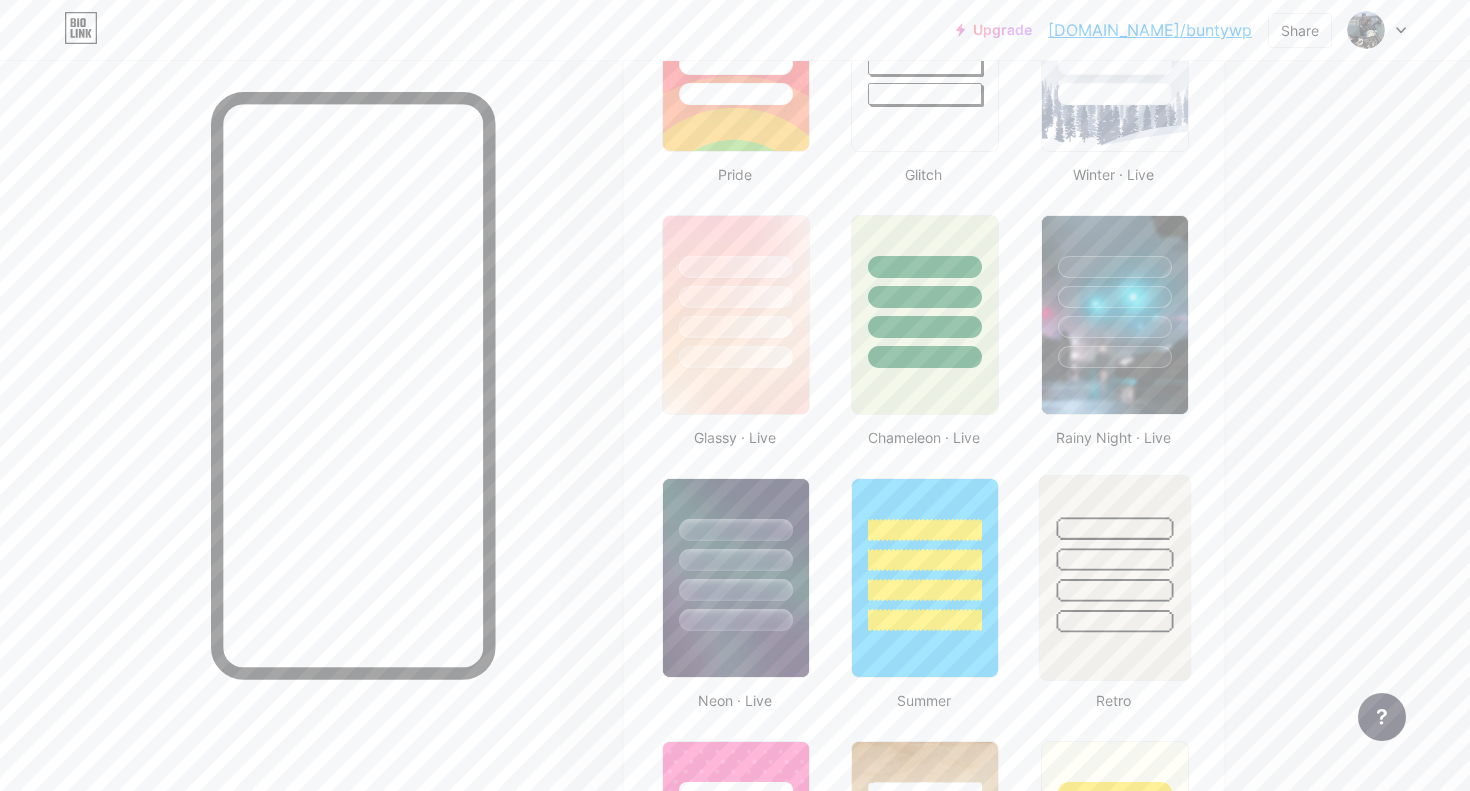 click at bounding box center [1114, 528] 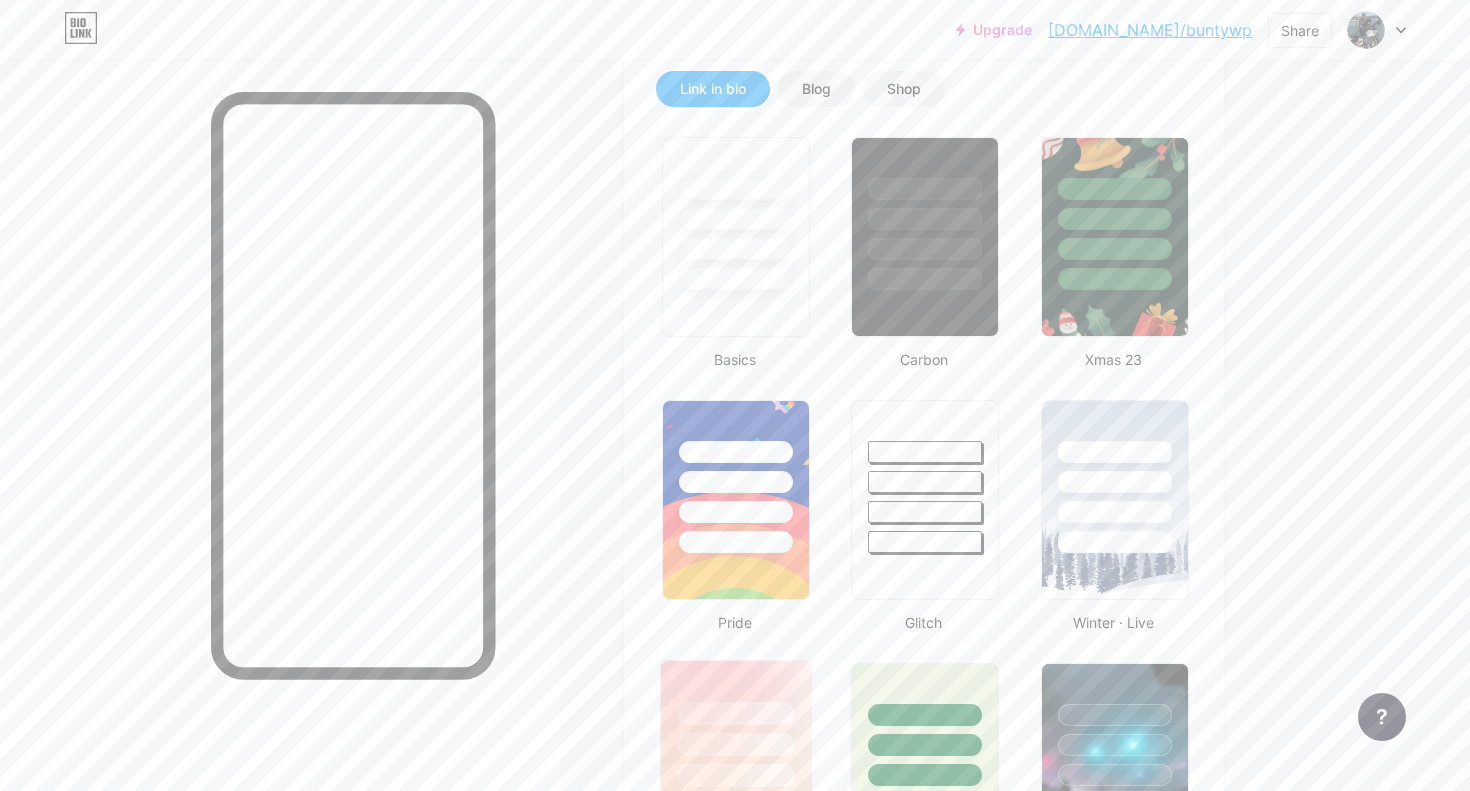 scroll, scrollTop: 396, scrollLeft: 0, axis: vertical 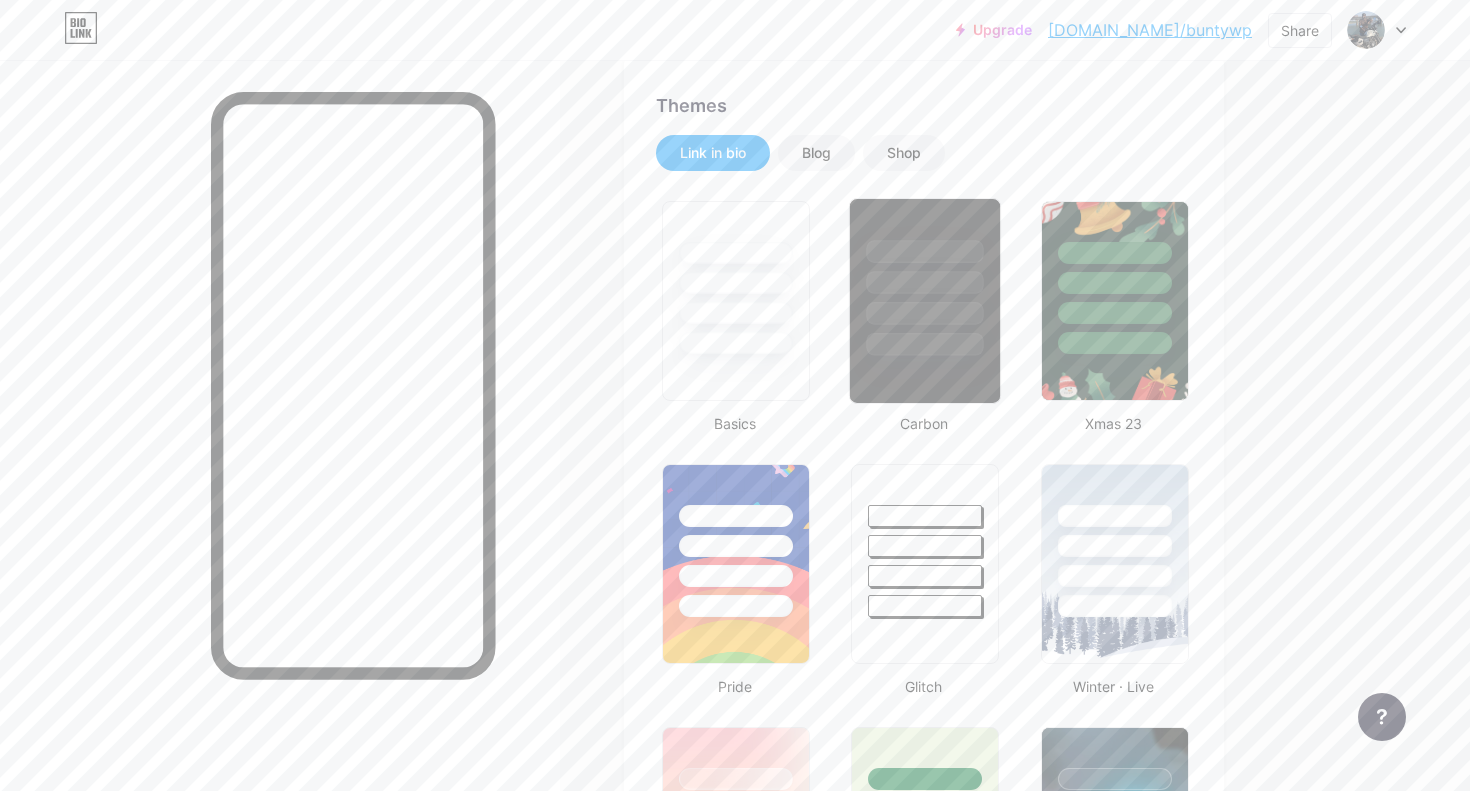 click at bounding box center (925, 282) 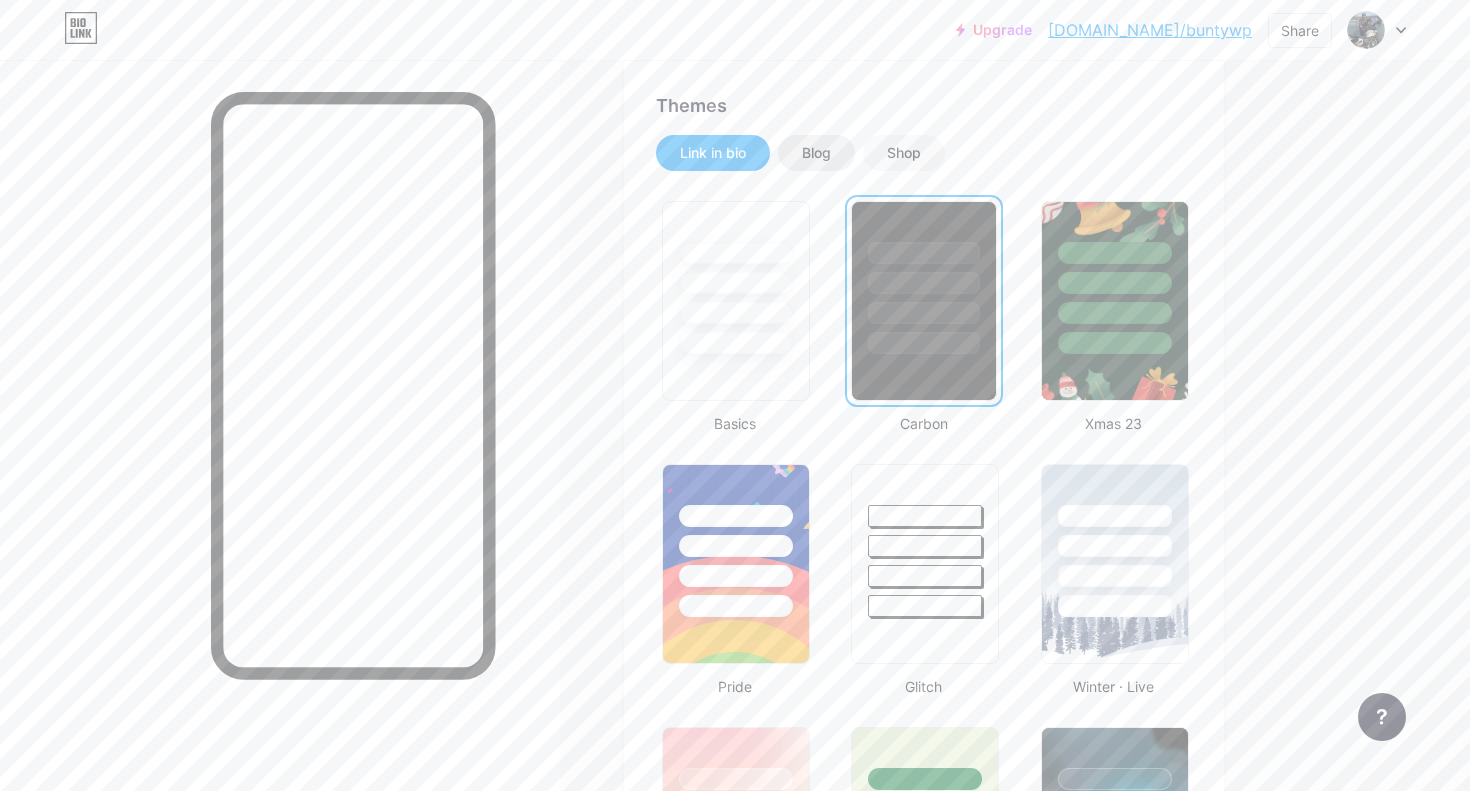click on "Blog" at bounding box center [816, 153] 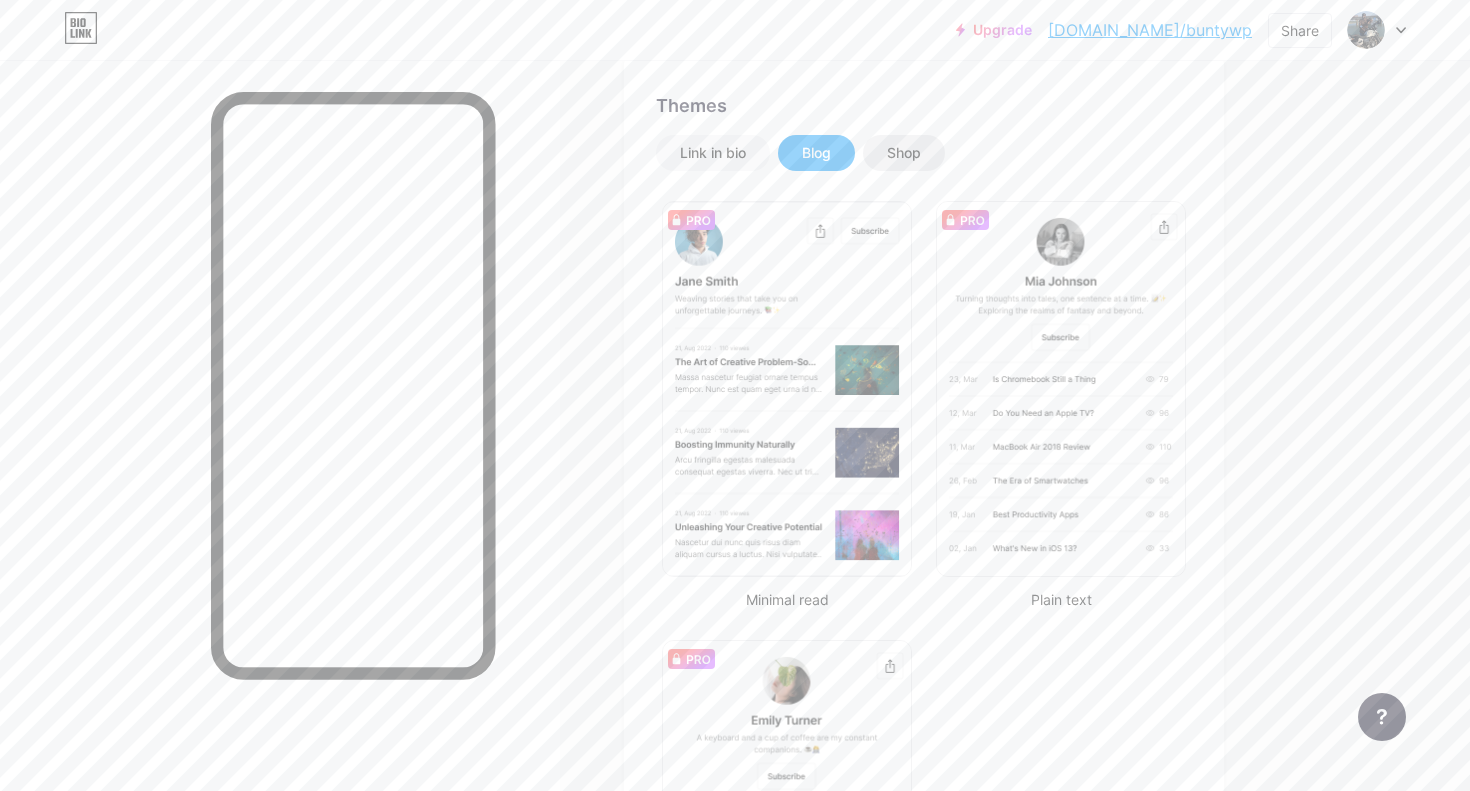 click on "Shop" at bounding box center (904, 153) 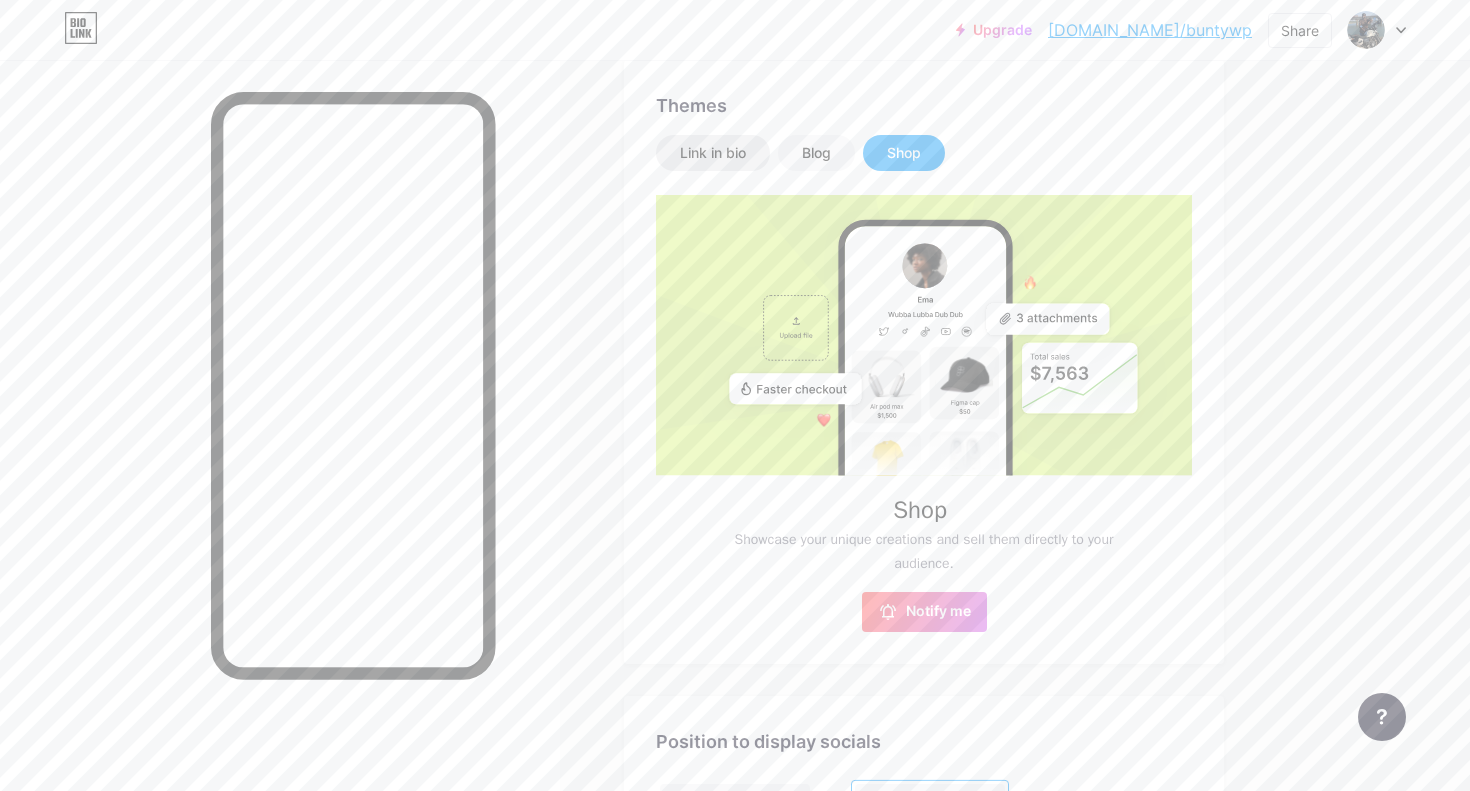 click on "Link in bio" at bounding box center [713, 153] 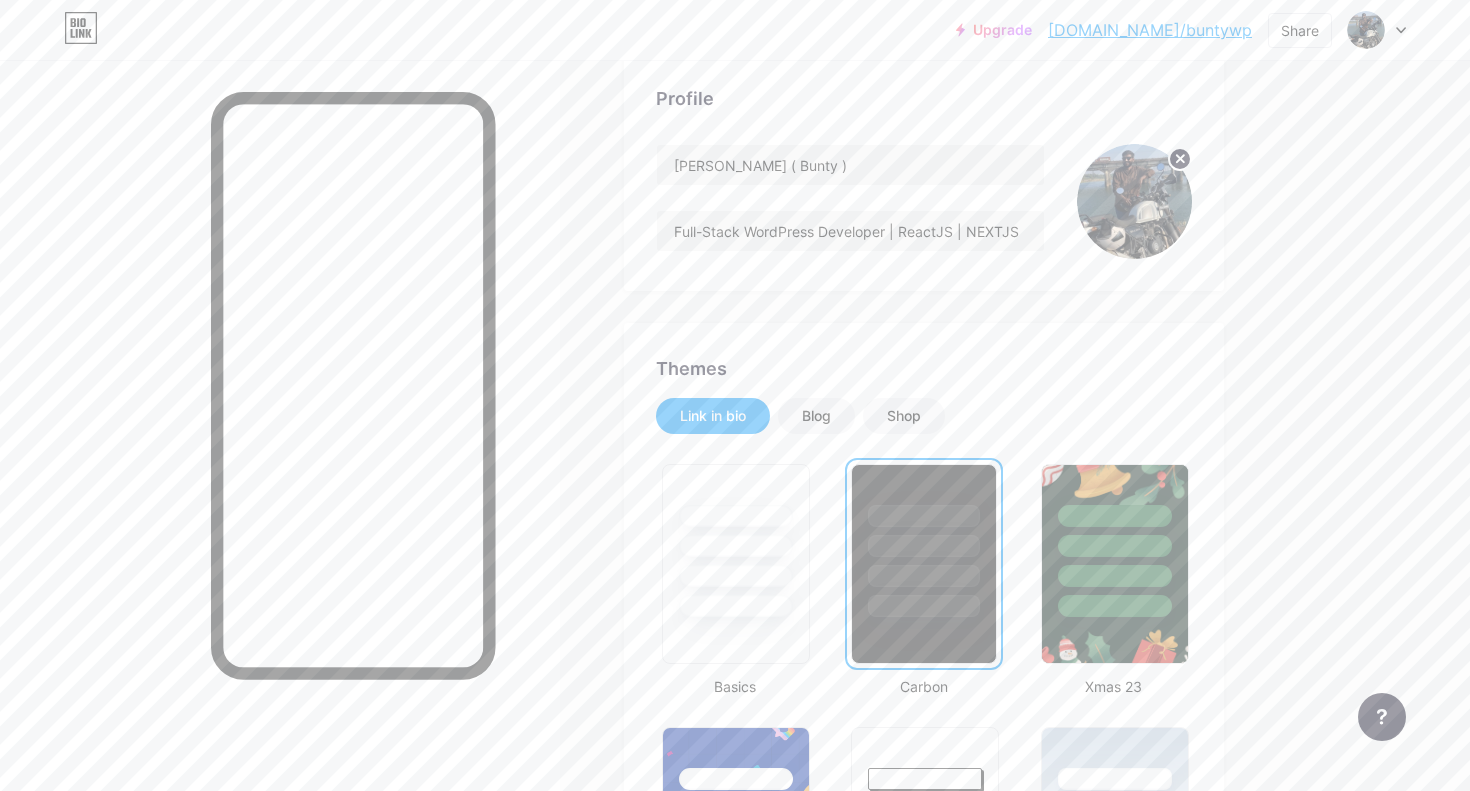 scroll, scrollTop: 0, scrollLeft: 0, axis: both 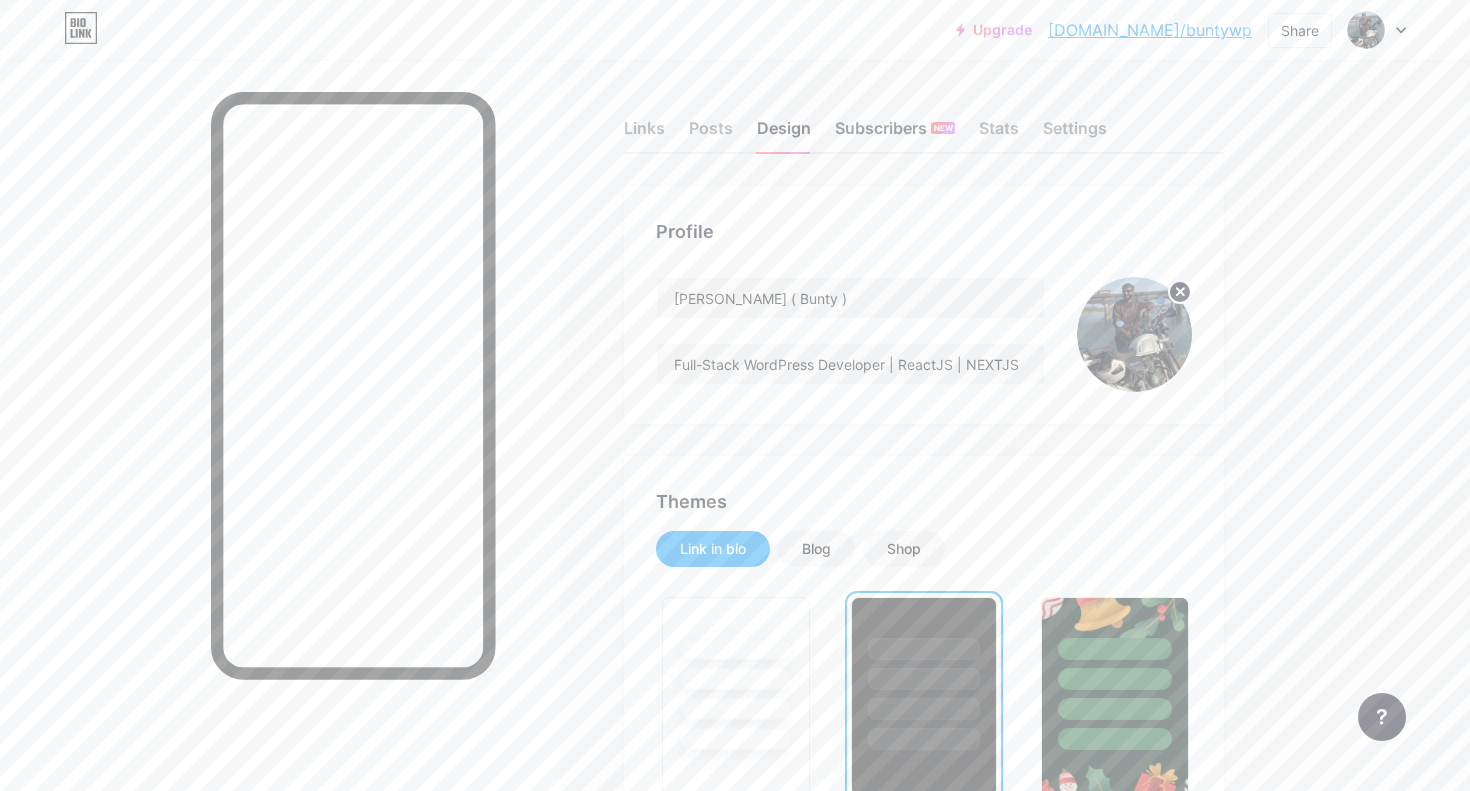 click on "Subscribers
NEW" at bounding box center (895, 134) 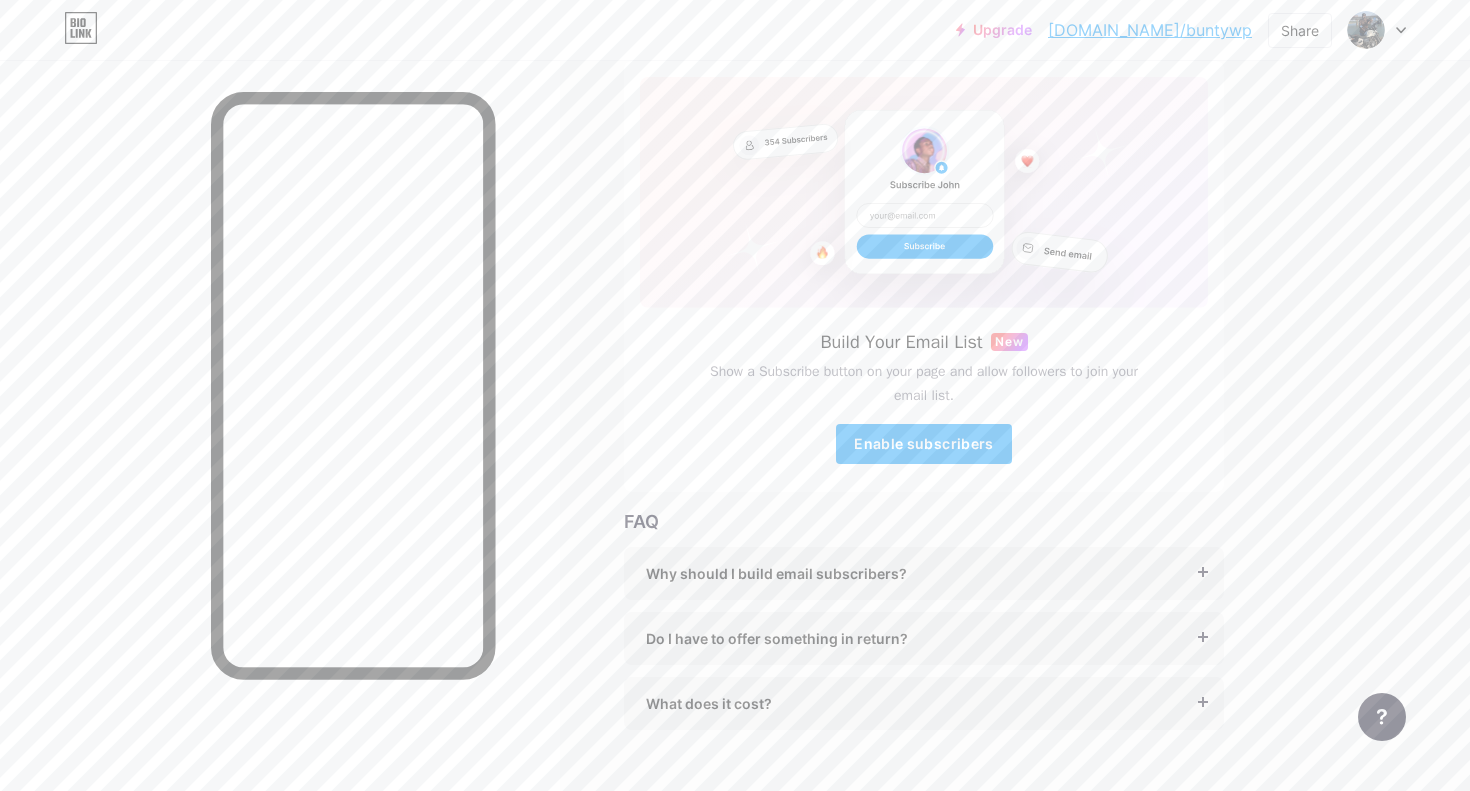 scroll, scrollTop: 164, scrollLeft: 0, axis: vertical 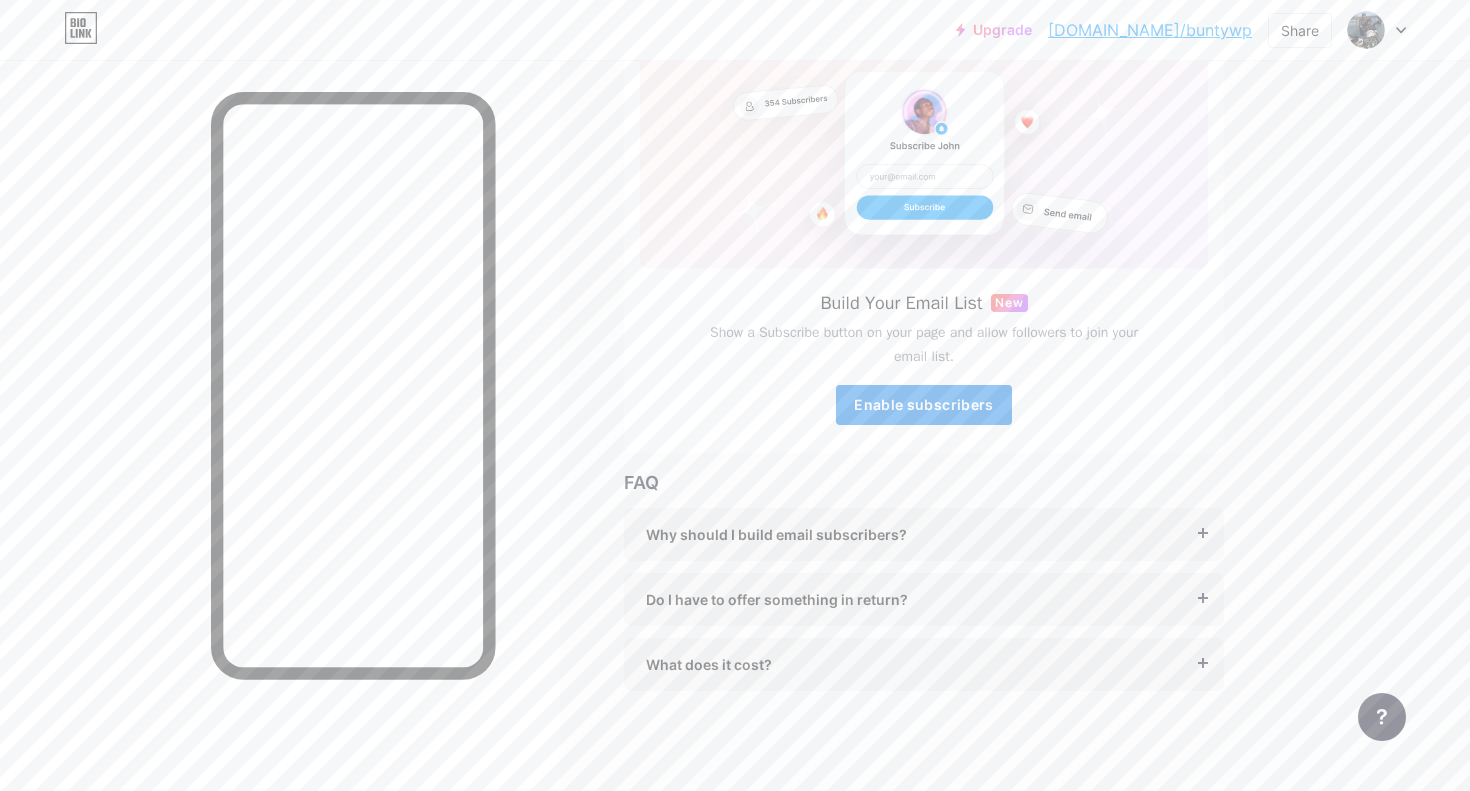 click on "Enable subscribers" at bounding box center [924, 405] 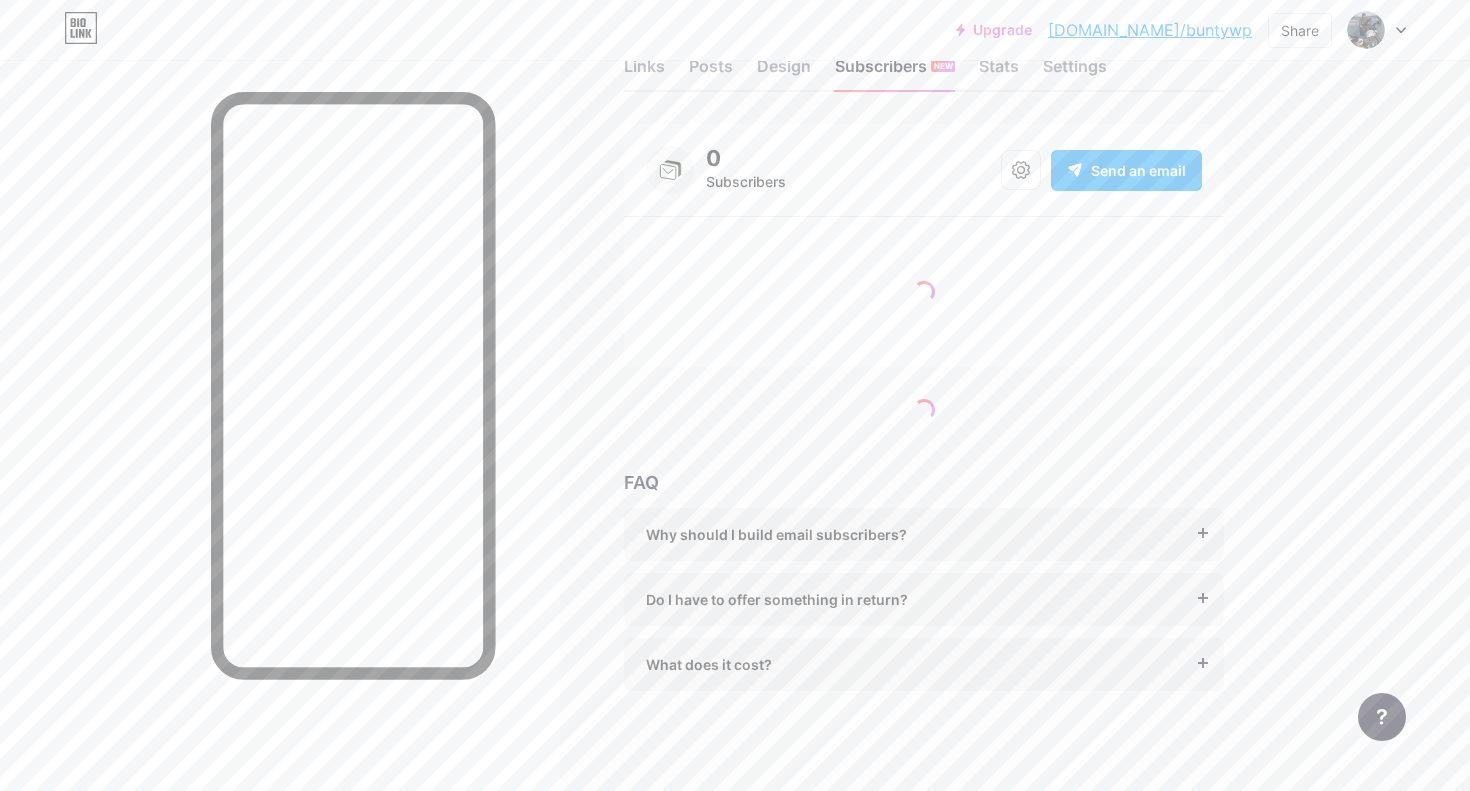 scroll, scrollTop: 0, scrollLeft: 0, axis: both 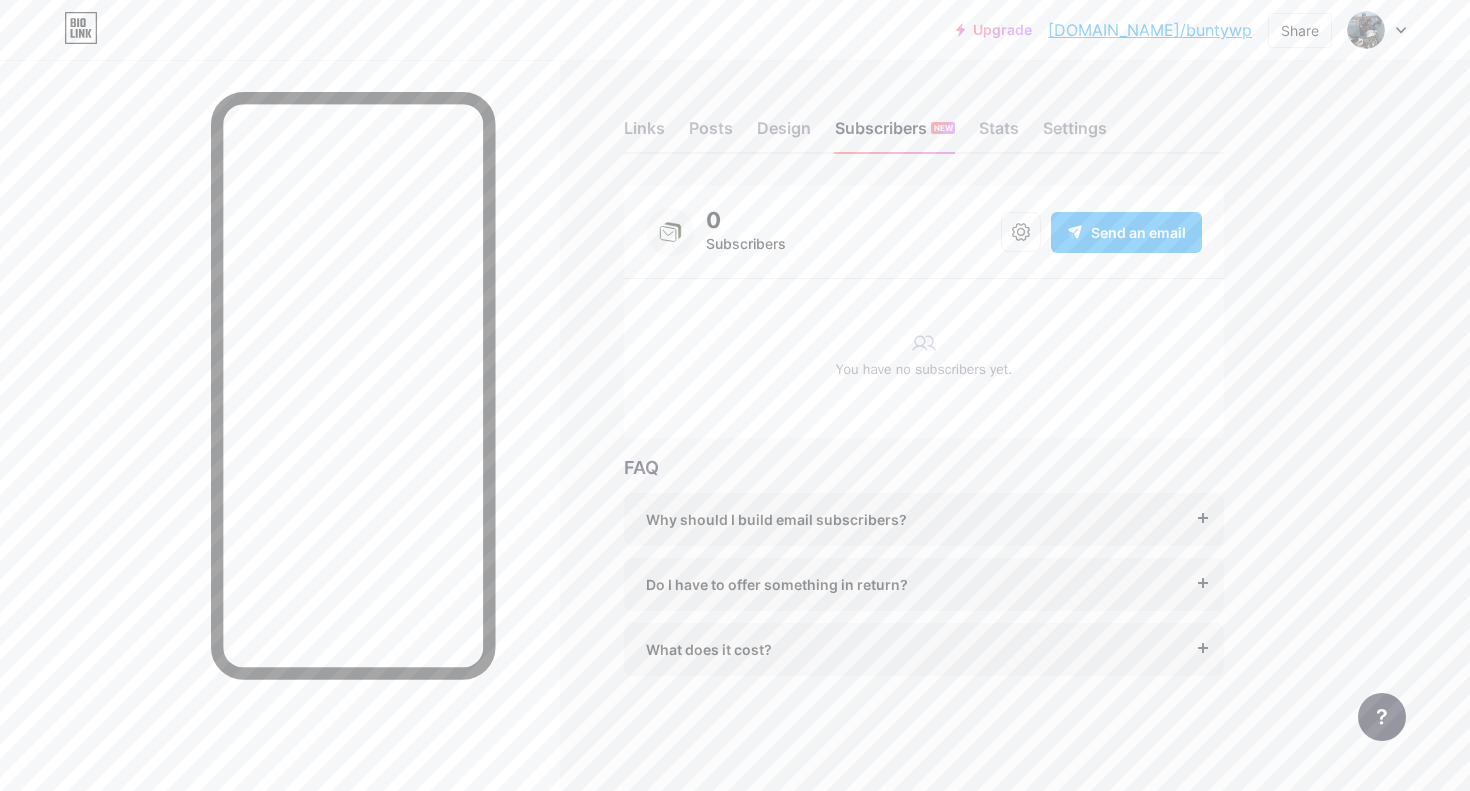 click on "Send an email" at bounding box center [1138, 232] 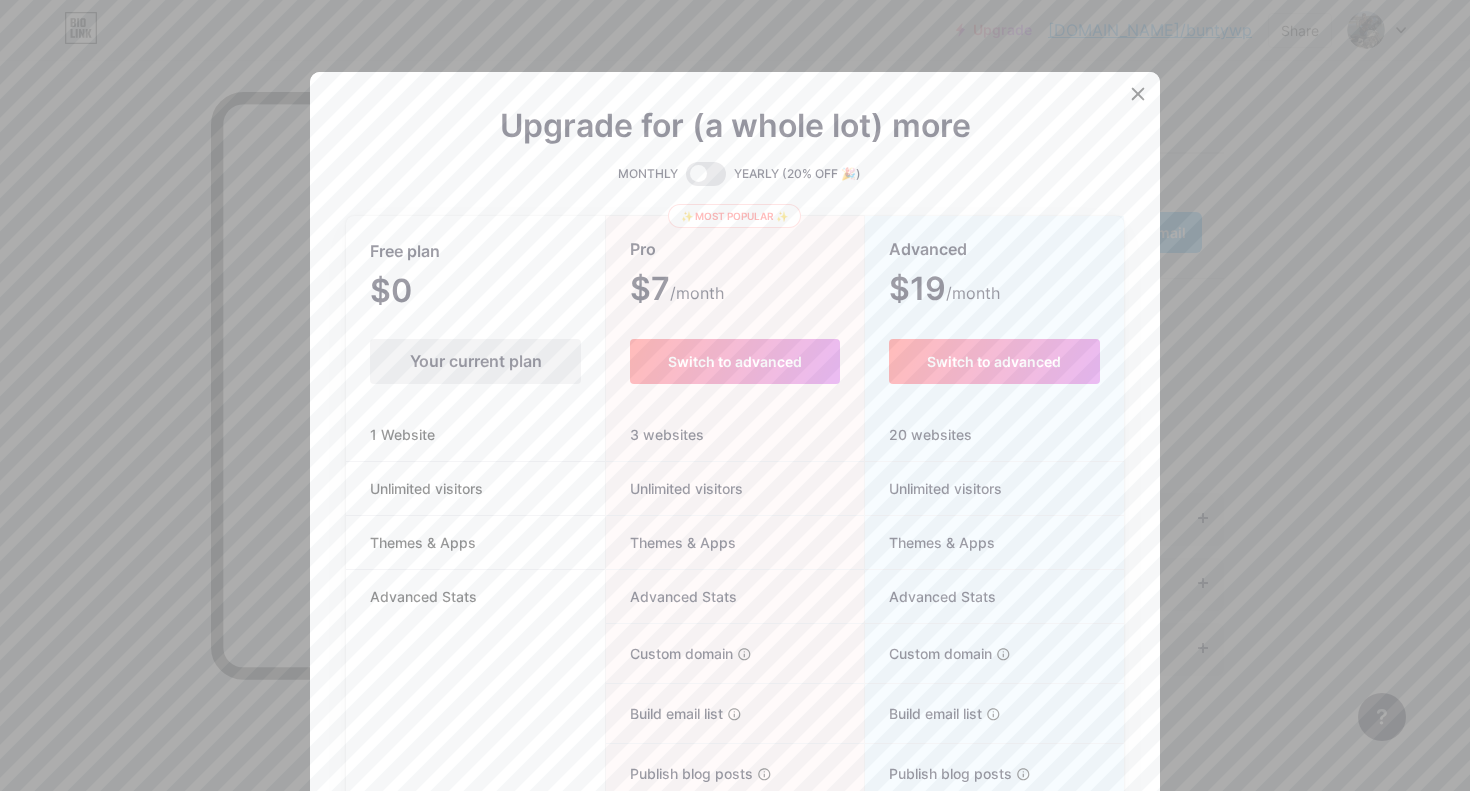 click on "Your current plan" at bounding box center (475, 361) 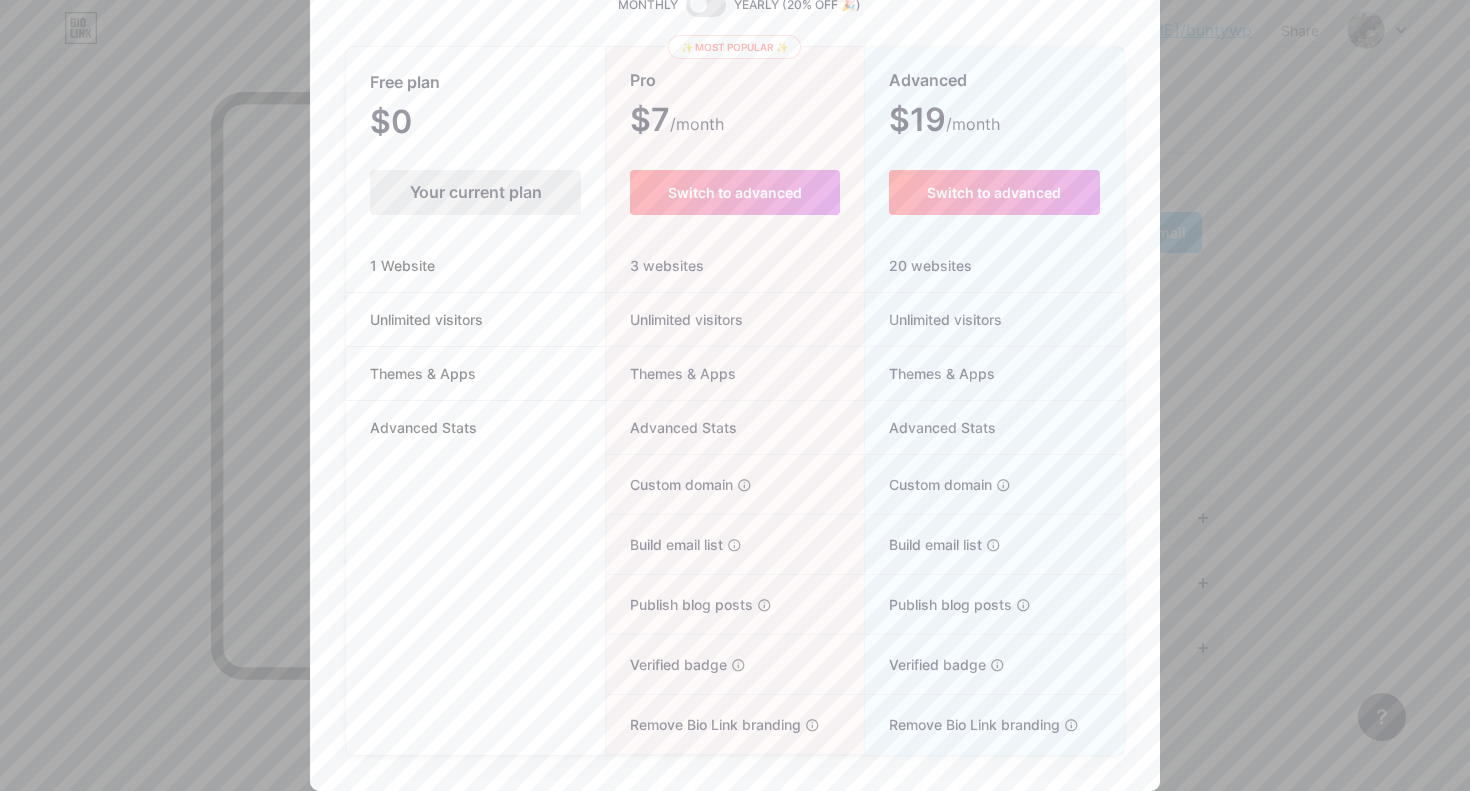 scroll, scrollTop: 0, scrollLeft: 0, axis: both 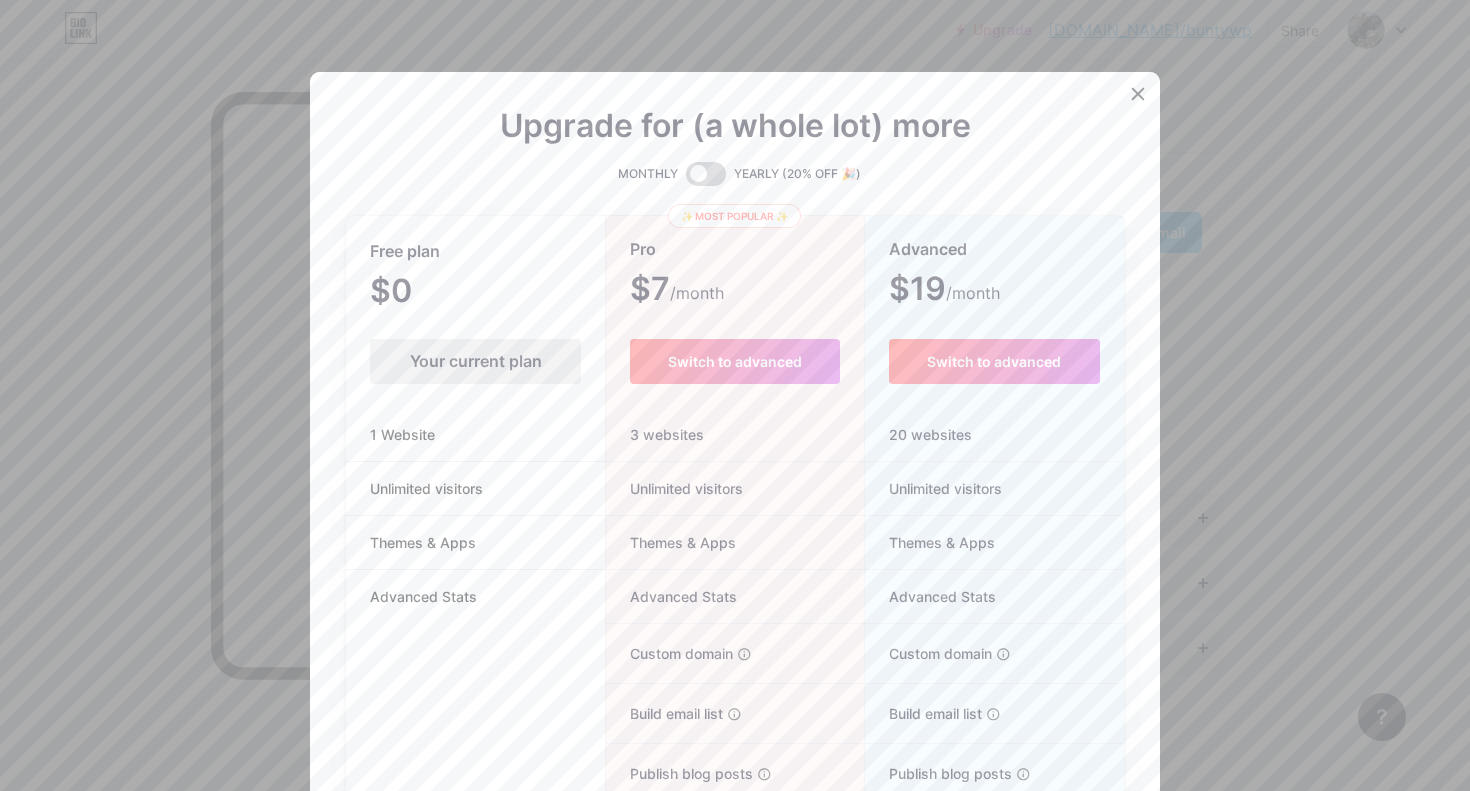 click at bounding box center (706, 174) 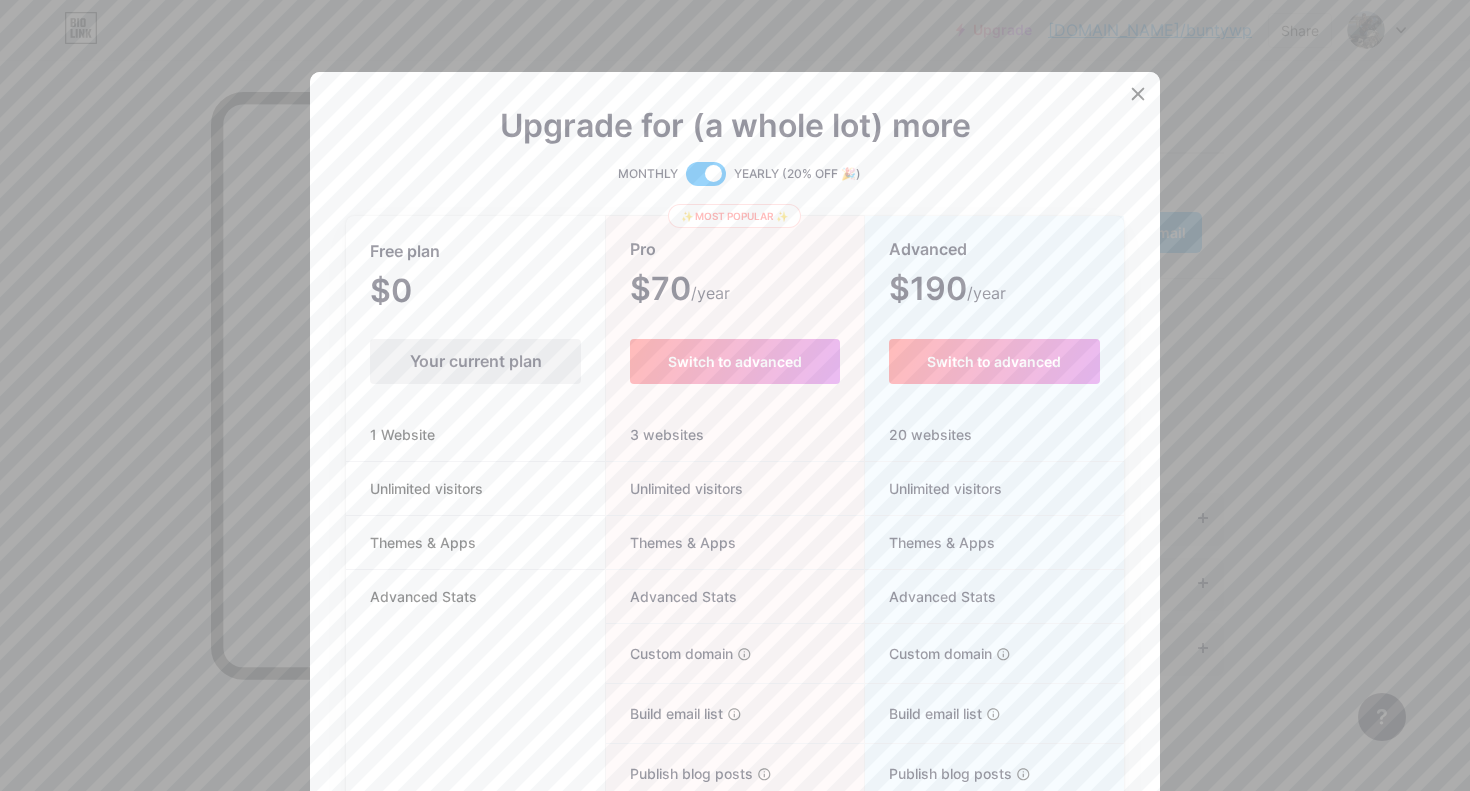 click at bounding box center [706, 174] 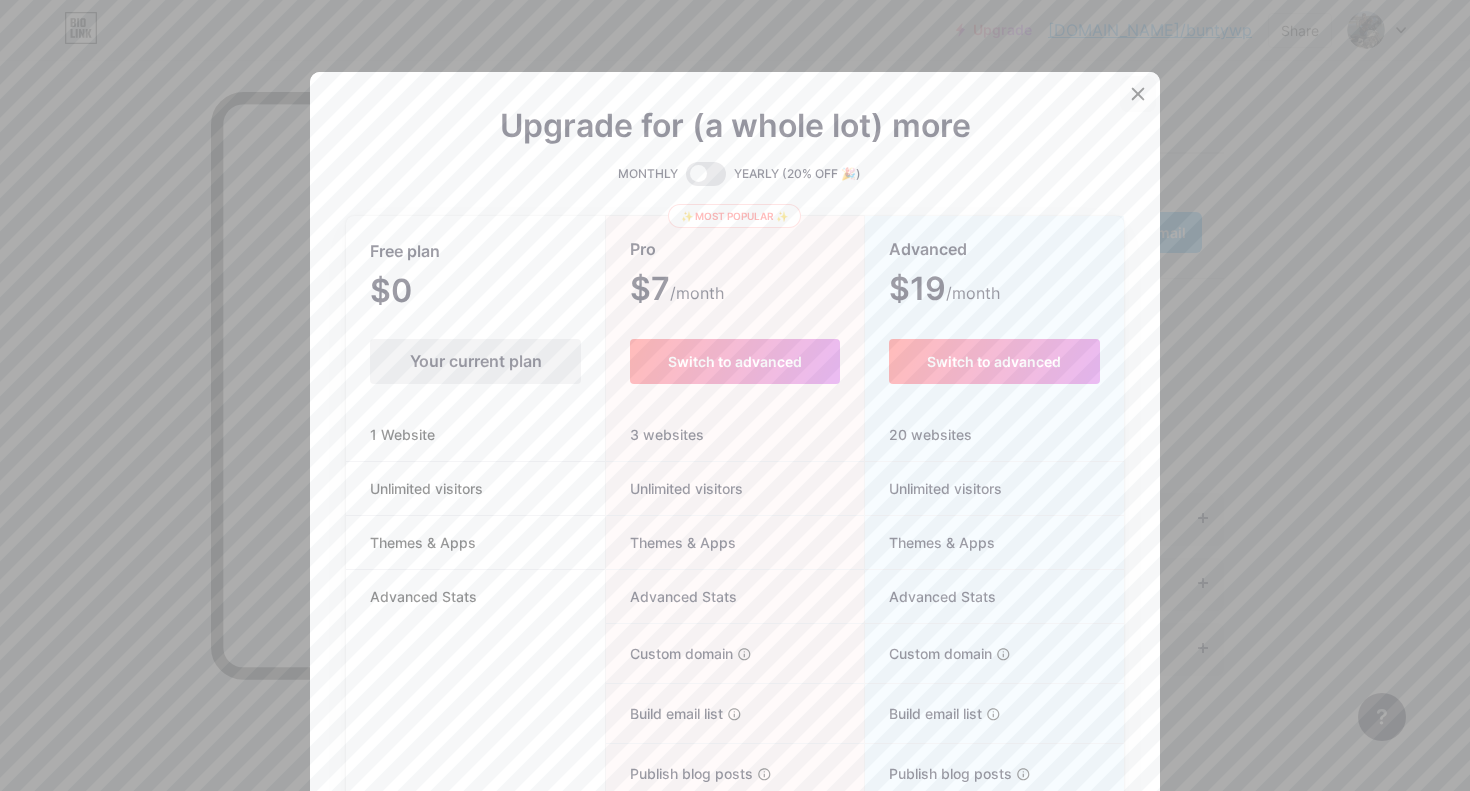 click 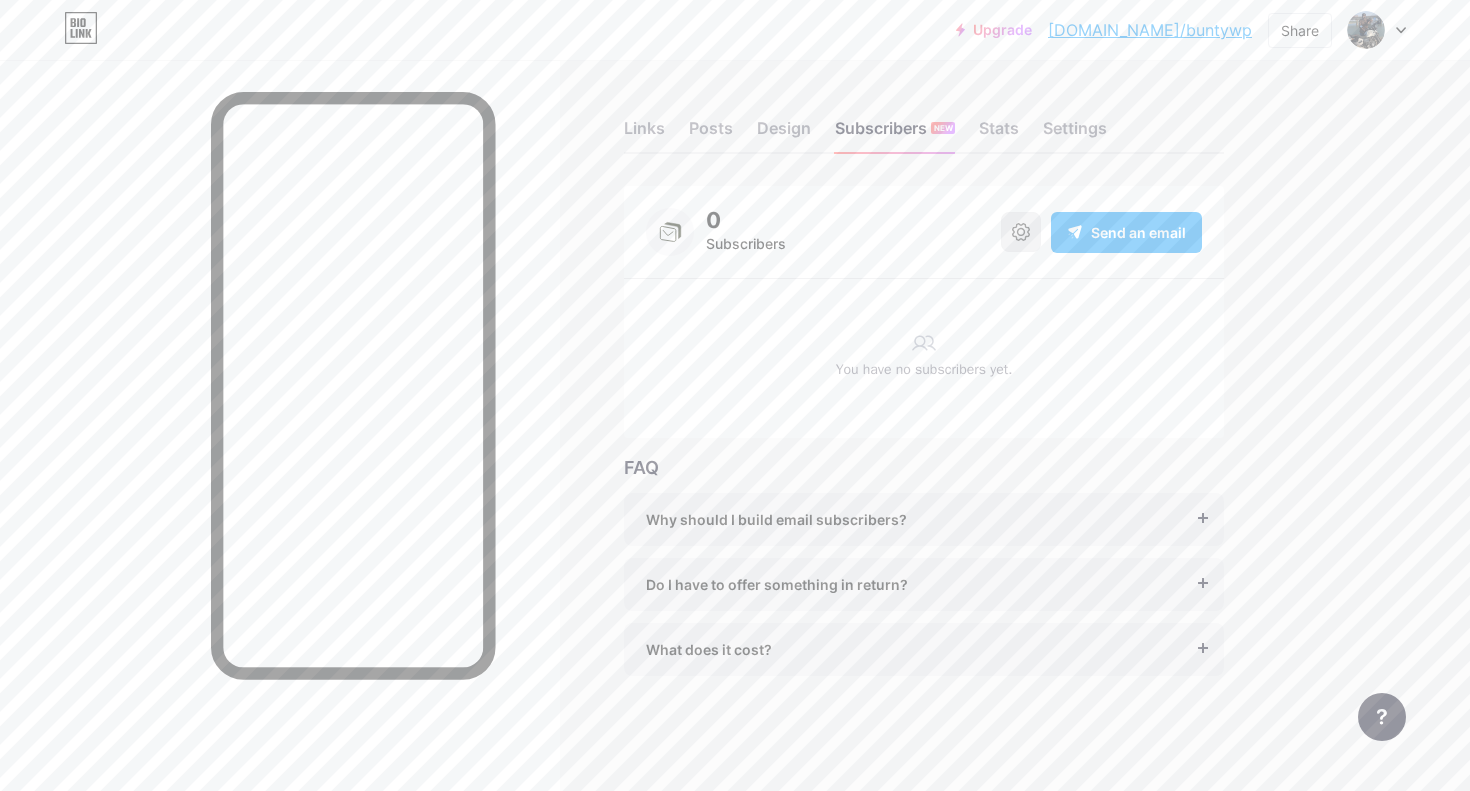 click 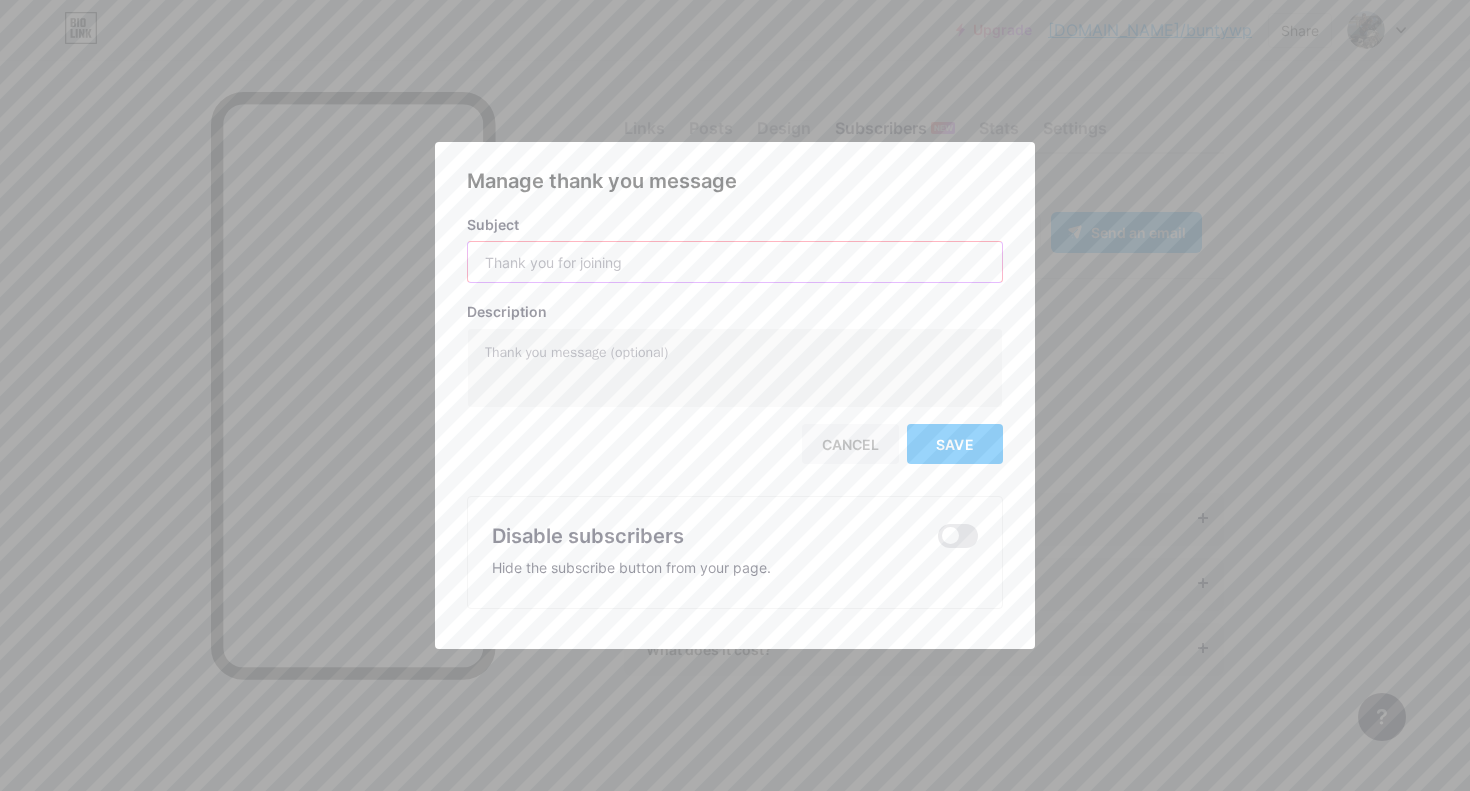 click at bounding box center (735, 262) 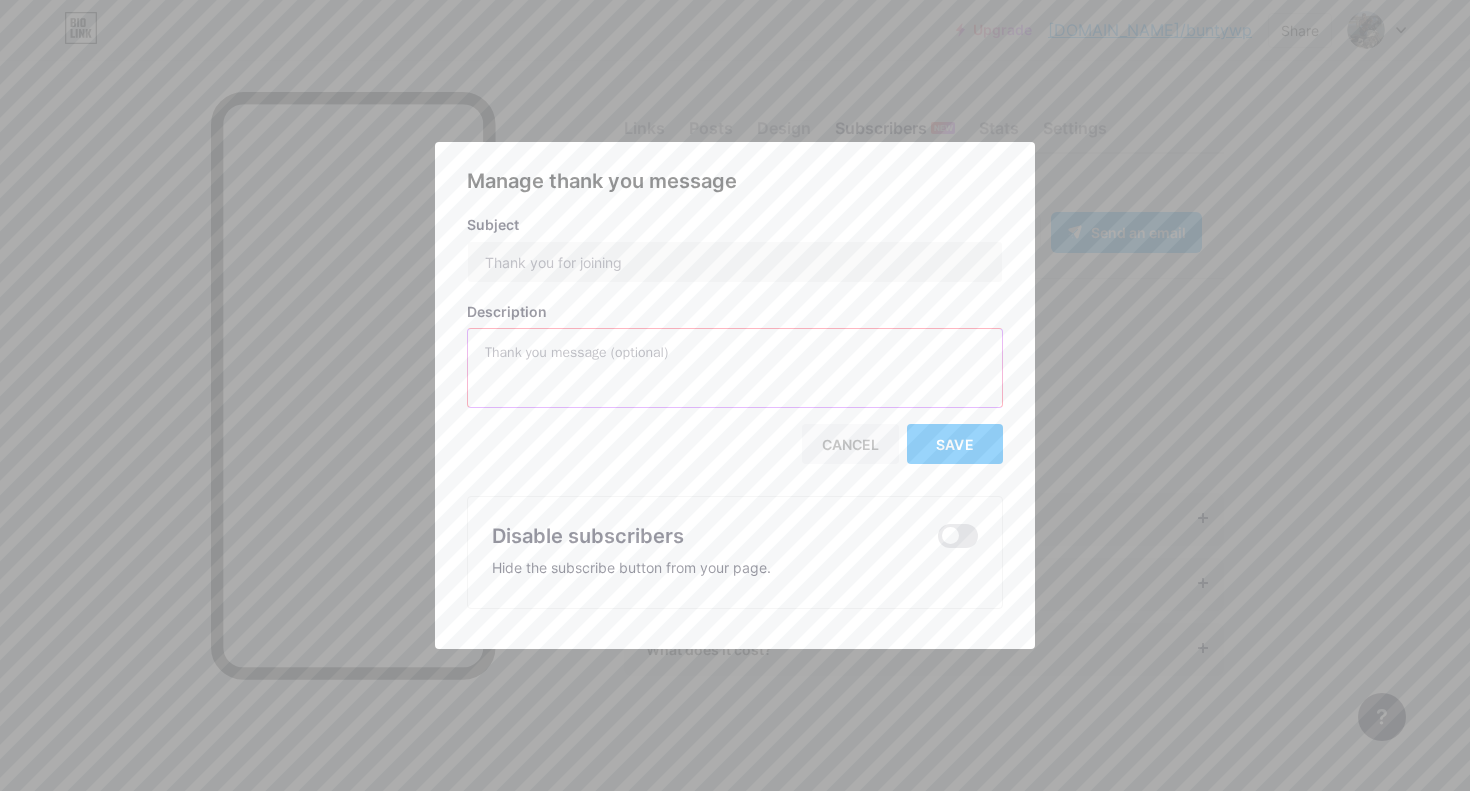 click at bounding box center (735, 369) 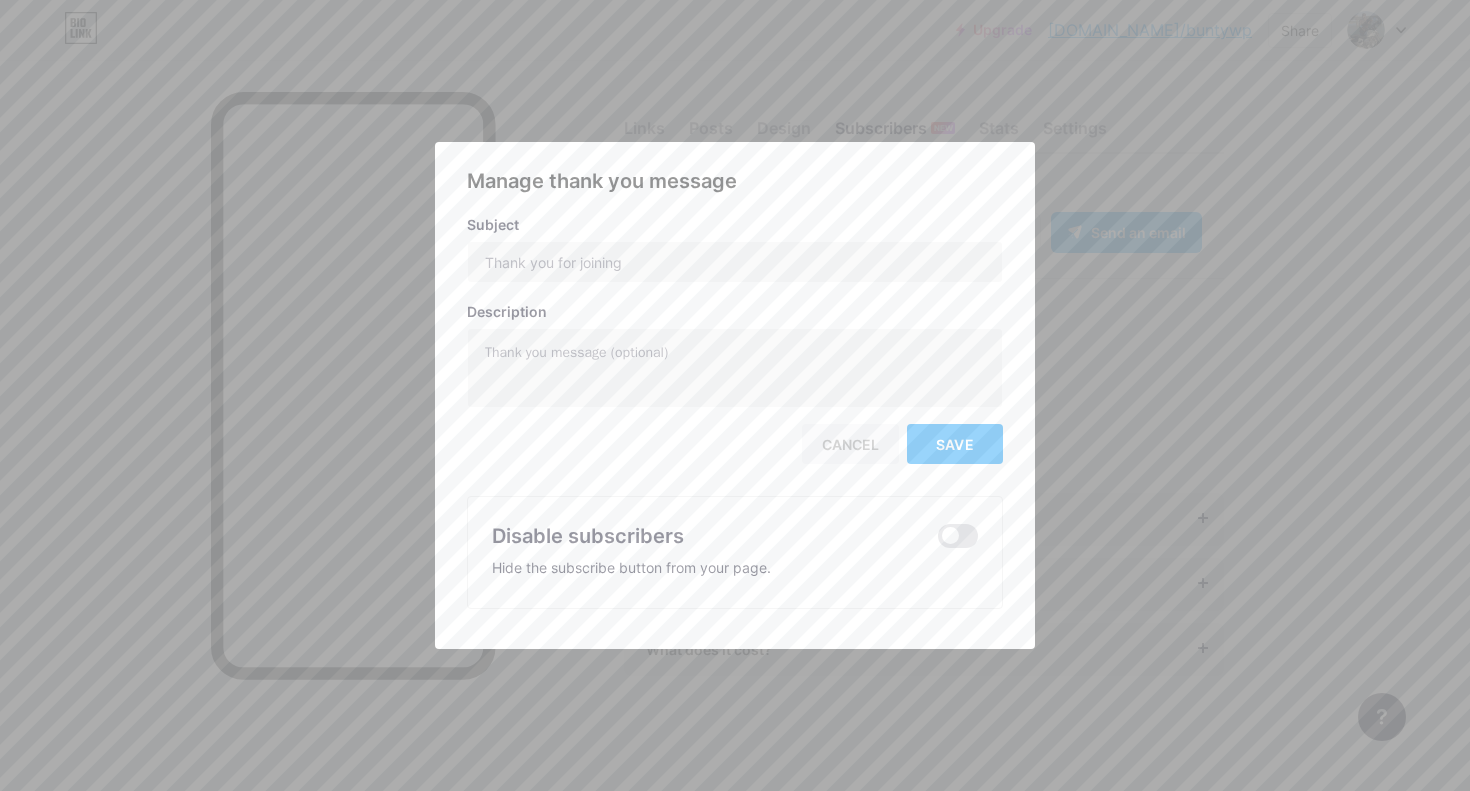 click on "Cancel" at bounding box center (850, 444) 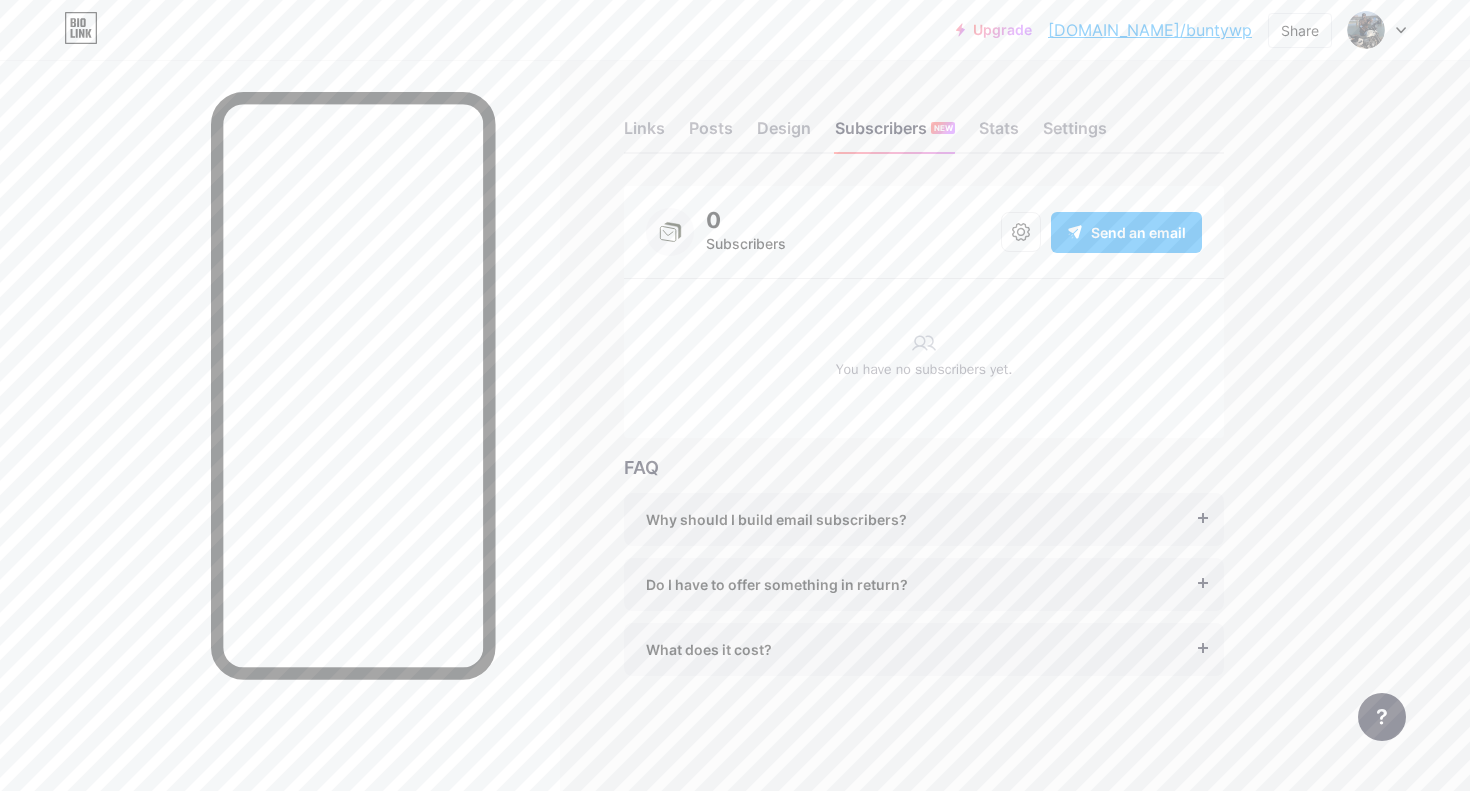 click on "Why should I build email subscribers?" at bounding box center [776, 519] 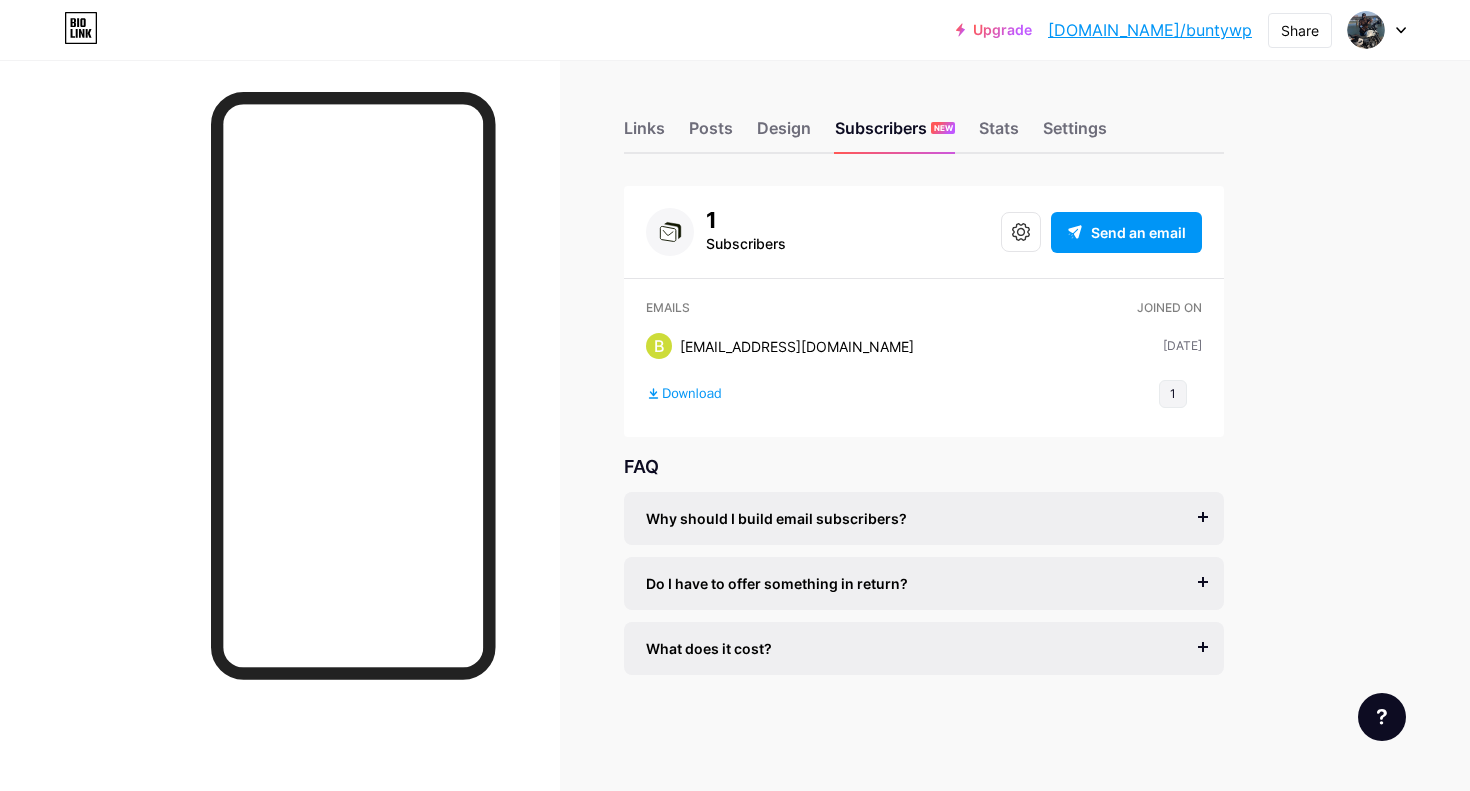 scroll, scrollTop: 0, scrollLeft: 0, axis: both 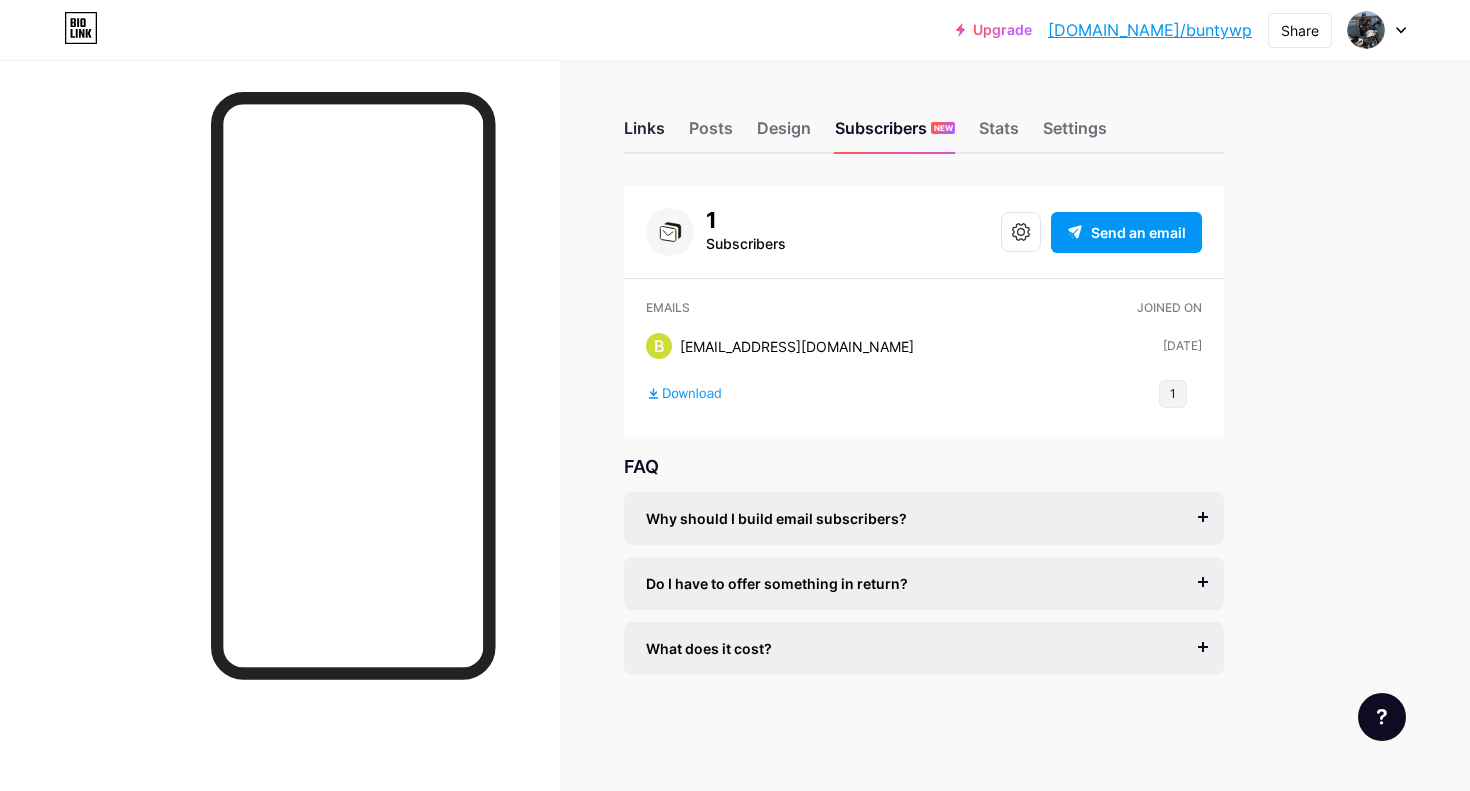 click on "Links" at bounding box center (644, 134) 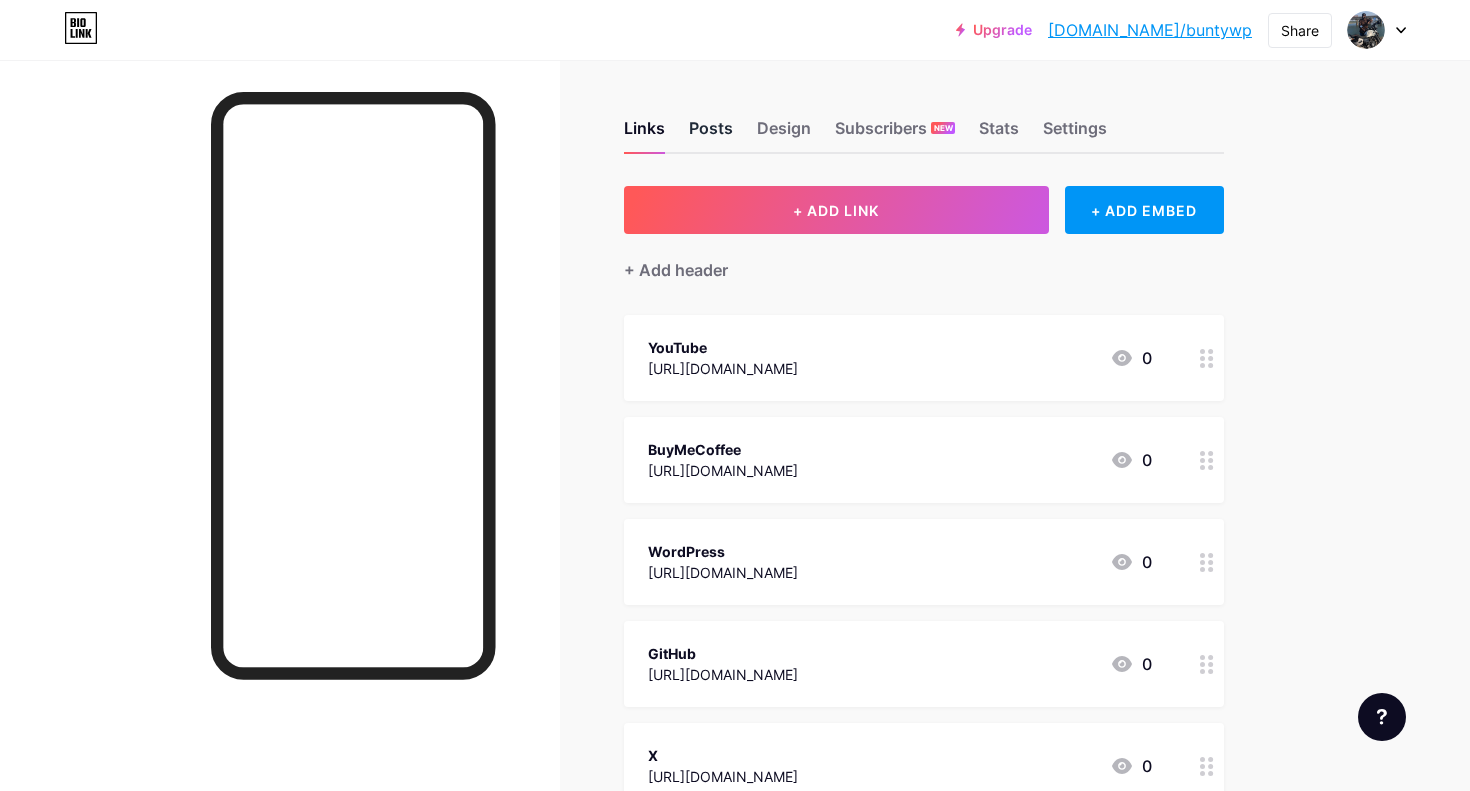 click on "Posts" at bounding box center (711, 134) 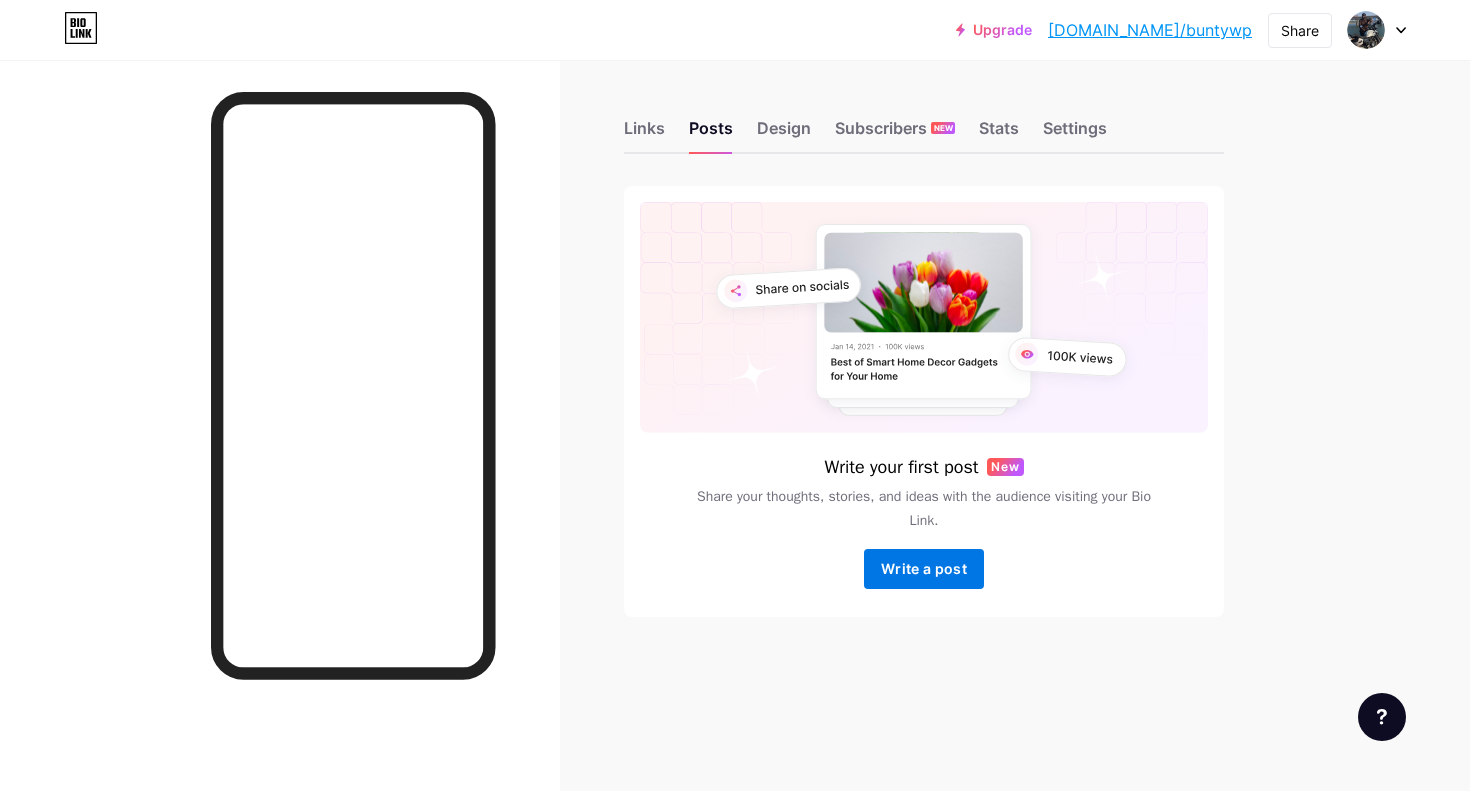 click on "Write a post" at bounding box center [924, 568] 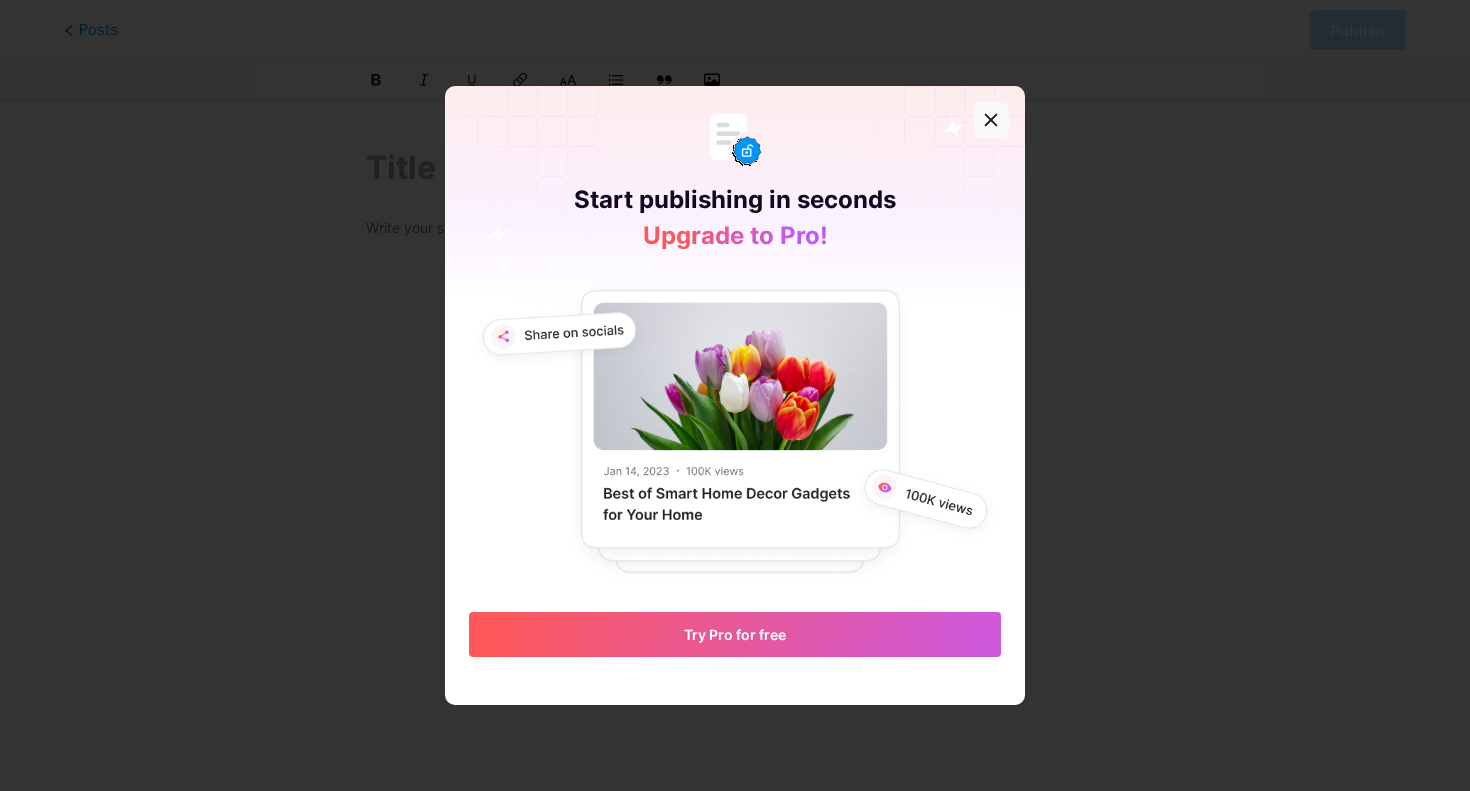 click 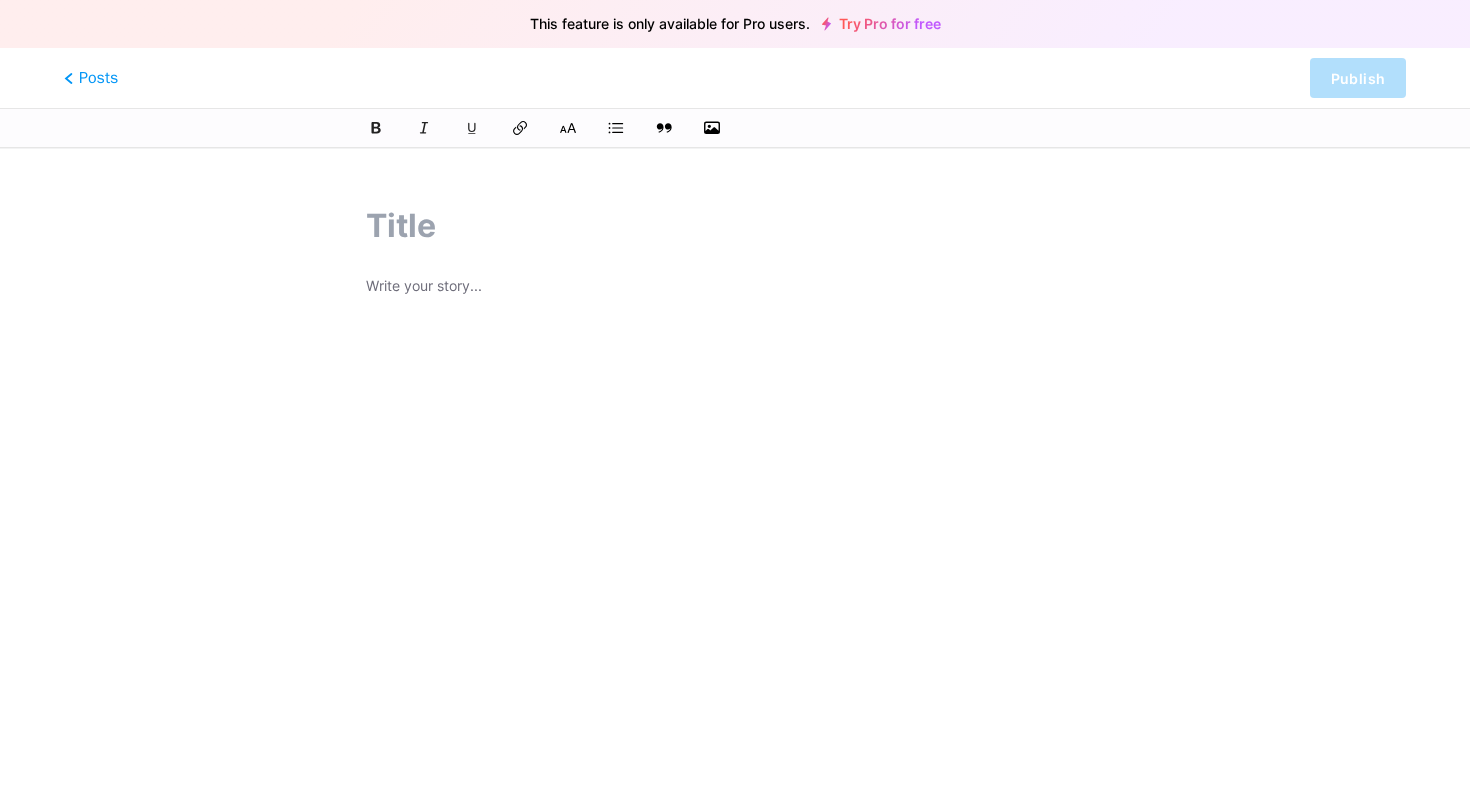 click at bounding box center [735, 226] 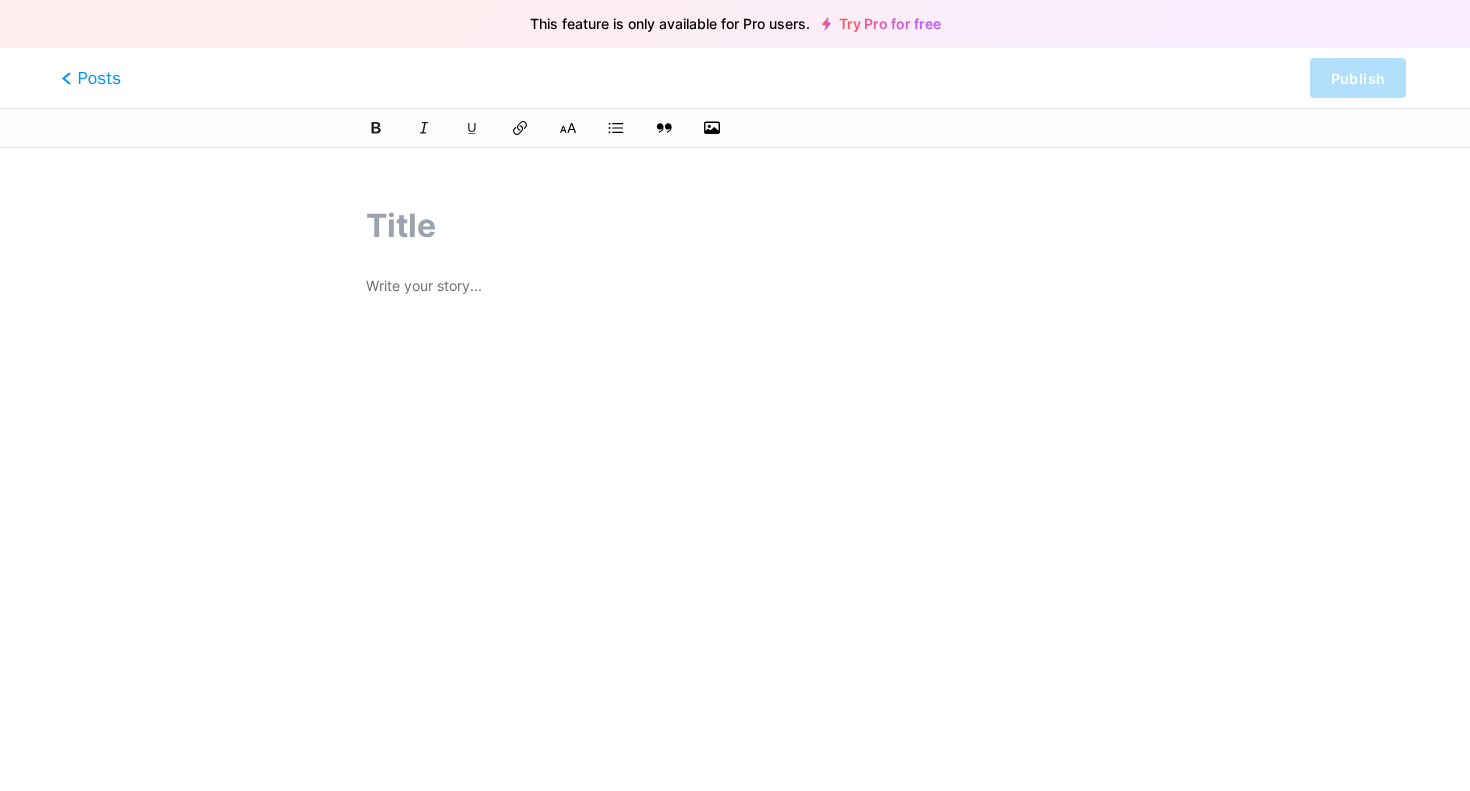 click on "Posts" at bounding box center (91, 78) 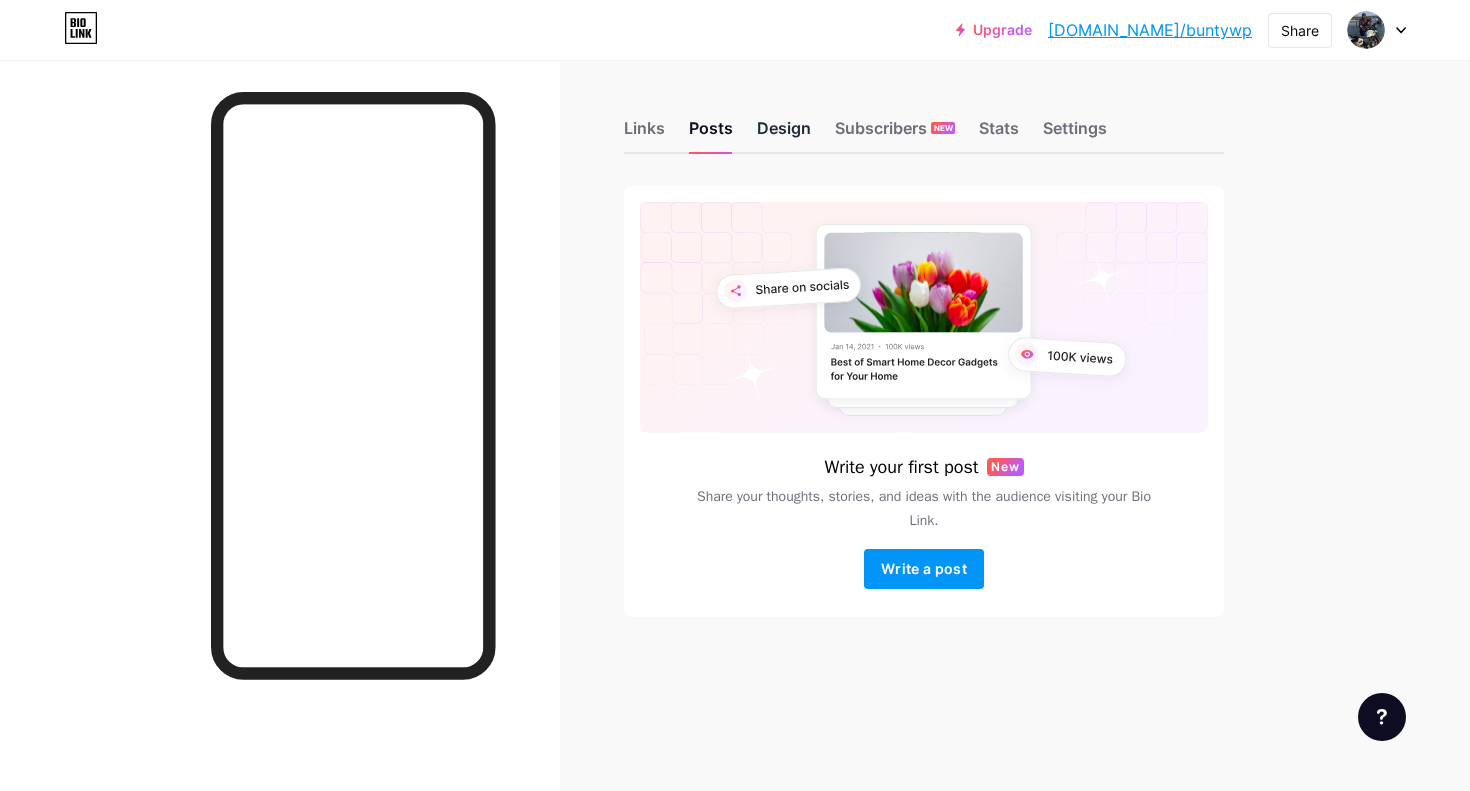 click on "Design" at bounding box center [784, 134] 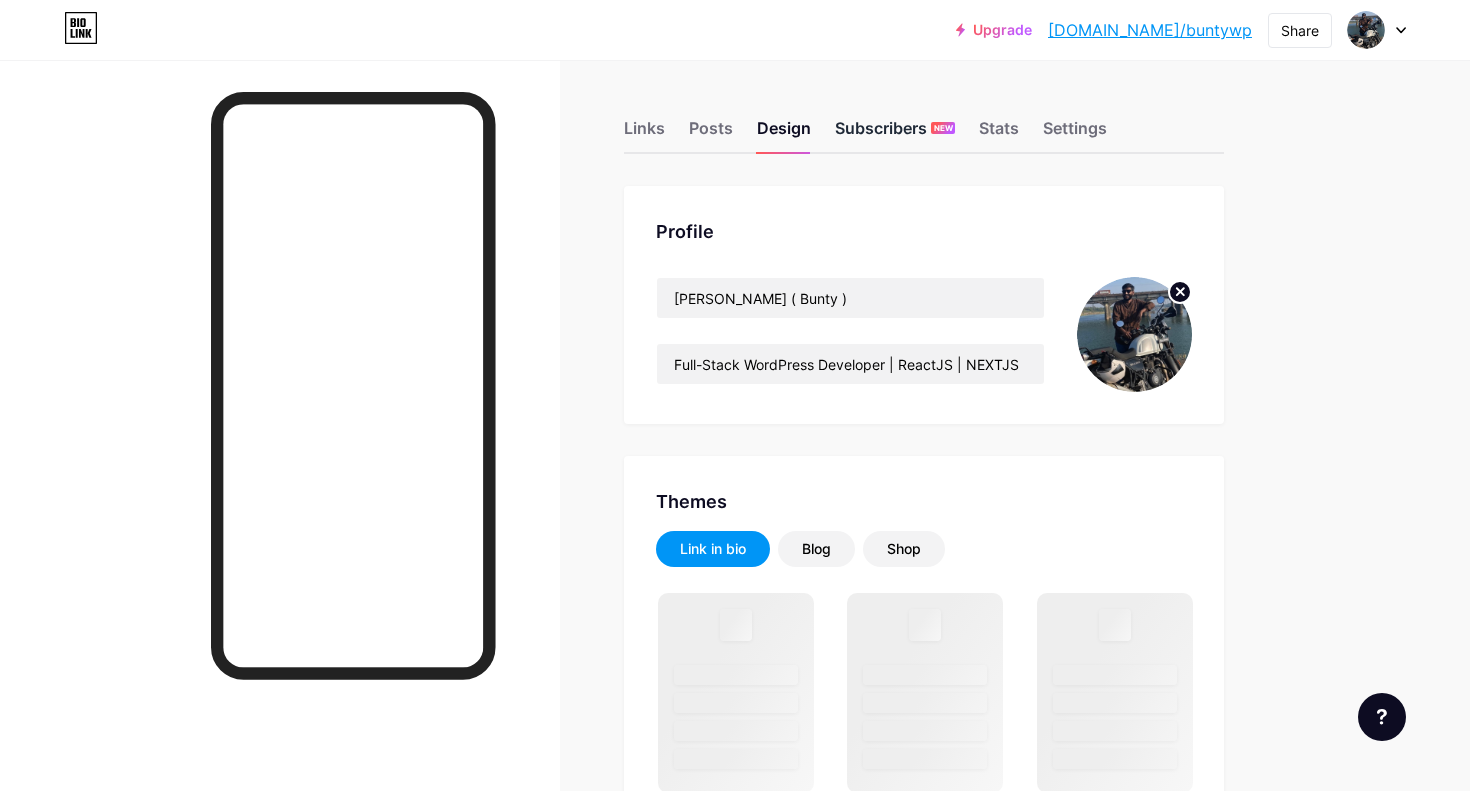 click on "Subscribers
NEW" at bounding box center [895, 134] 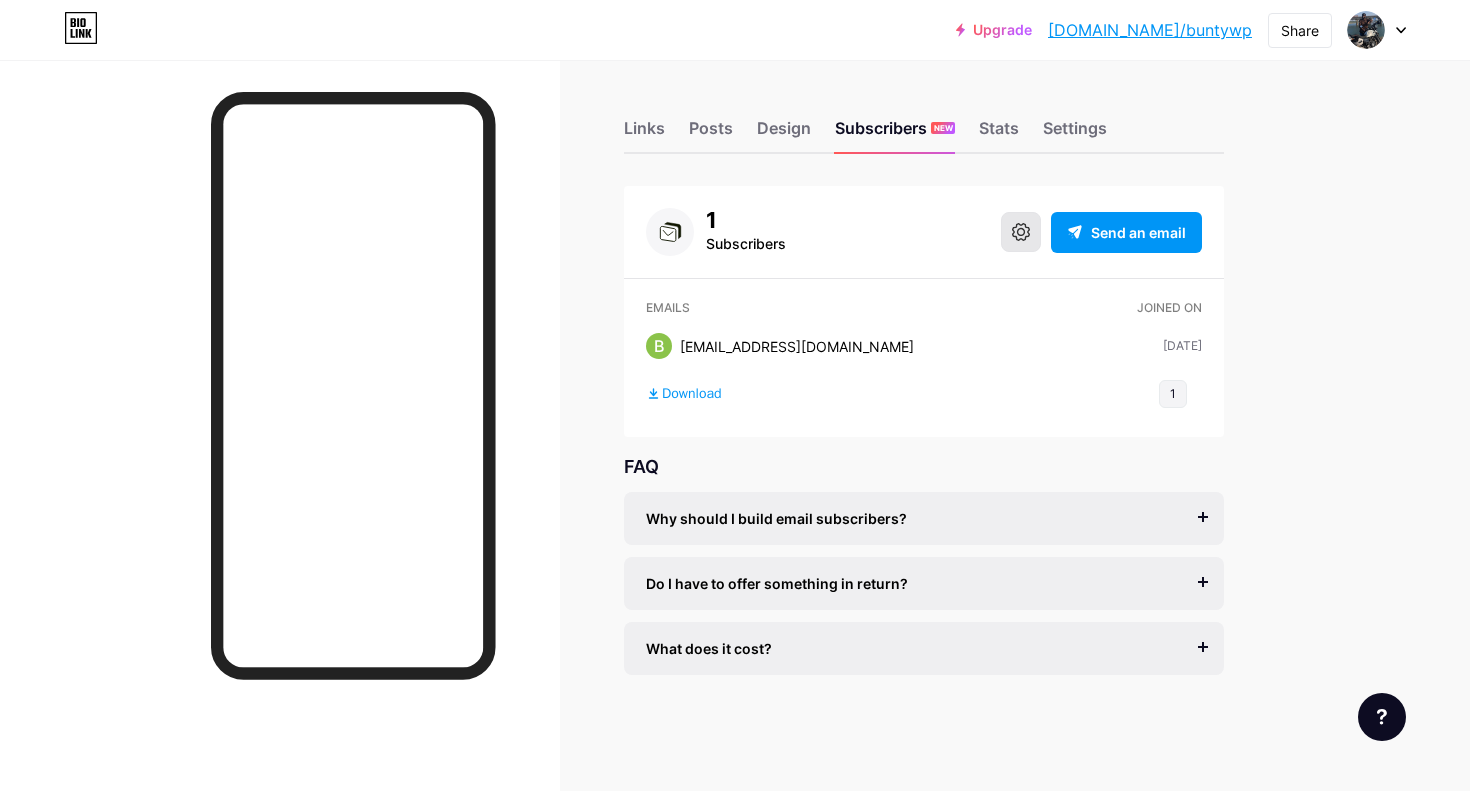 click 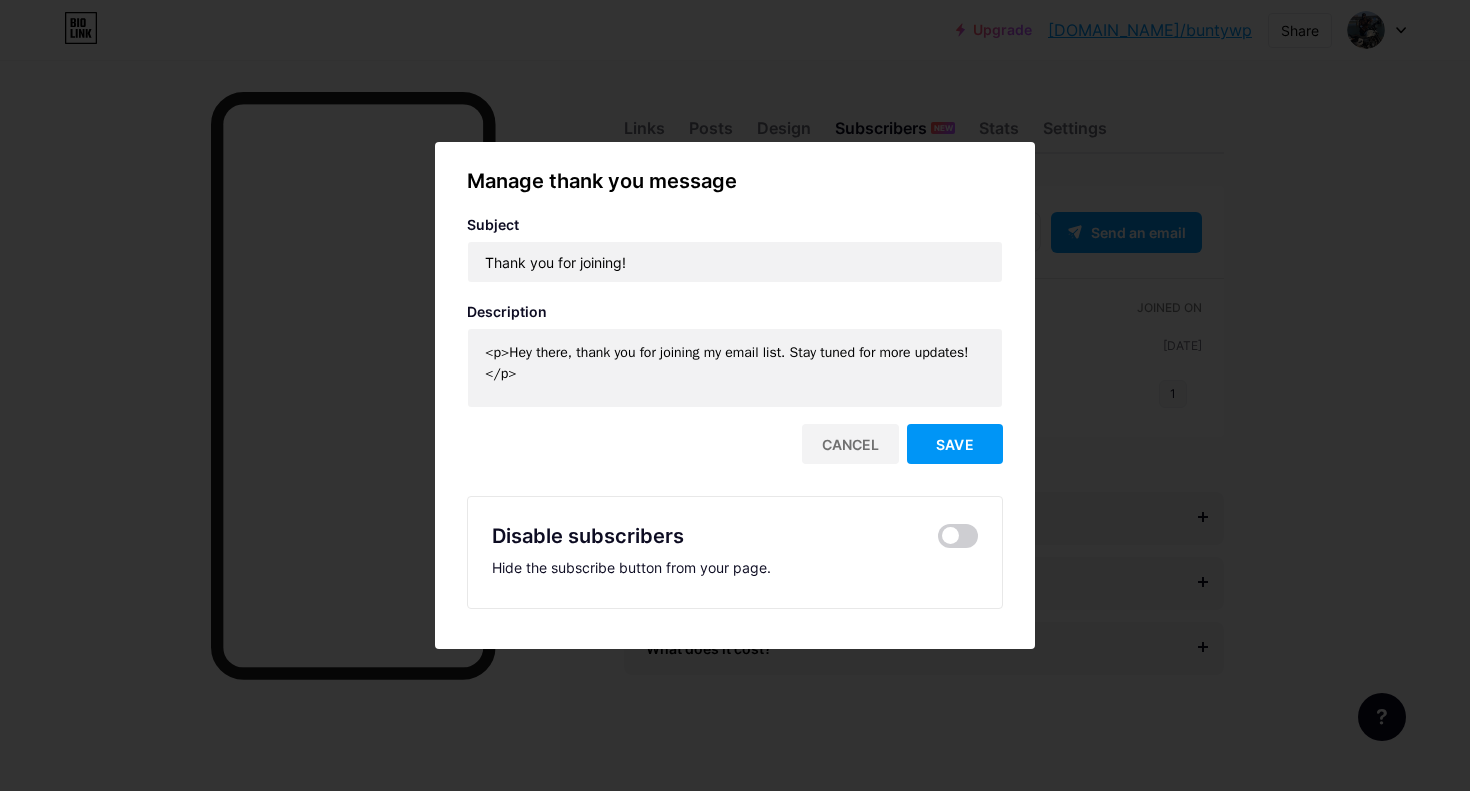click at bounding box center (735, 395) 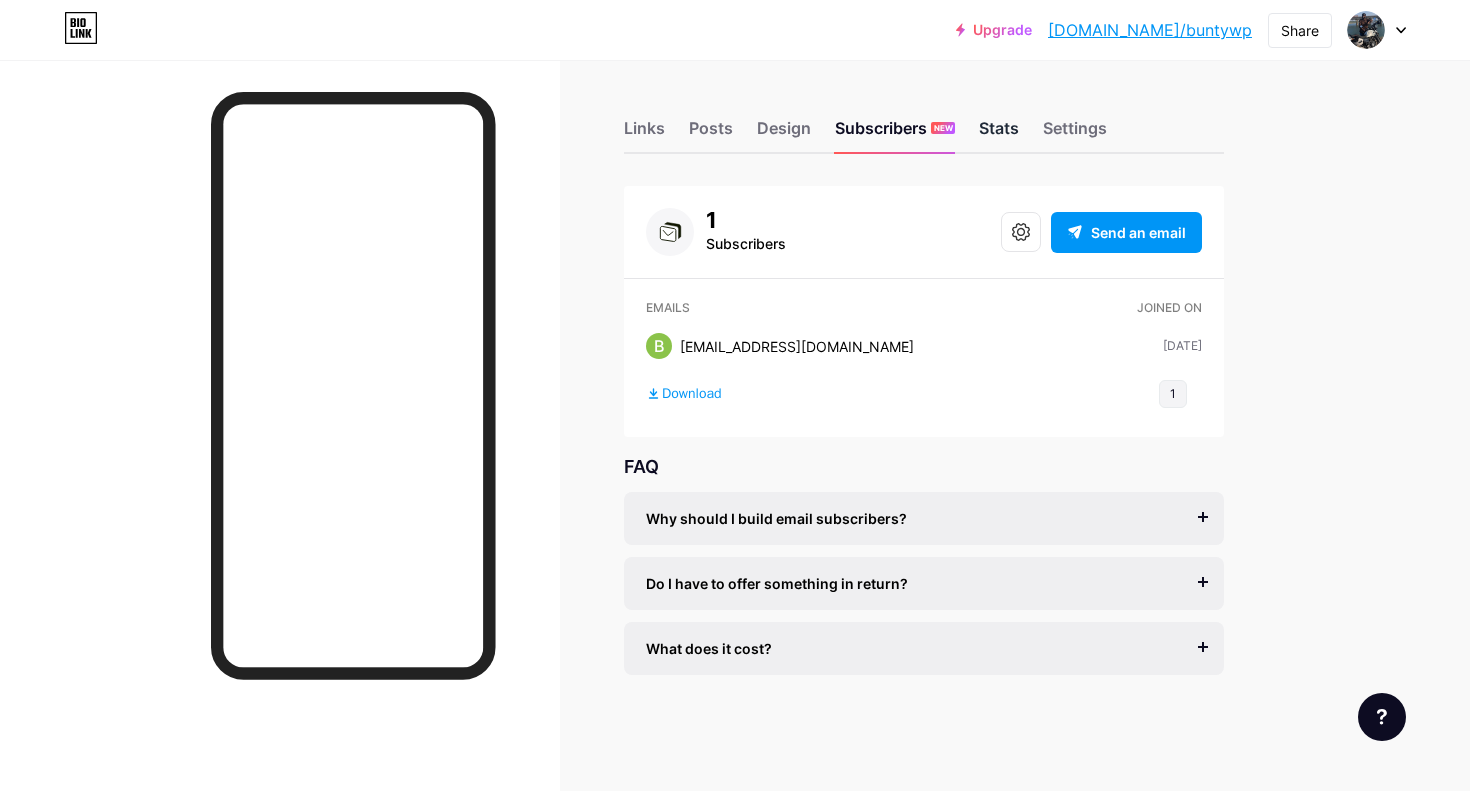 click on "Stats" at bounding box center [999, 134] 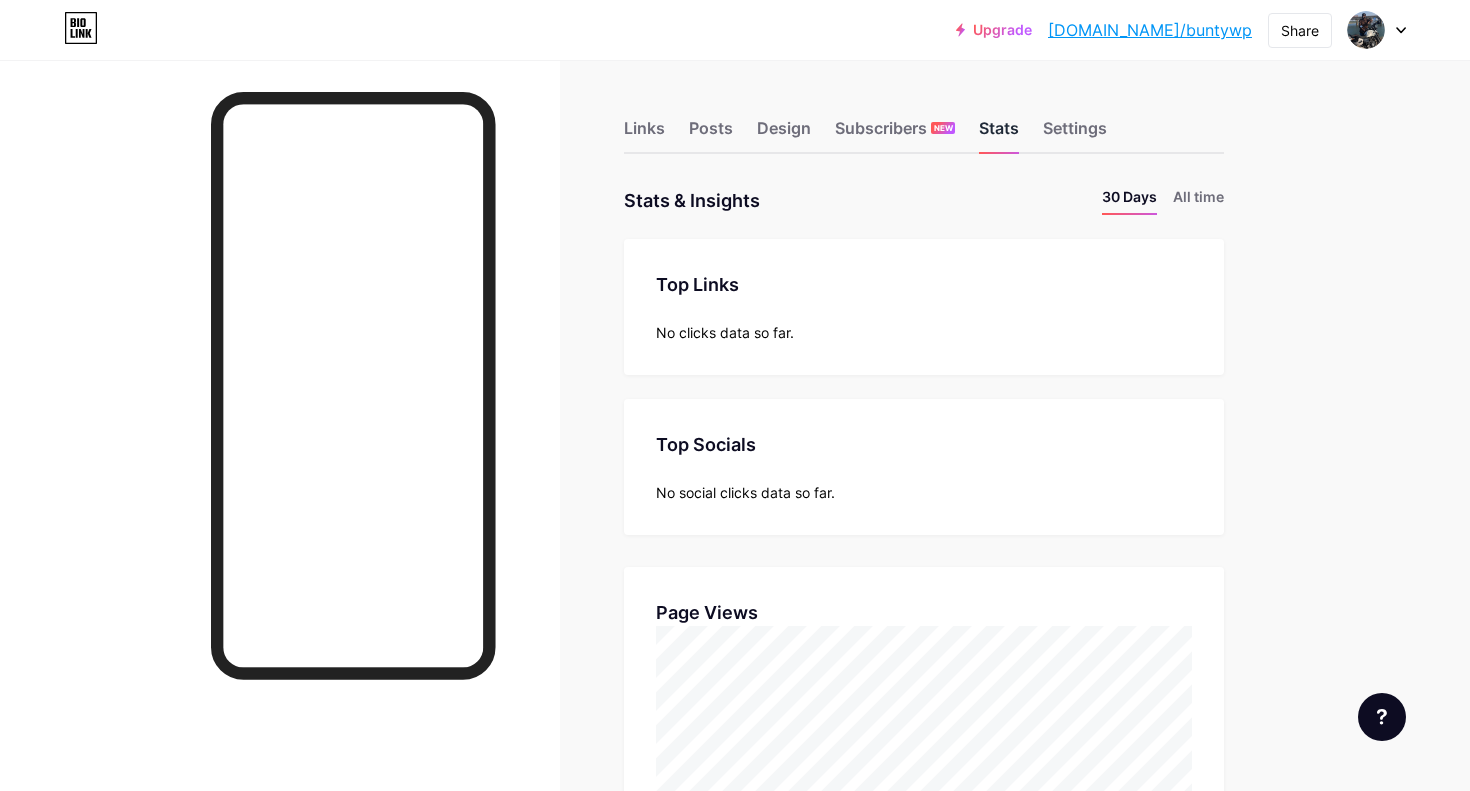 scroll, scrollTop: 999209, scrollLeft: 998530, axis: both 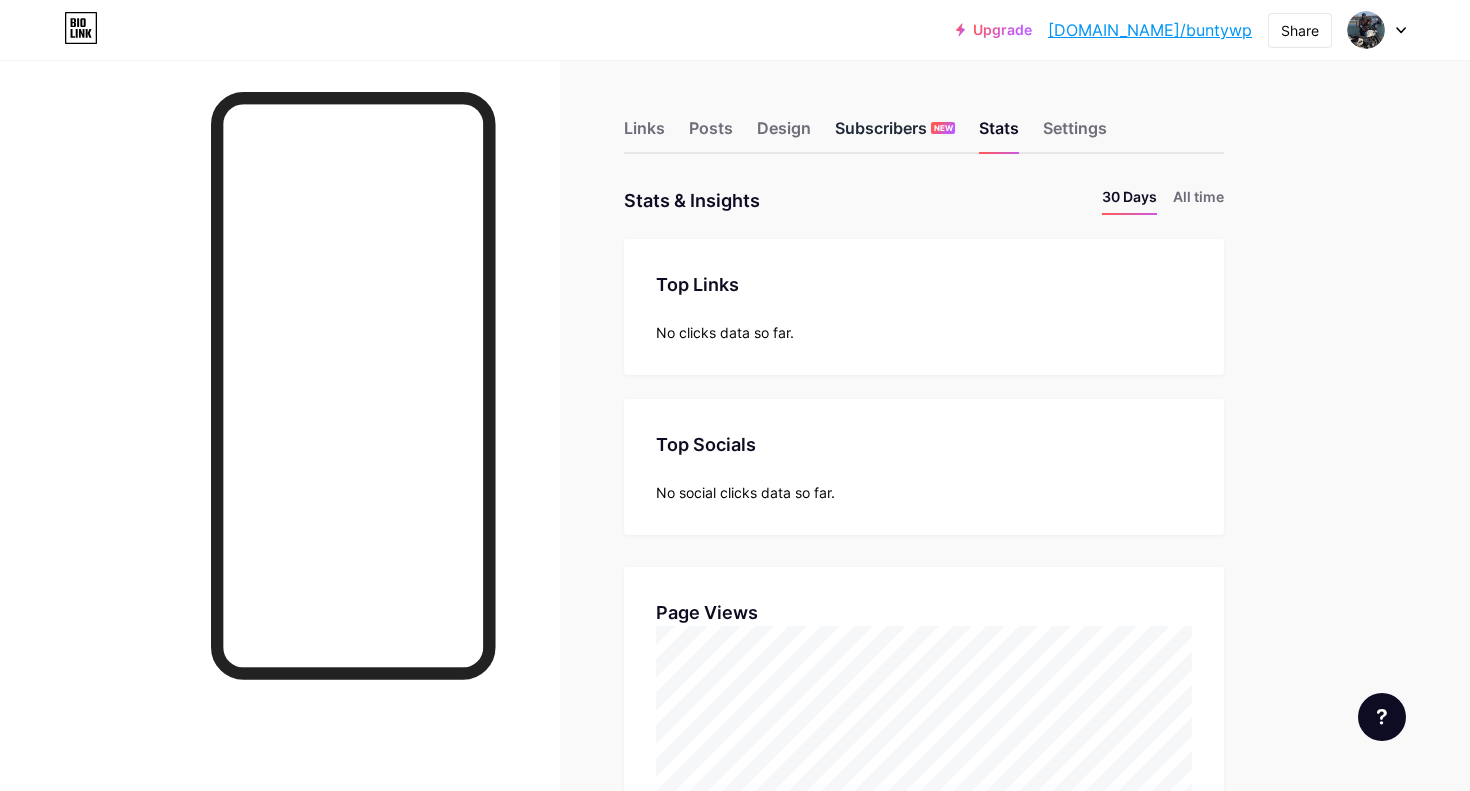 click on "Subscribers
NEW" at bounding box center (895, 134) 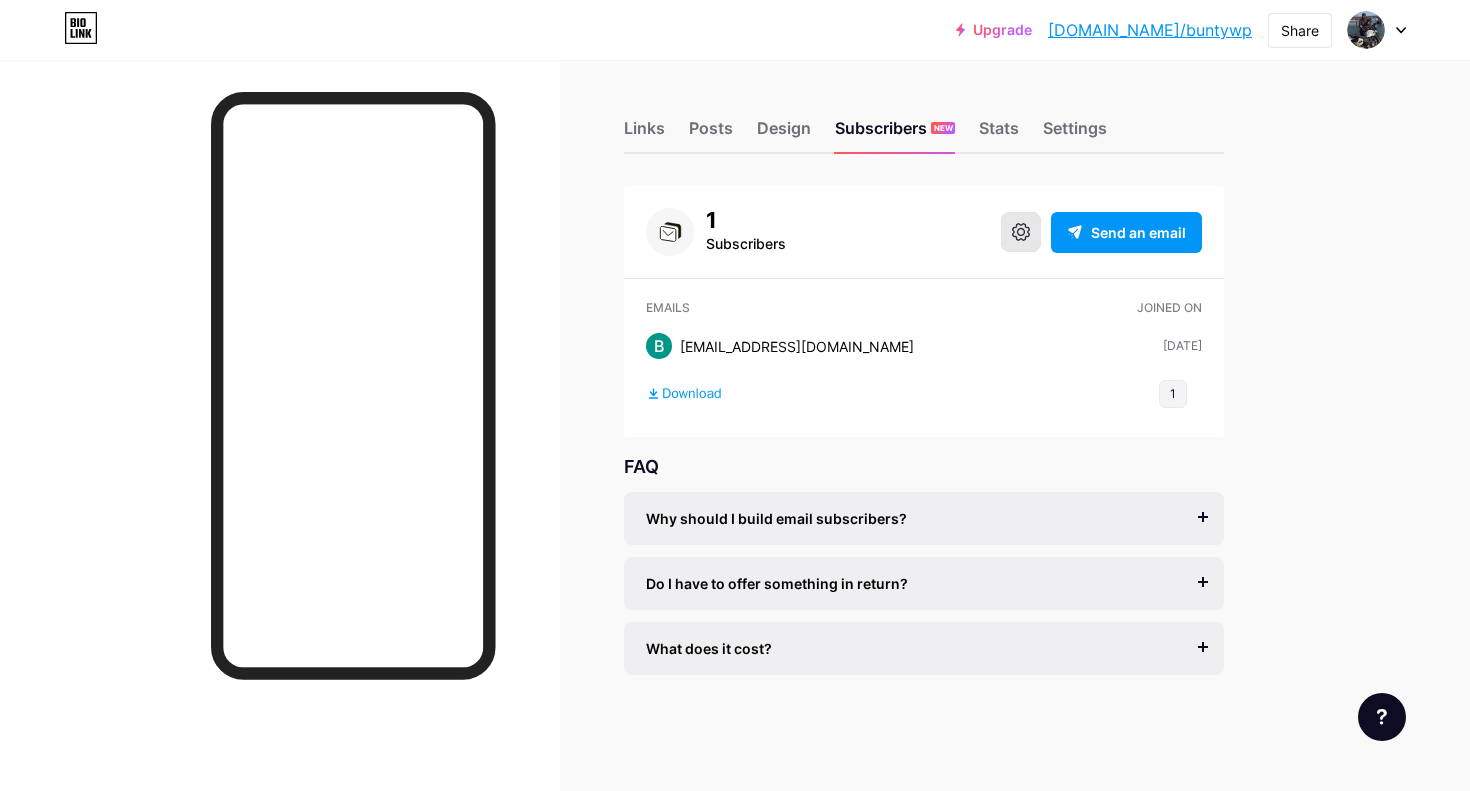 click 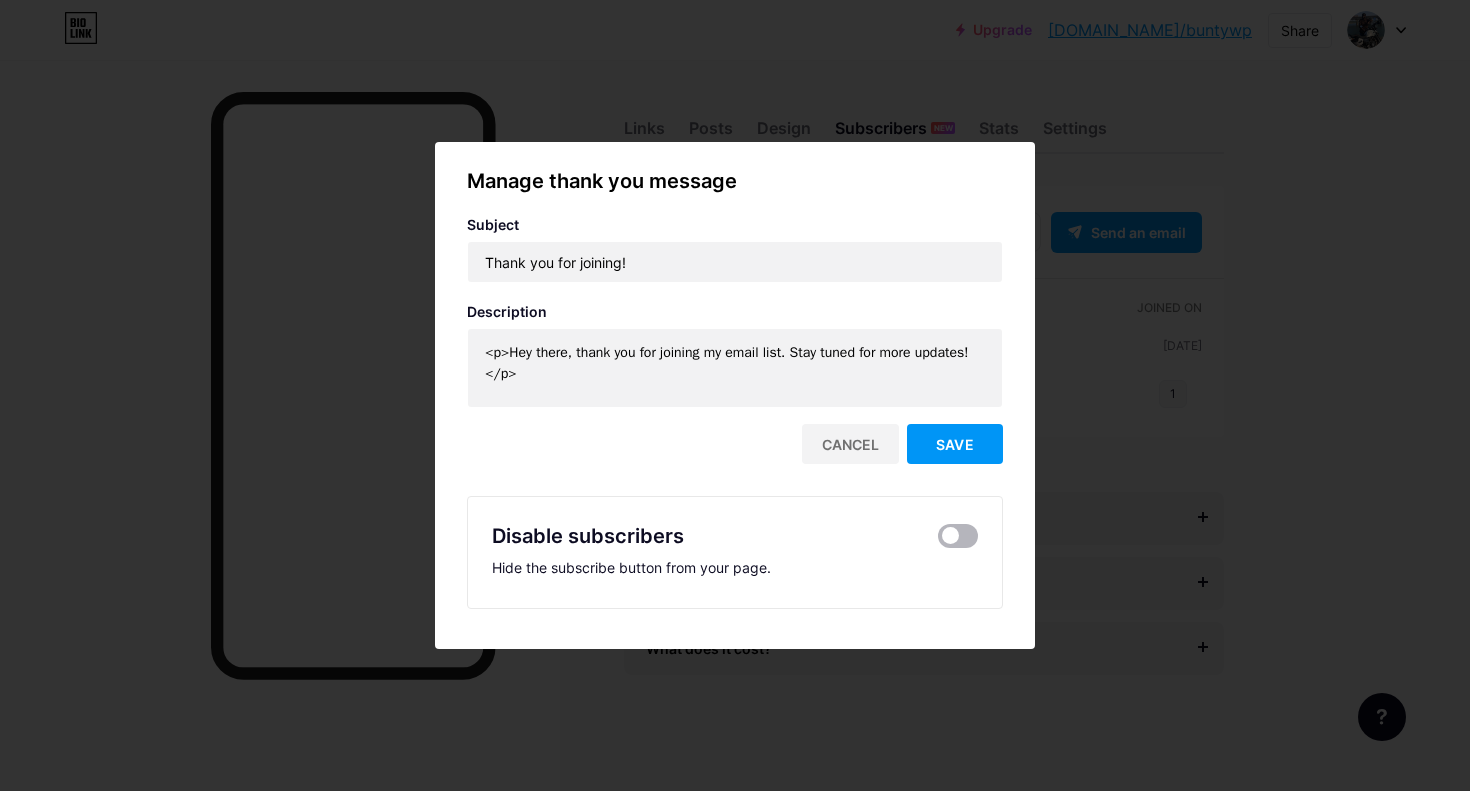 click at bounding box center (958, 536) 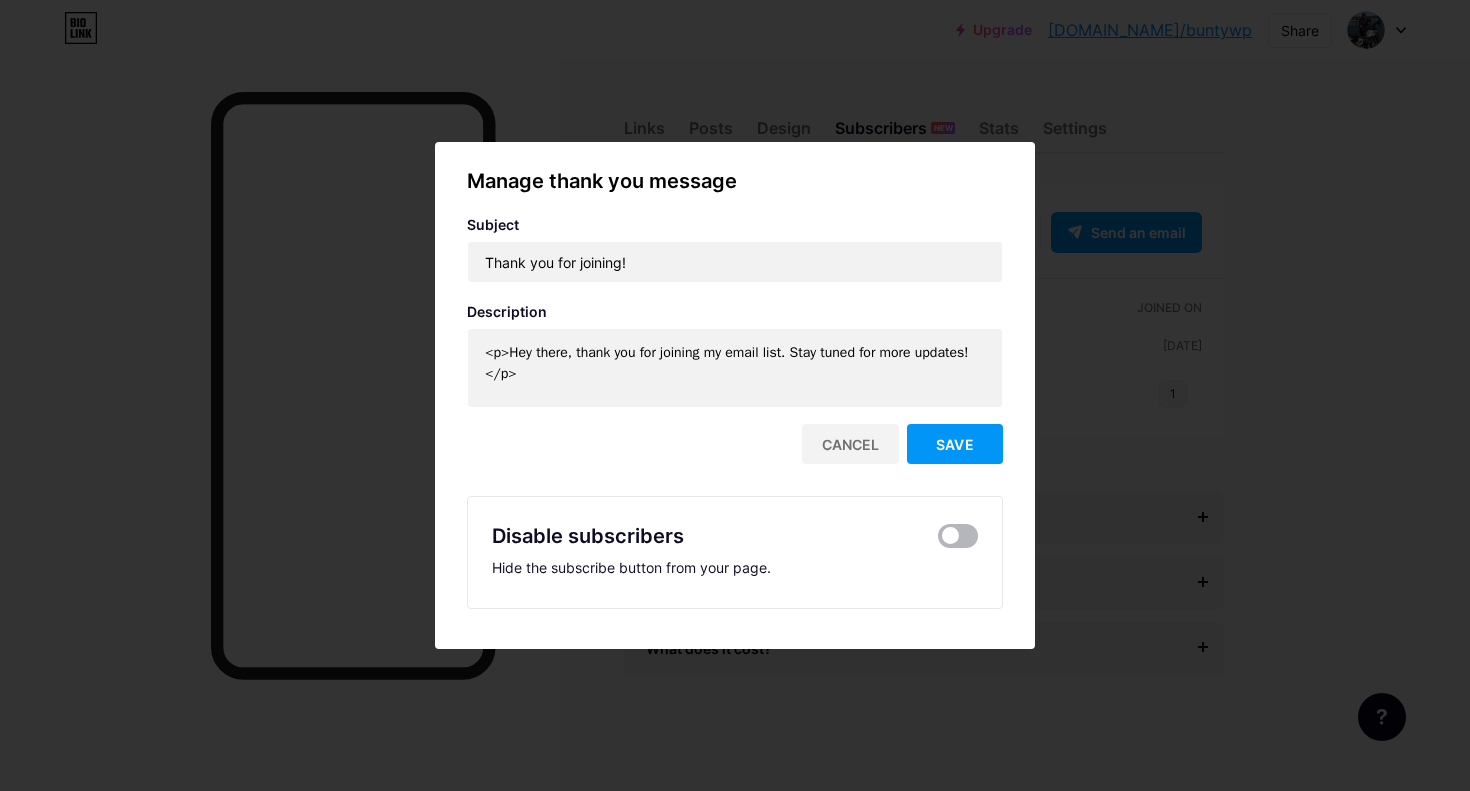 click at bounding box center [938, 541] 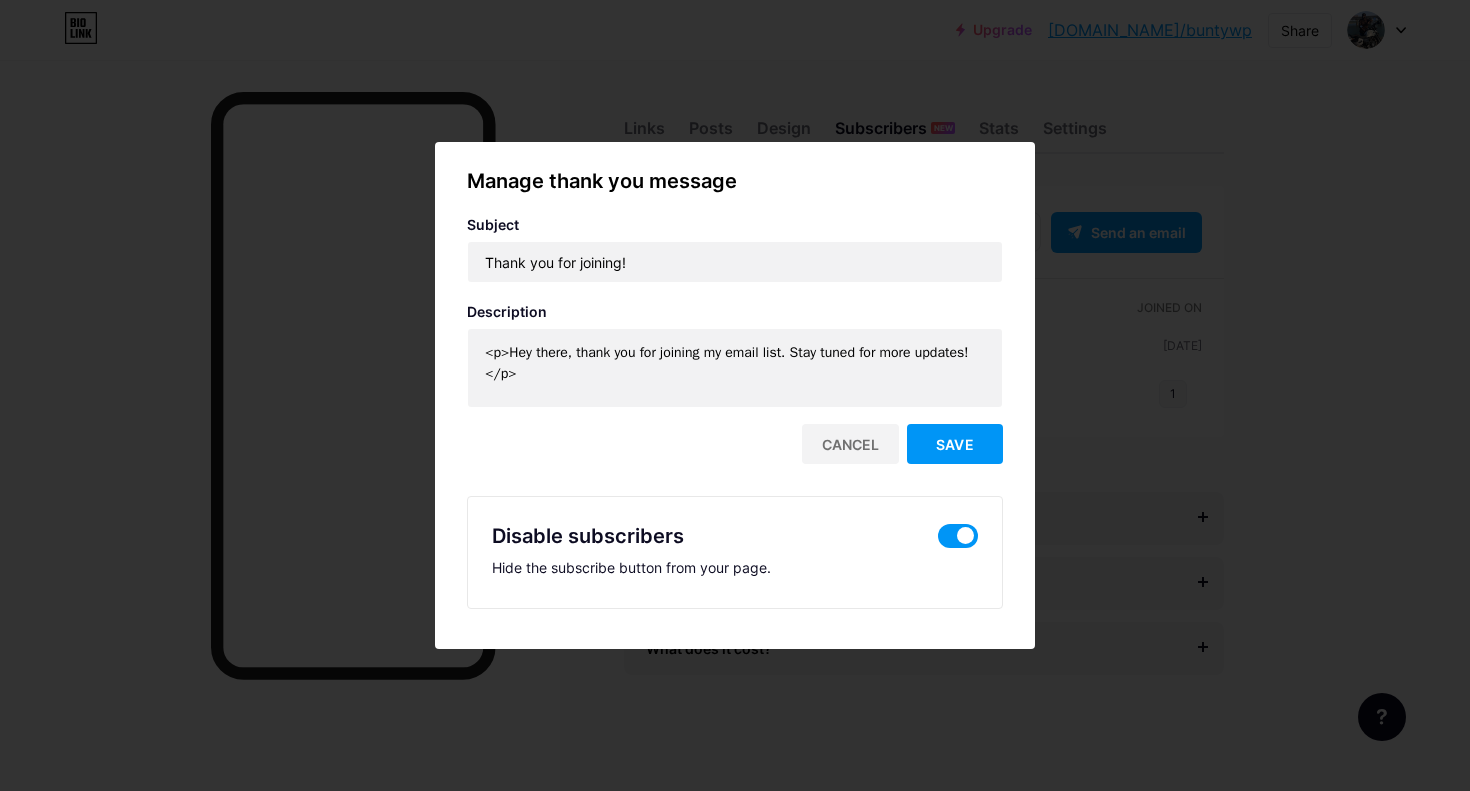 click at bounding box center (735, 395) 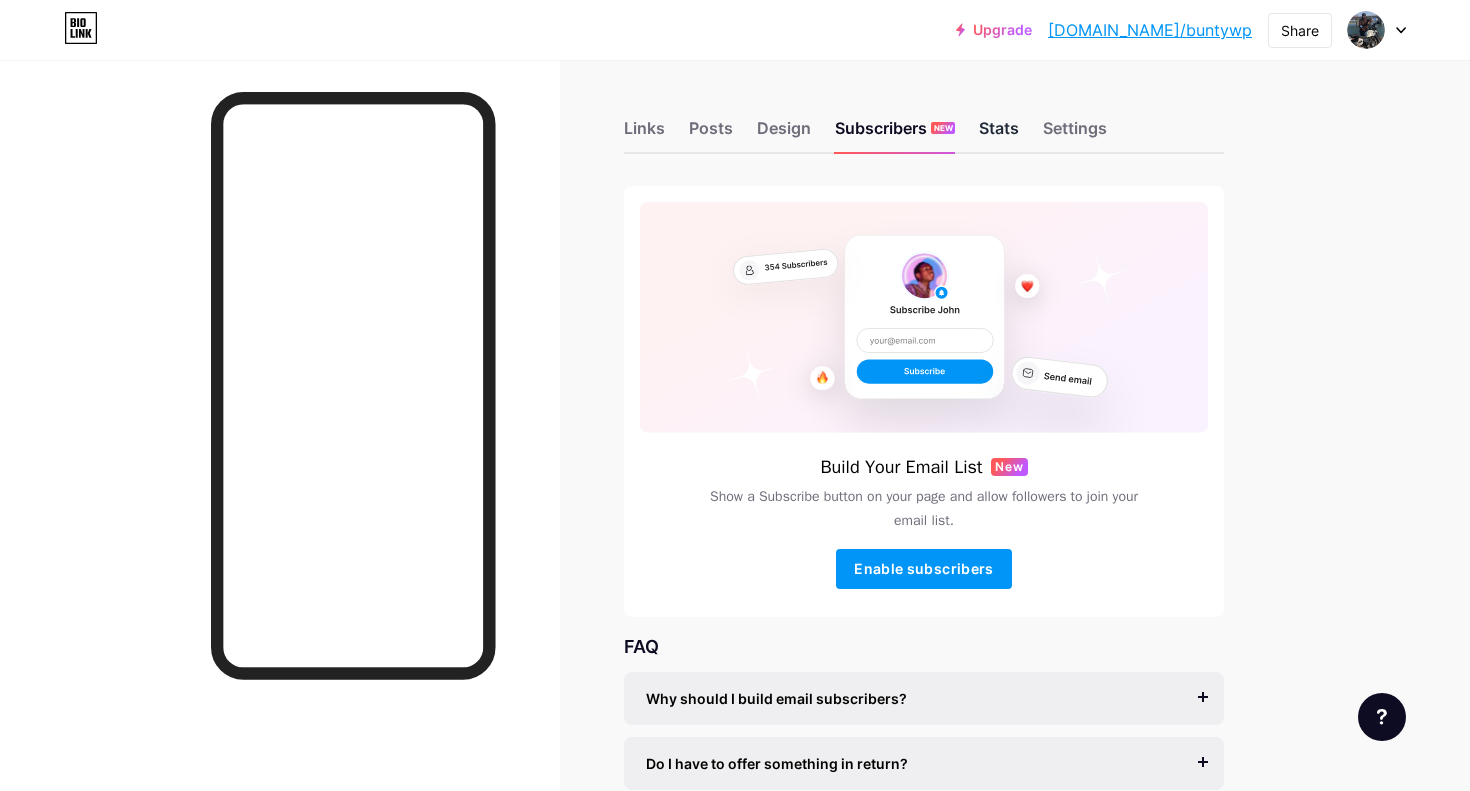 click on "Stats" at bounding box center (999, 134) 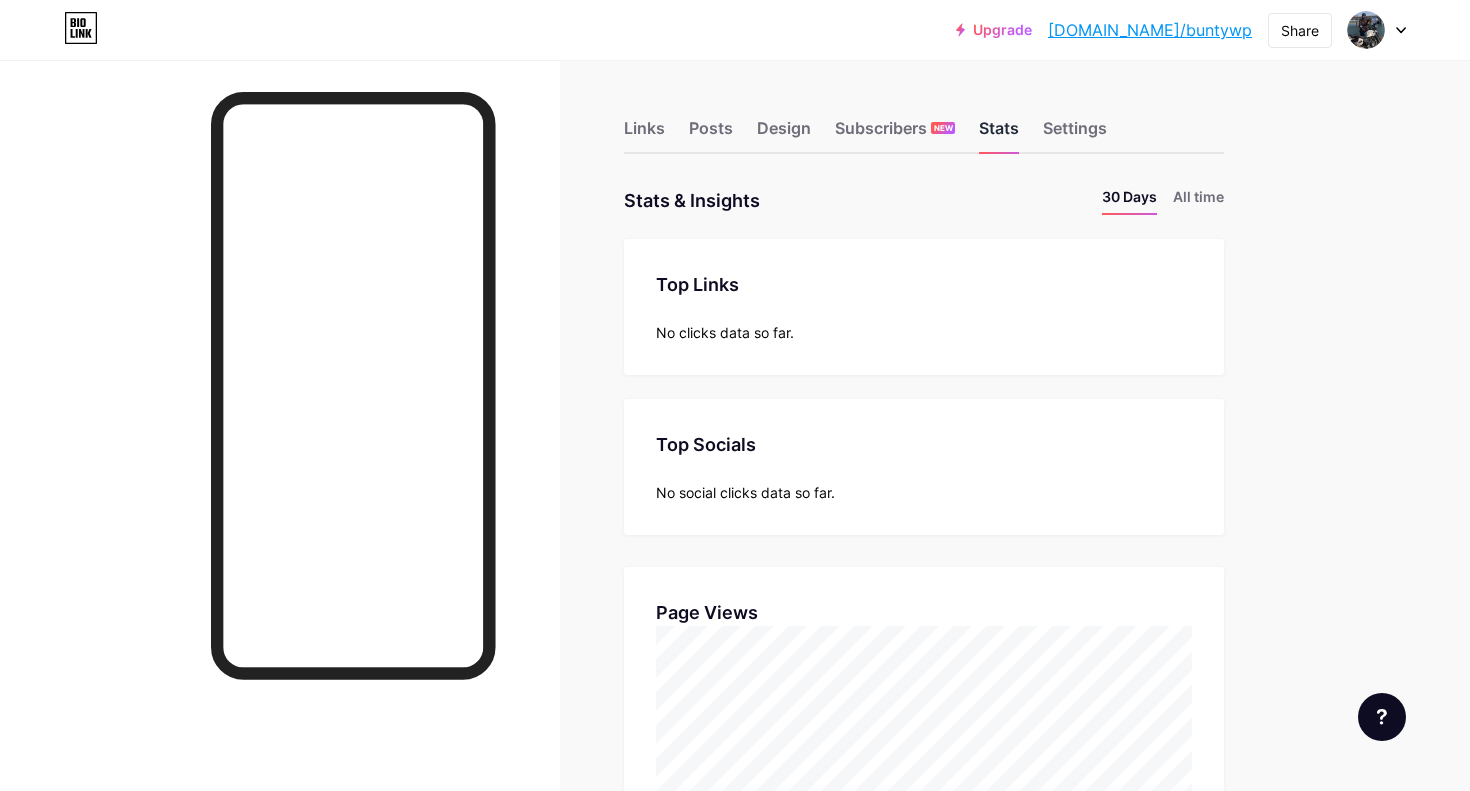 scroll, scrollTop: 999209, scrollLeft: 998530, axis: both 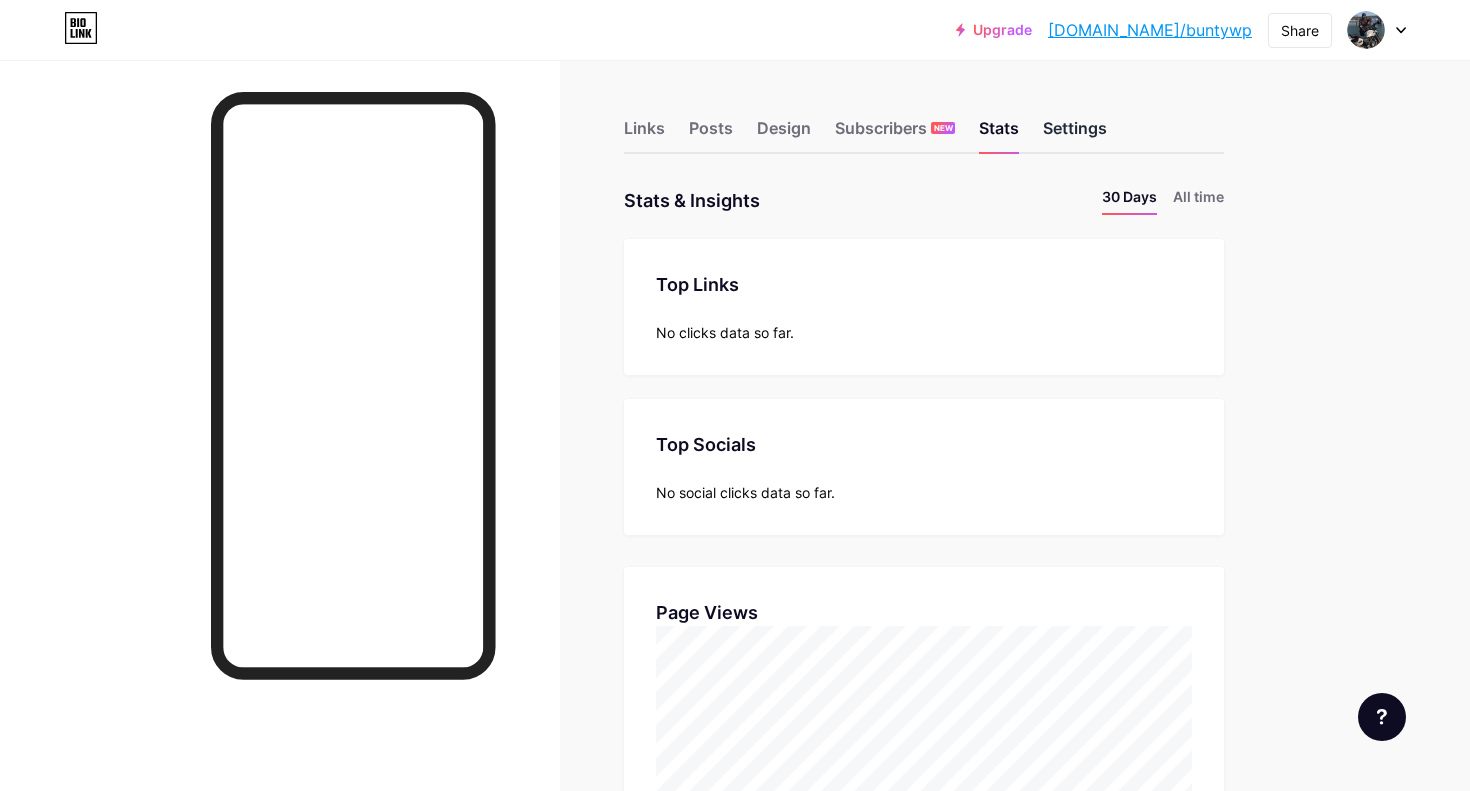 click on "Settings" at bounding box center (1075, 134) 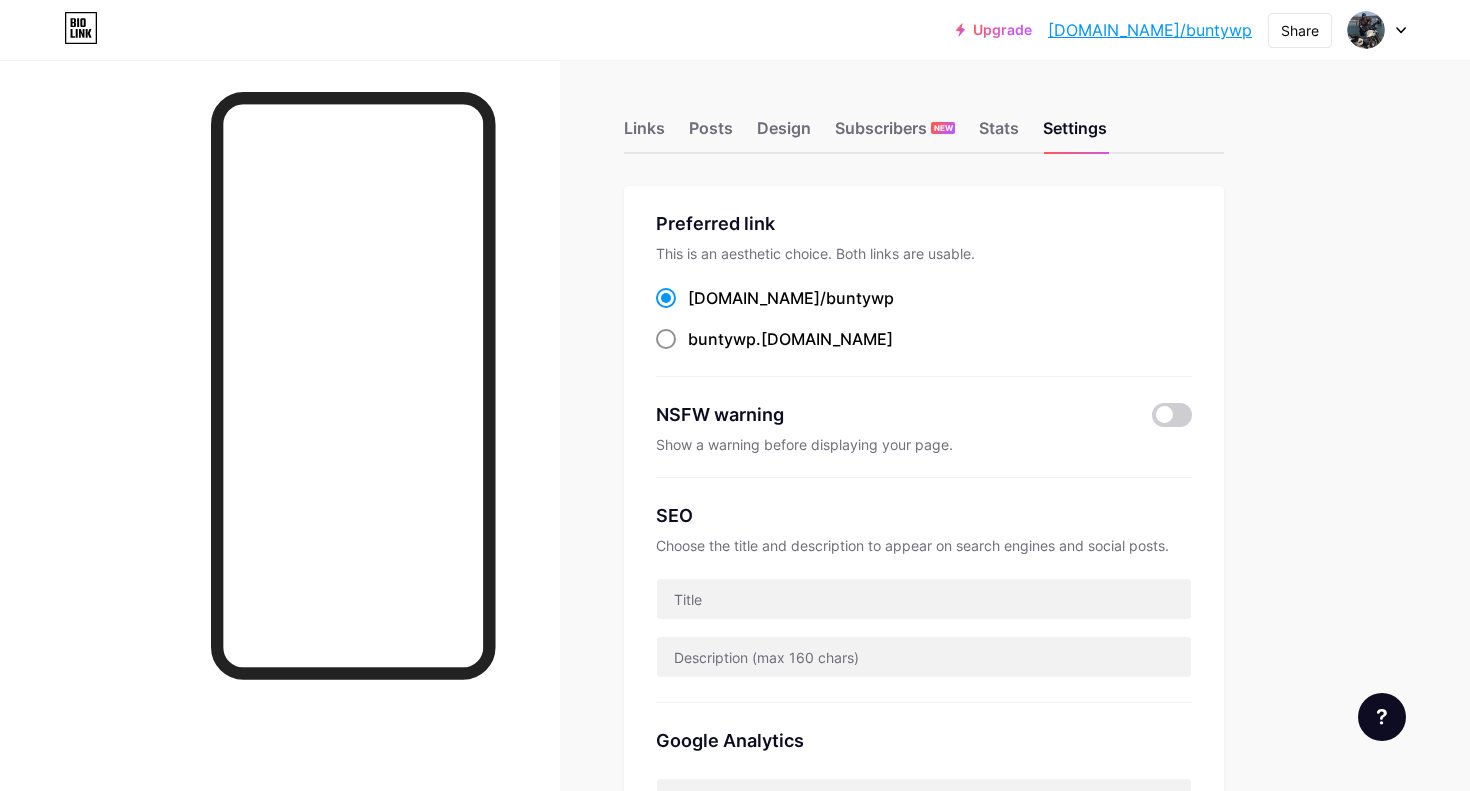 click at bounding box center [666, 339] 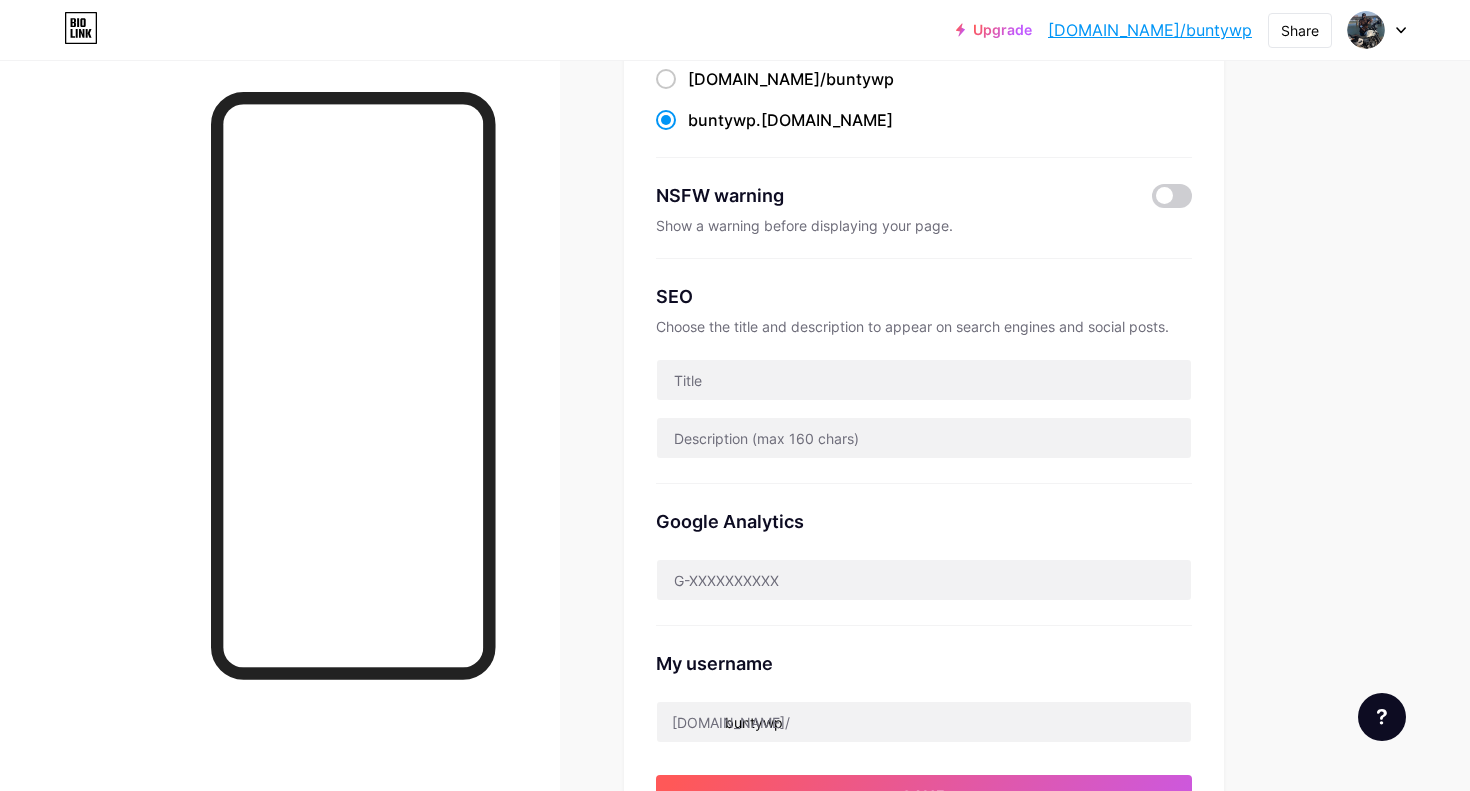 scroll, scrollTop: 225, scrollLeft: 0, axis: vertical 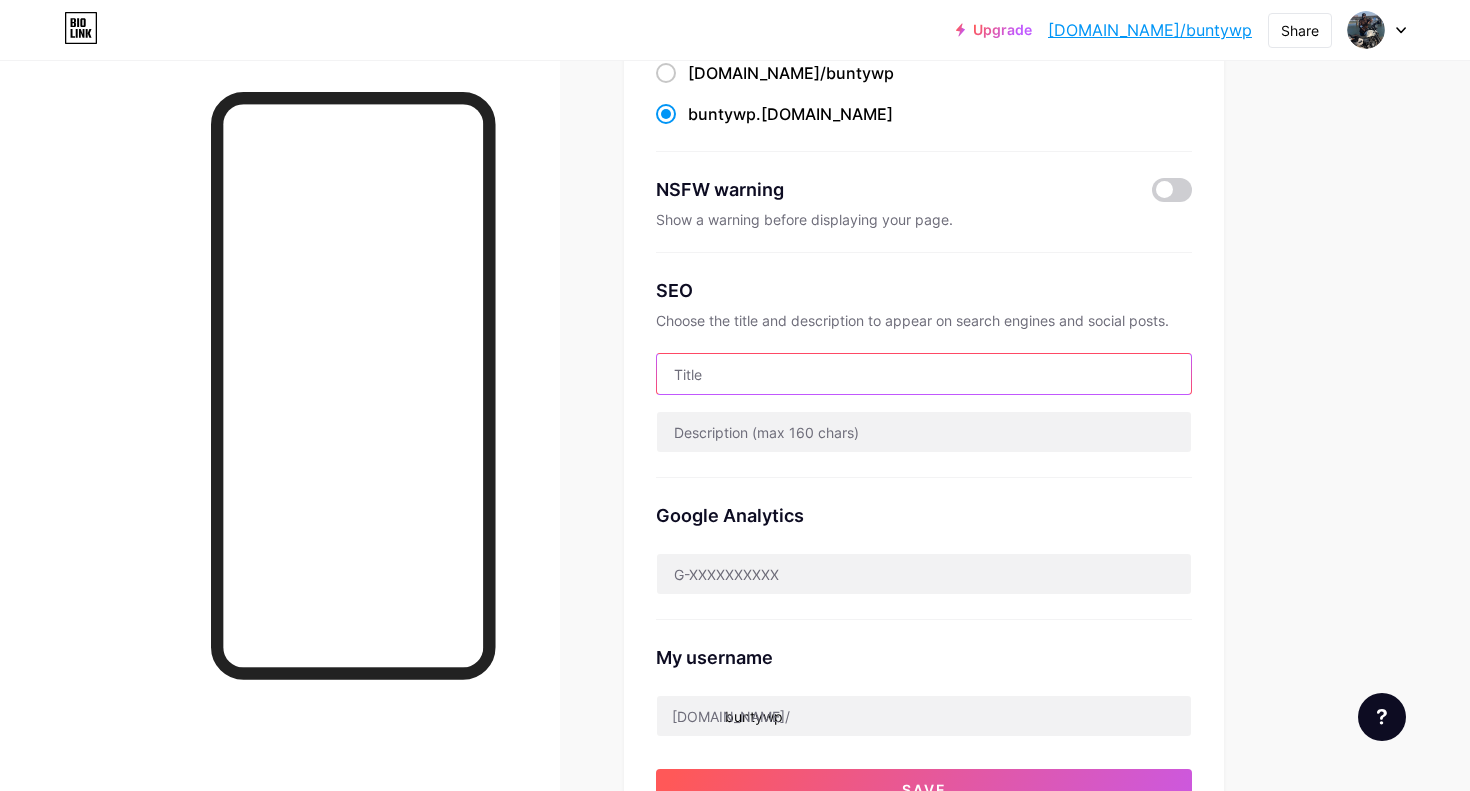 click at bounding box center [924, 374] 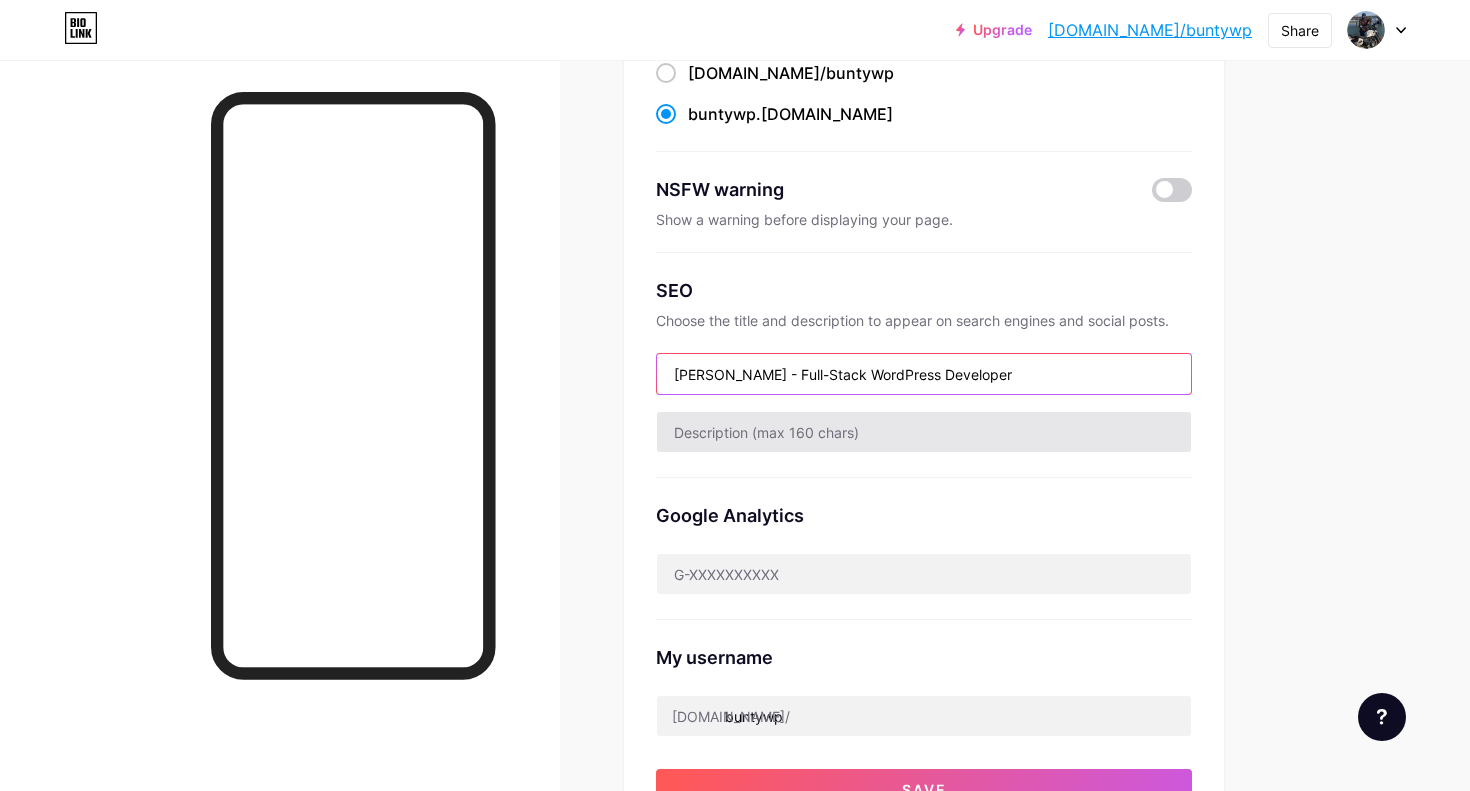 type on "Bhargav Bhandari - Full-Stack WordPress Developer" 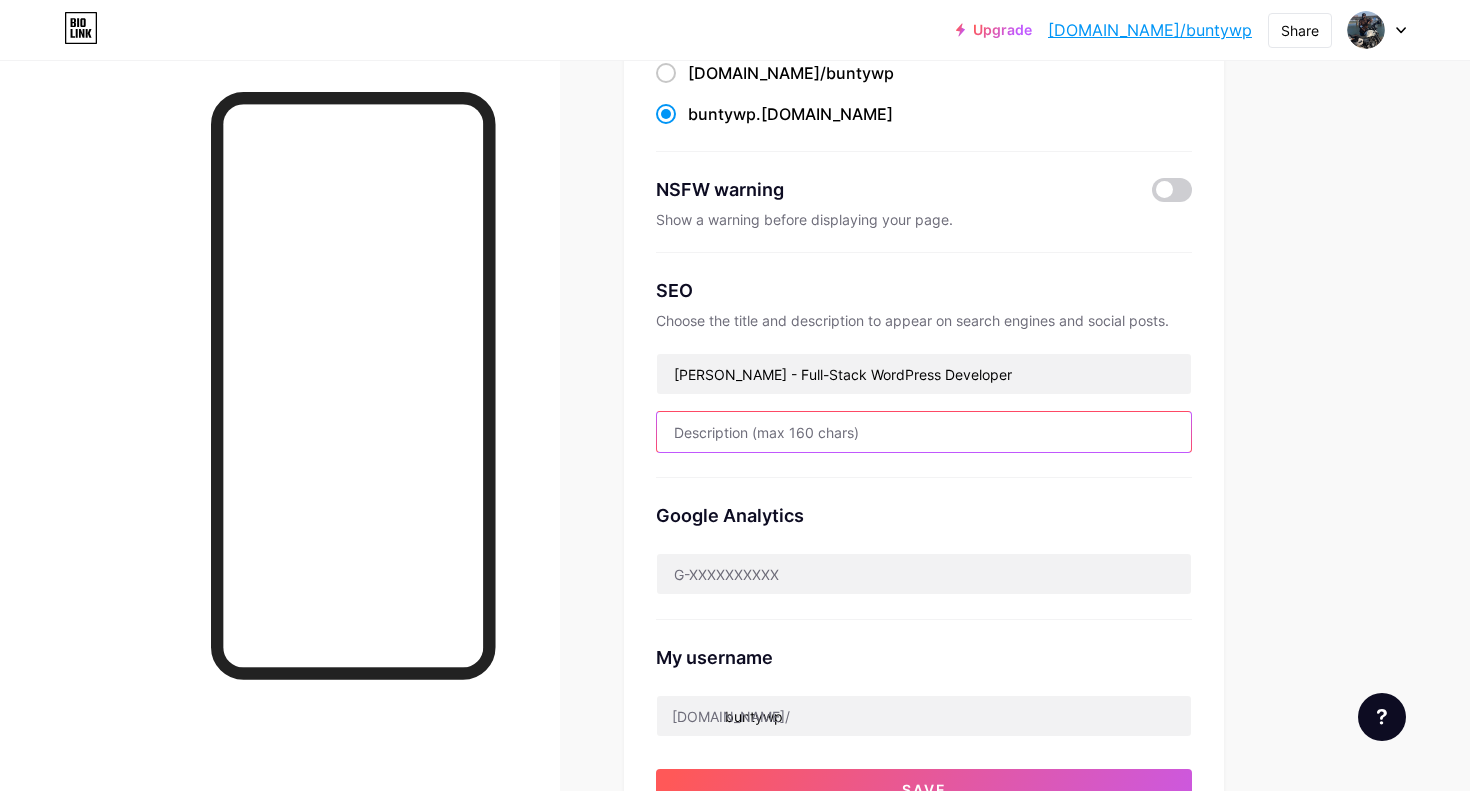 click at bounding box center [924, 432] 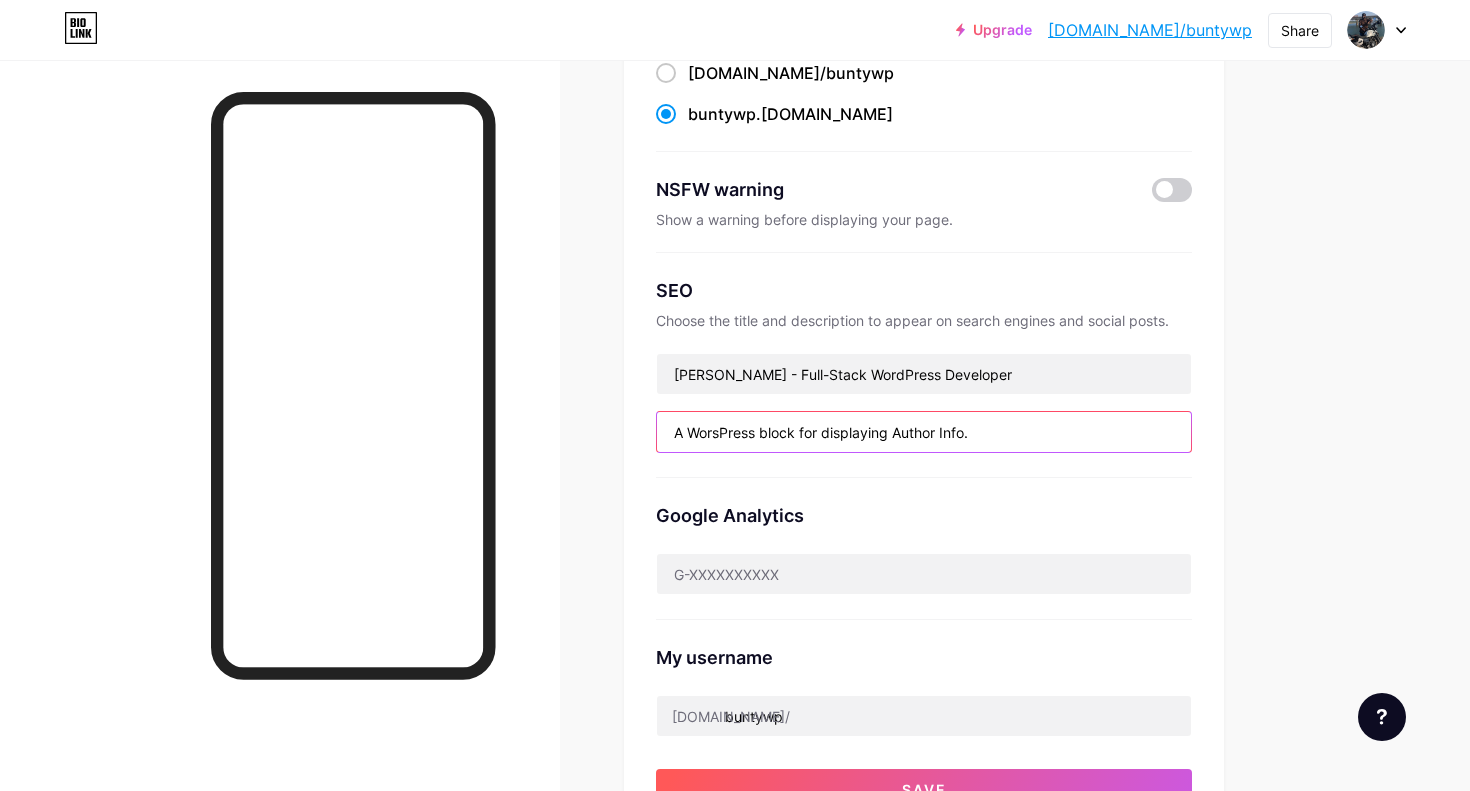 click on "A WorsPress block for displaying Author Info." at bounding box center (924, 432) 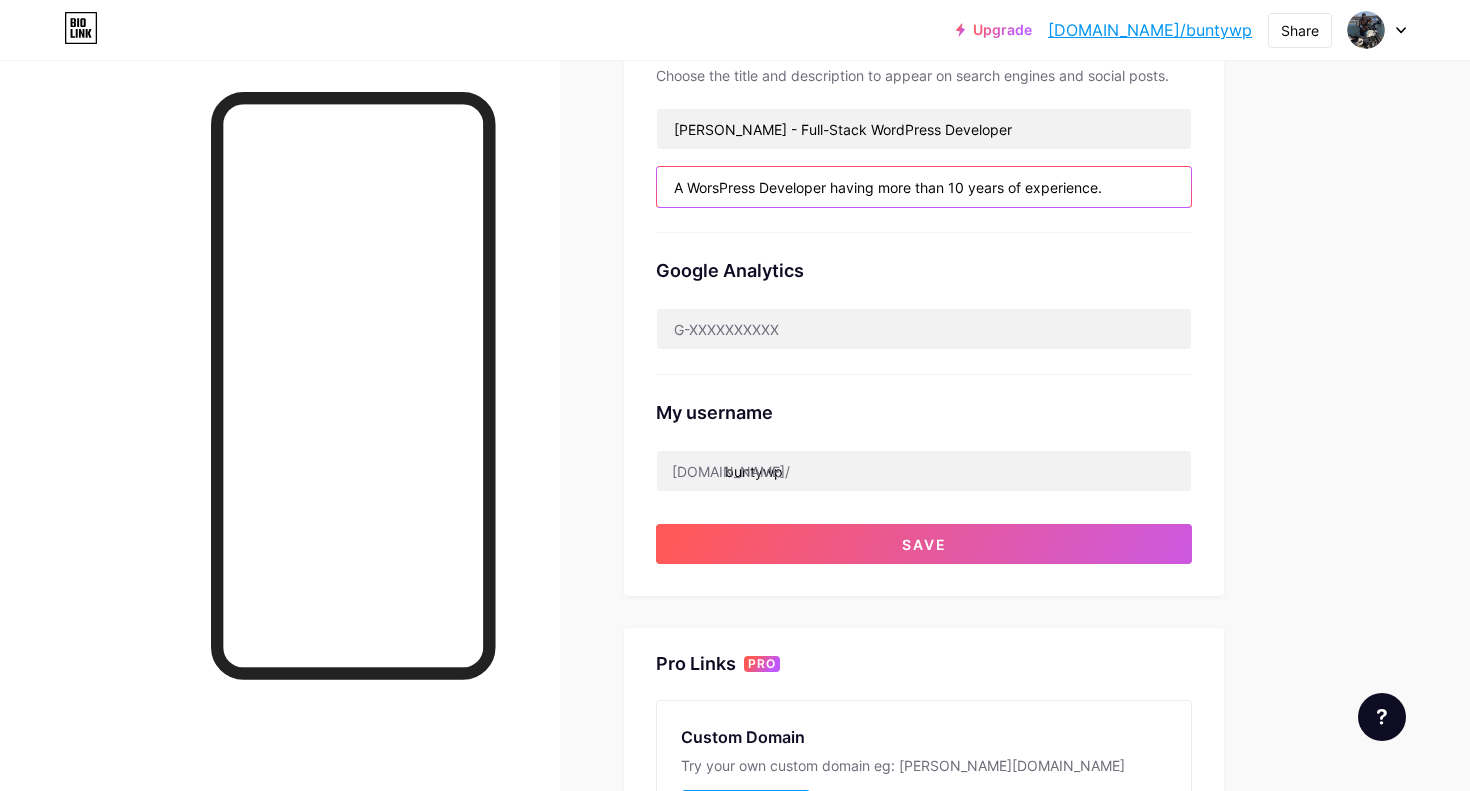 scroll, scrollTop: 591, scrollLeft: 0, axis: vertical 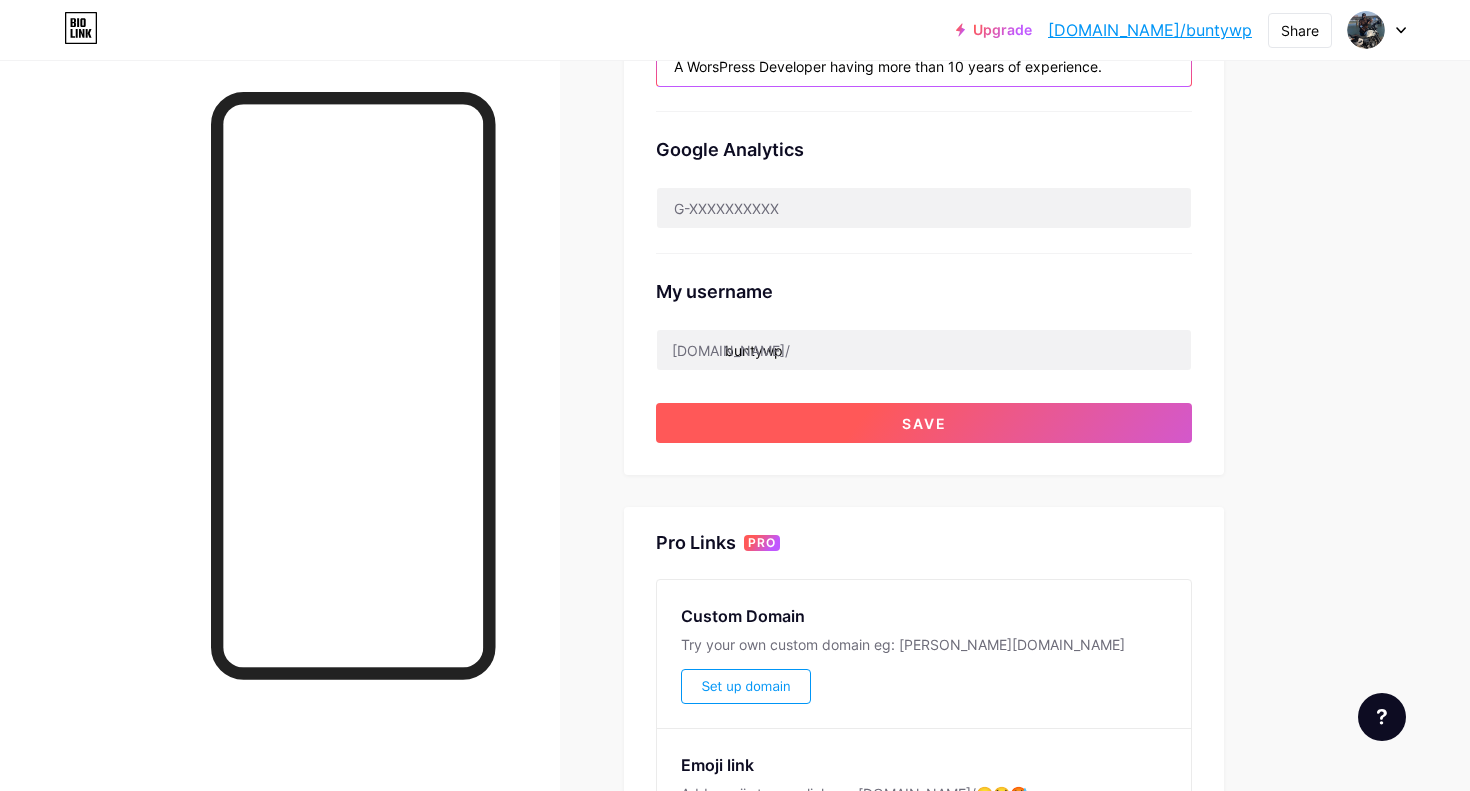 type on "A WorsPress Developer having more than 10 years of experience." 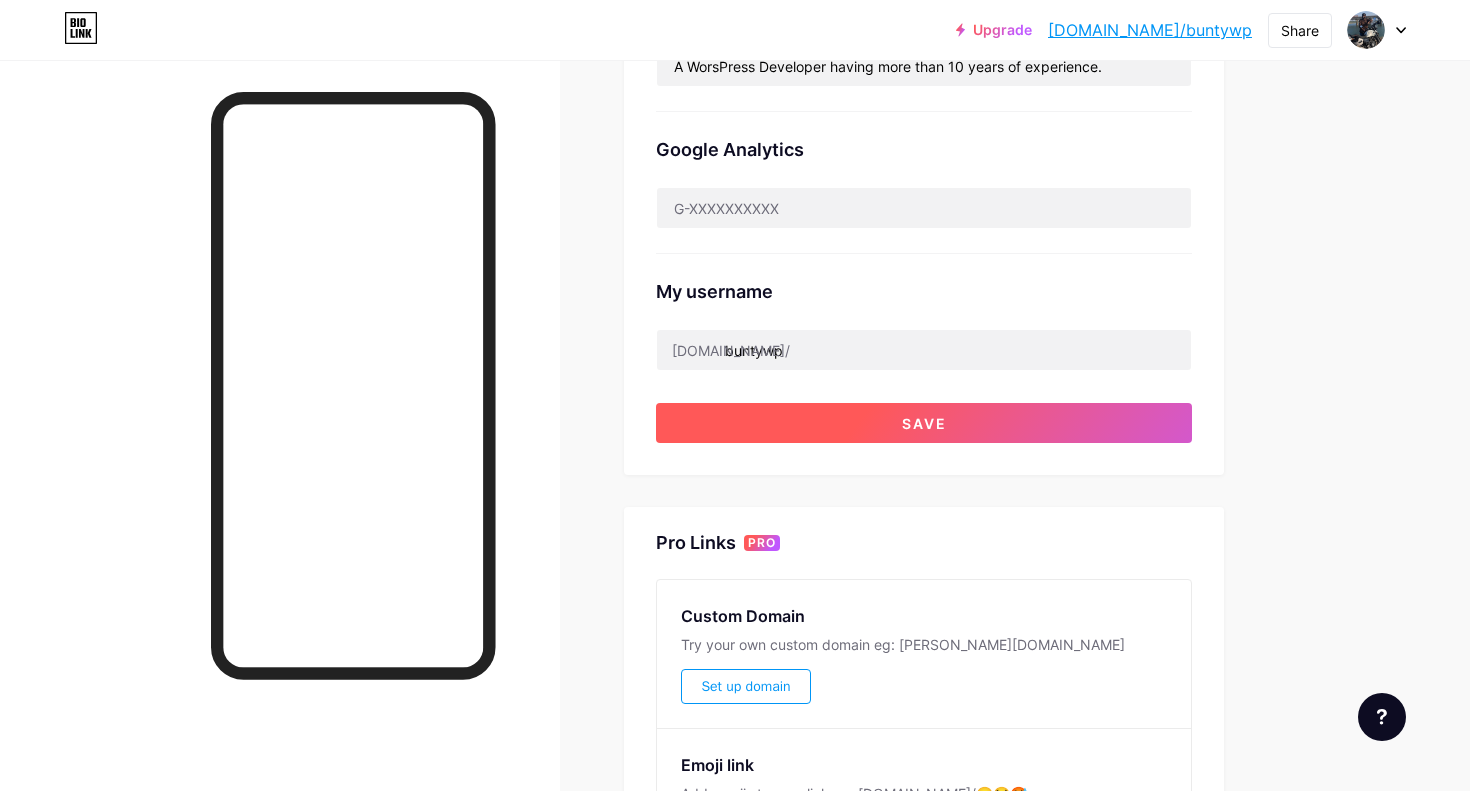 click on "Save" at bounding box center (924, 423) 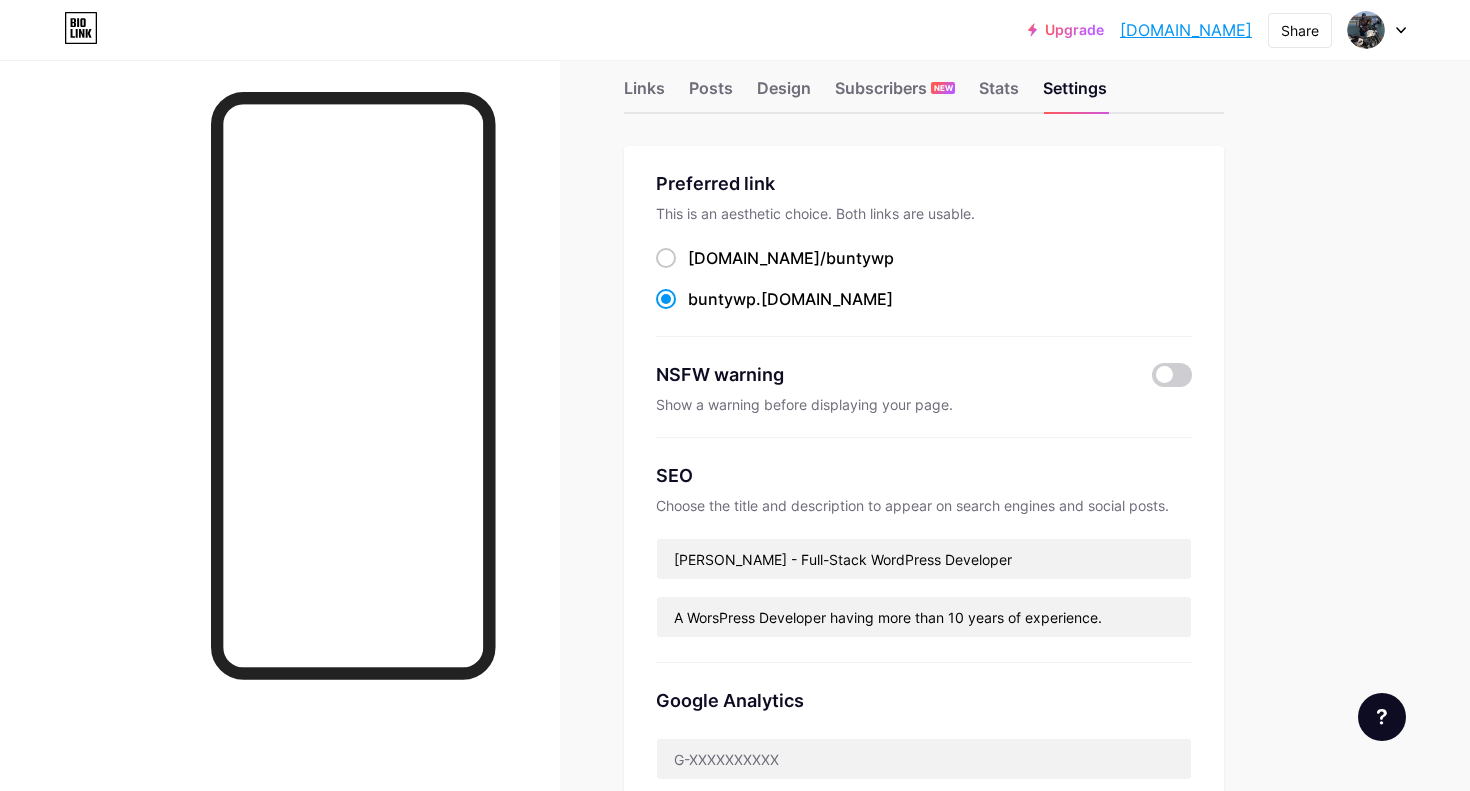 scroll, scrollTop: 0, scrollLeft: 0, axis: both 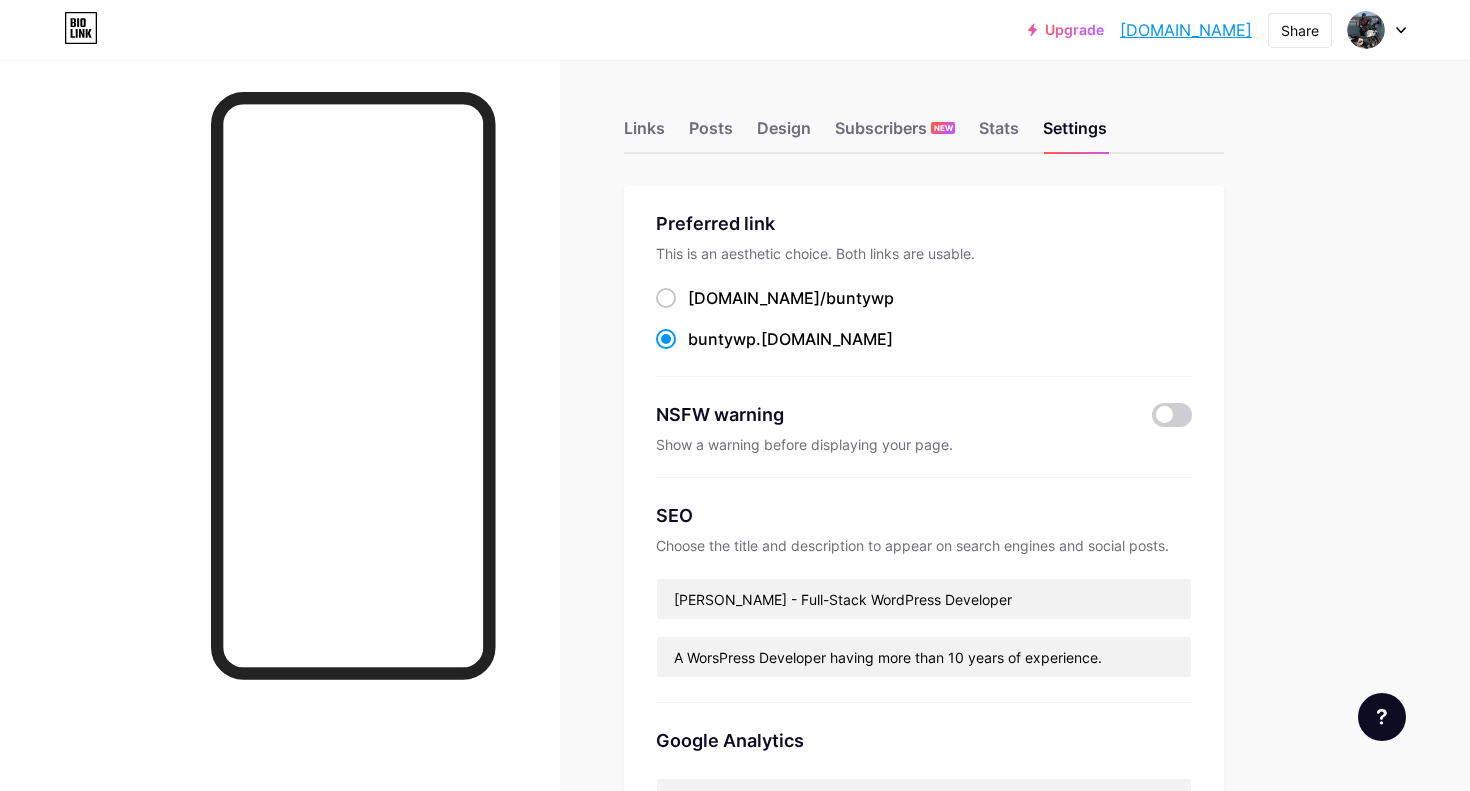 click on "buntywp.bio.link" at bounding box center [1186, 30] 